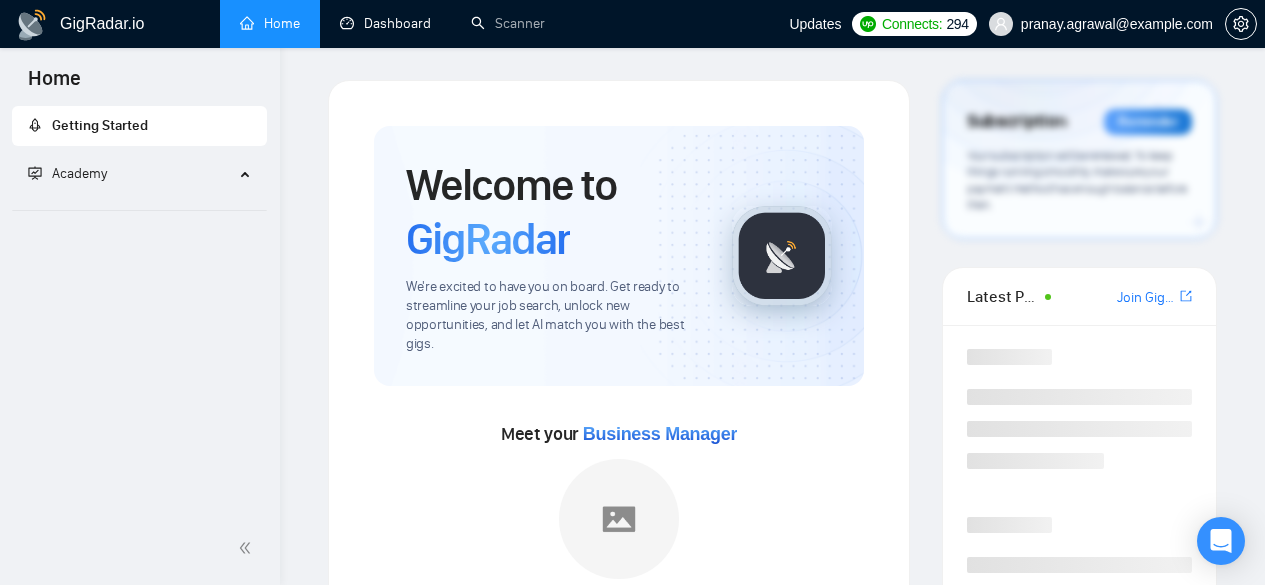 scroll, scrollTop: 0, scrollLeft: 0, axis: both 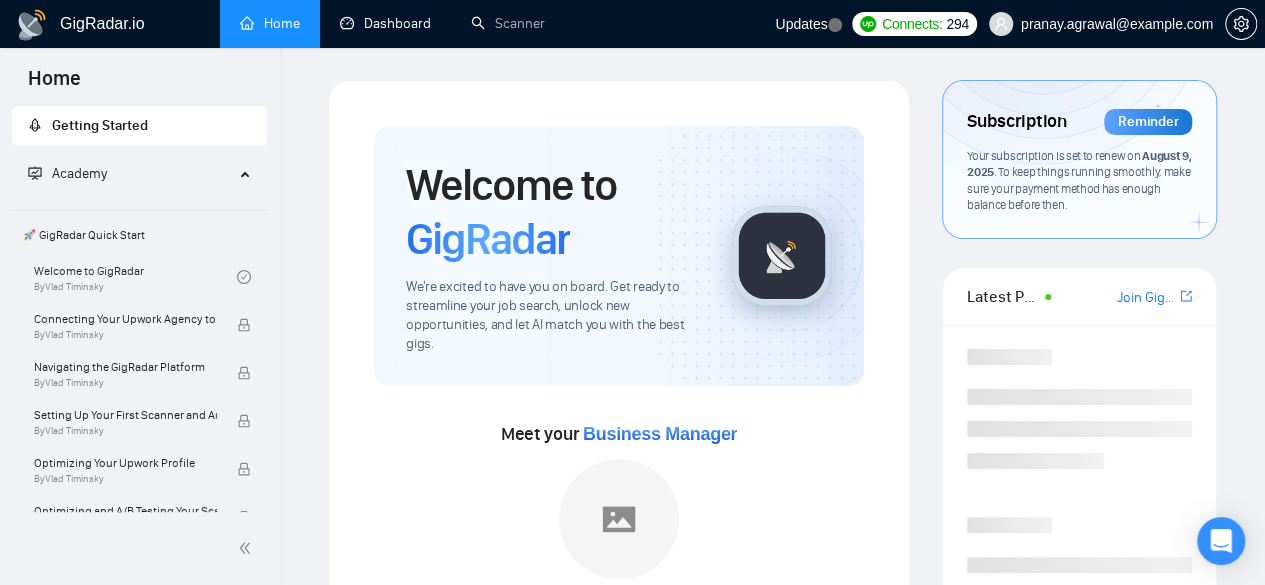 click on "Dashboard" at bounding box center [385, 23] 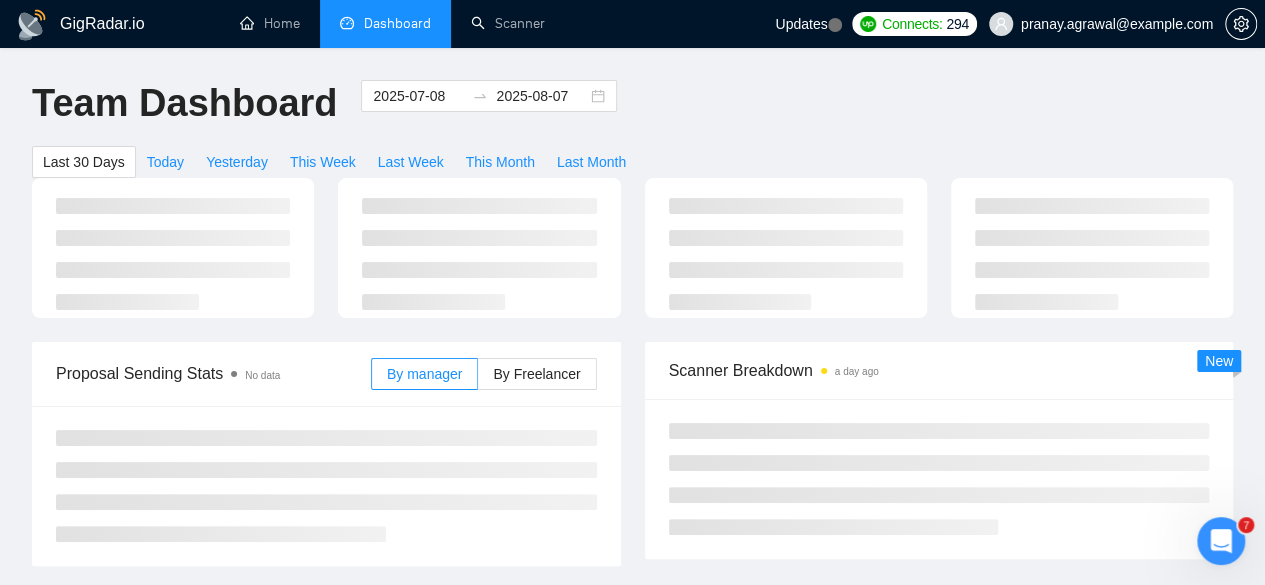 scroll, scrollTop: 0, scrollLeft: 0, axis: both 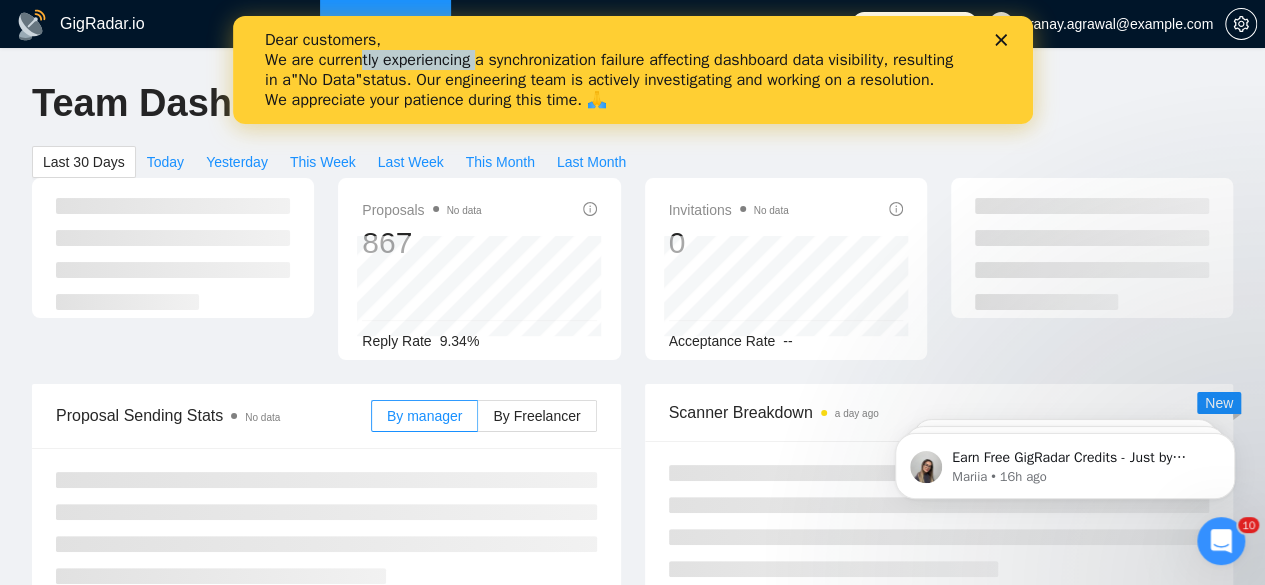 drag, startPoint x: 363, startPoint y: 60, endPoint x: 491, endPoint y: 63, distance: 128.03516 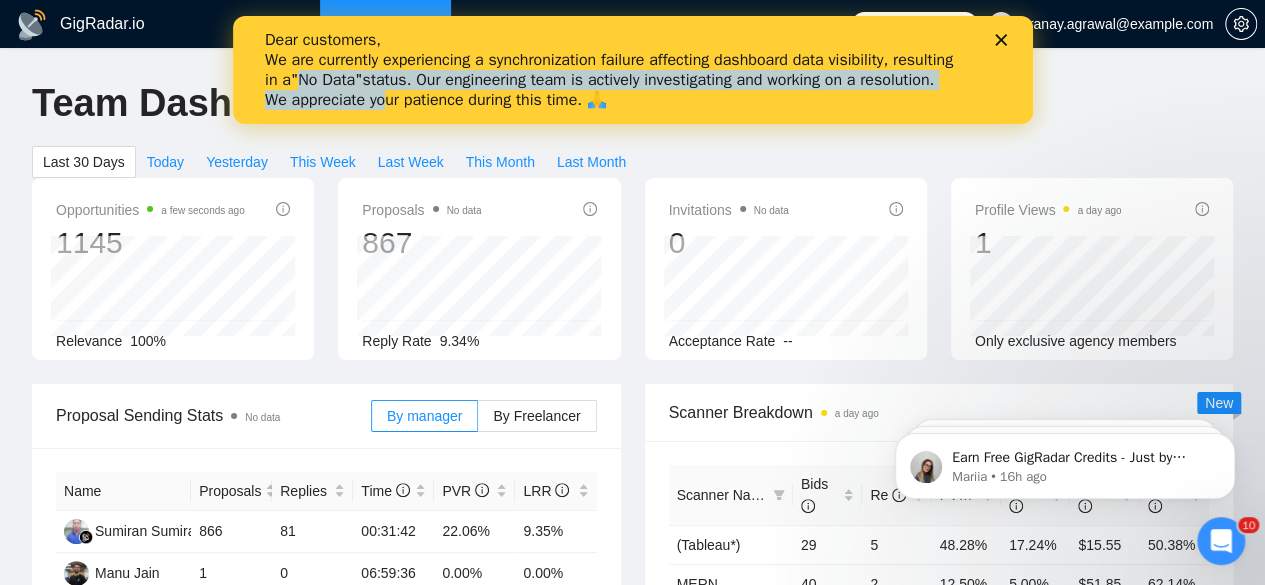 drag, startPoint x: 299, startPoint y: 87, endPoint x: 390, endPoint y: 93, distance: 91.197586 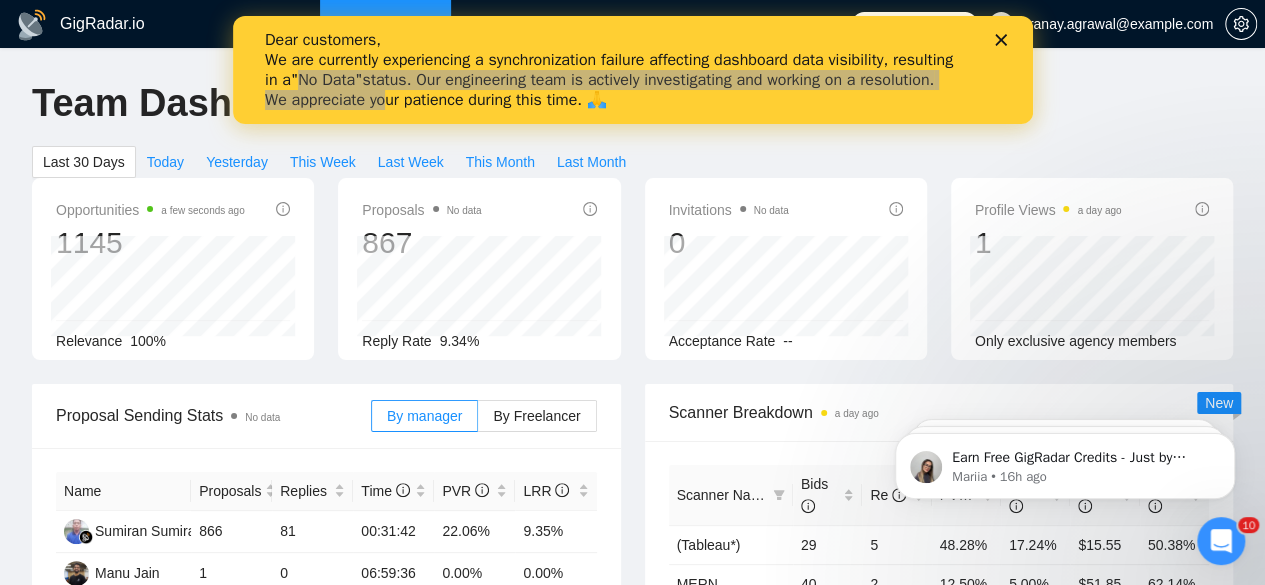 click on "2025-07-08 2025-08-07" at bounding box center [489, 113] 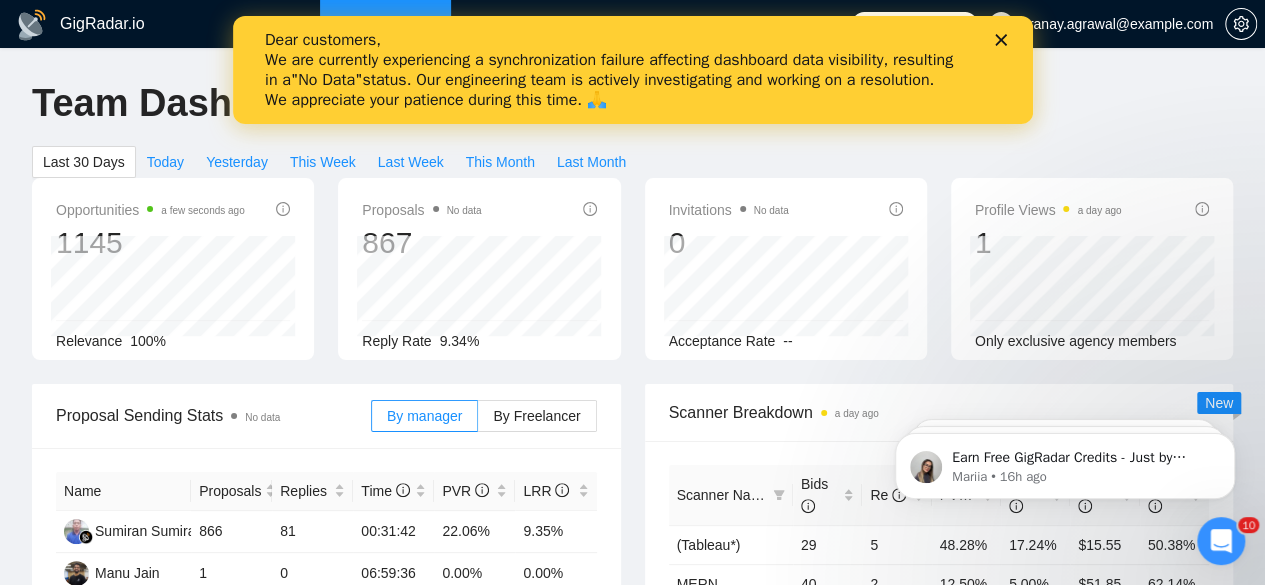click on "Dear customers, We are currently experiencing a synchronization failure affecting dashboard data visibility, resulting in a  "No Data"  status. Our engineering team is actively investigating and working on a resolution. We appreciate your patience during this time. 🙏" at bounding box center [632, 70] 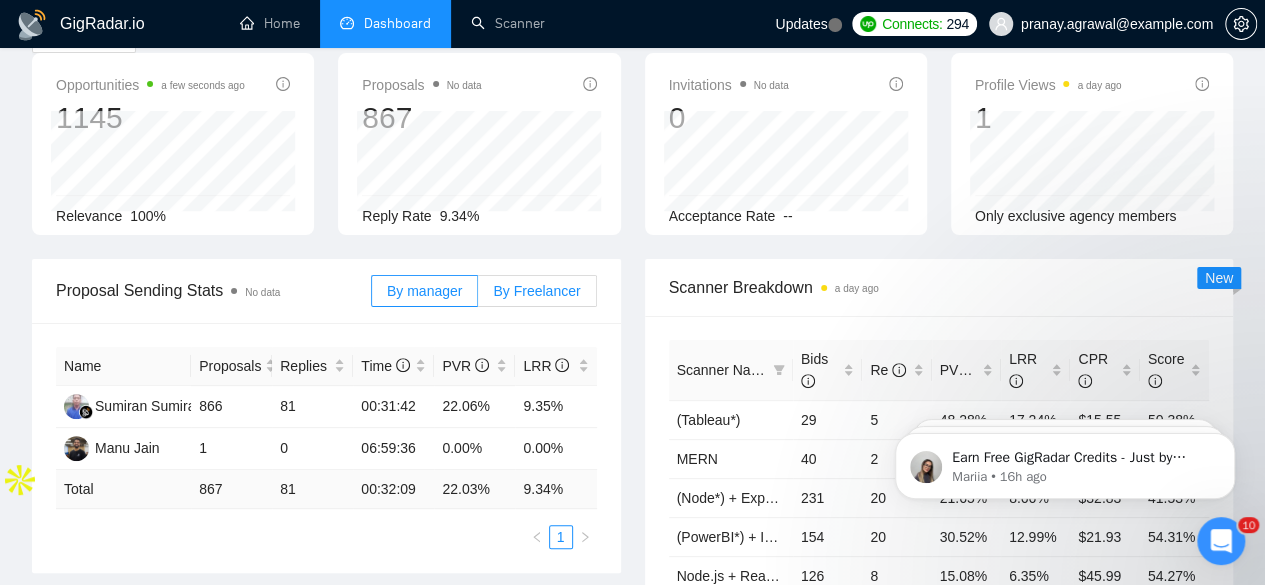 scroll, scrollTop: 0, scrollLeft: 0, axis: both 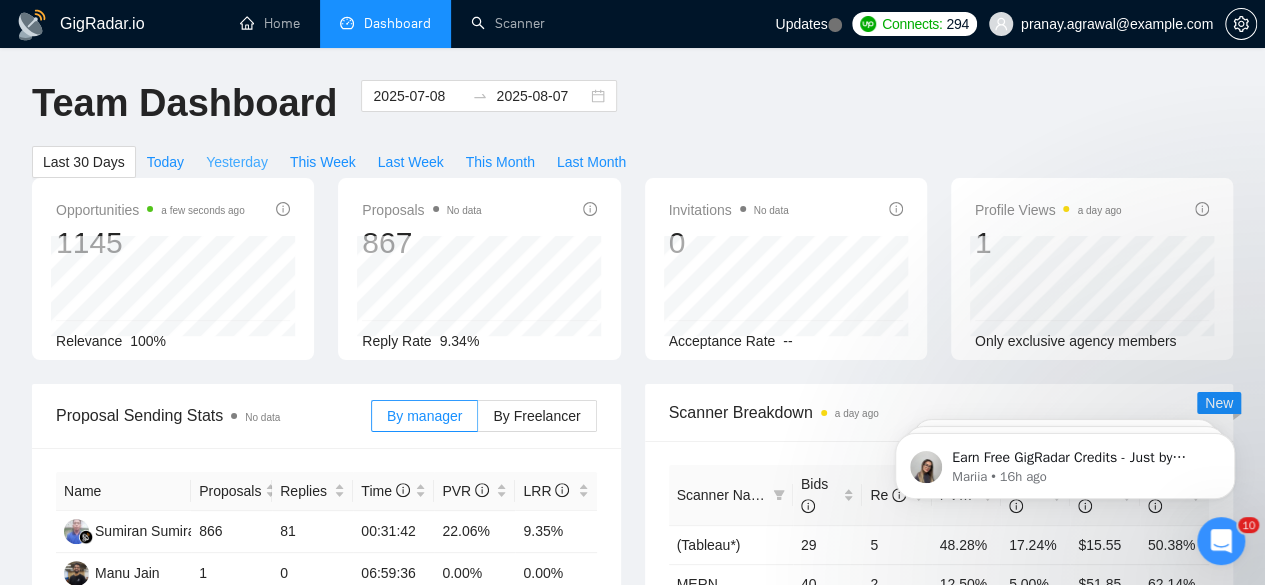 click on "Yesterday" at bounding box center [237, 162] 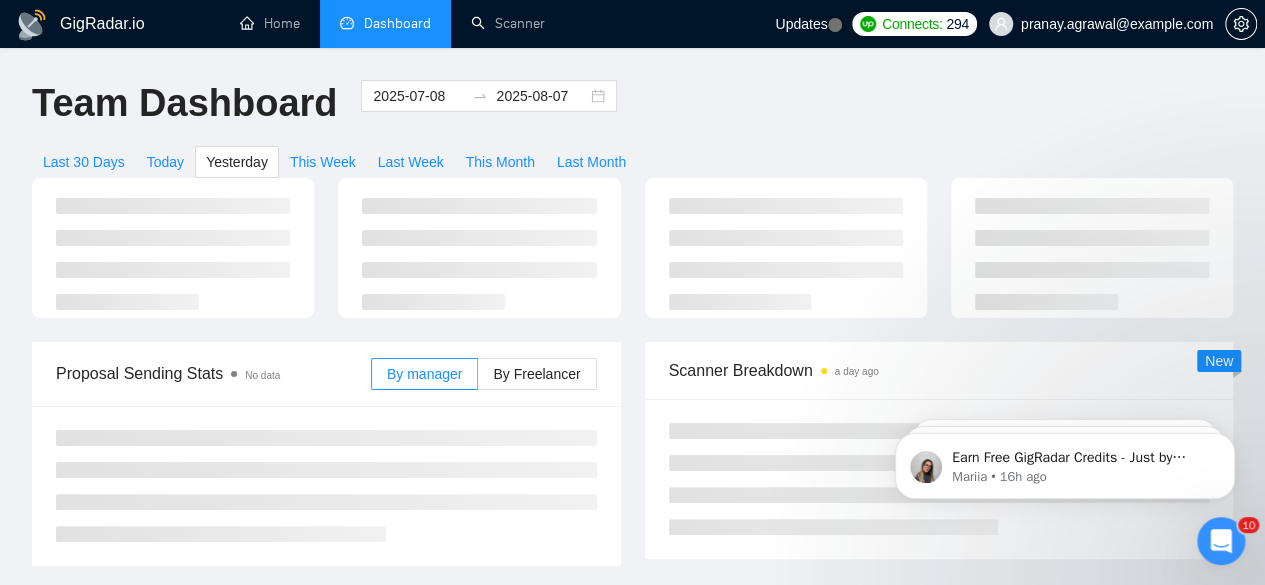type on "2025-08-06" 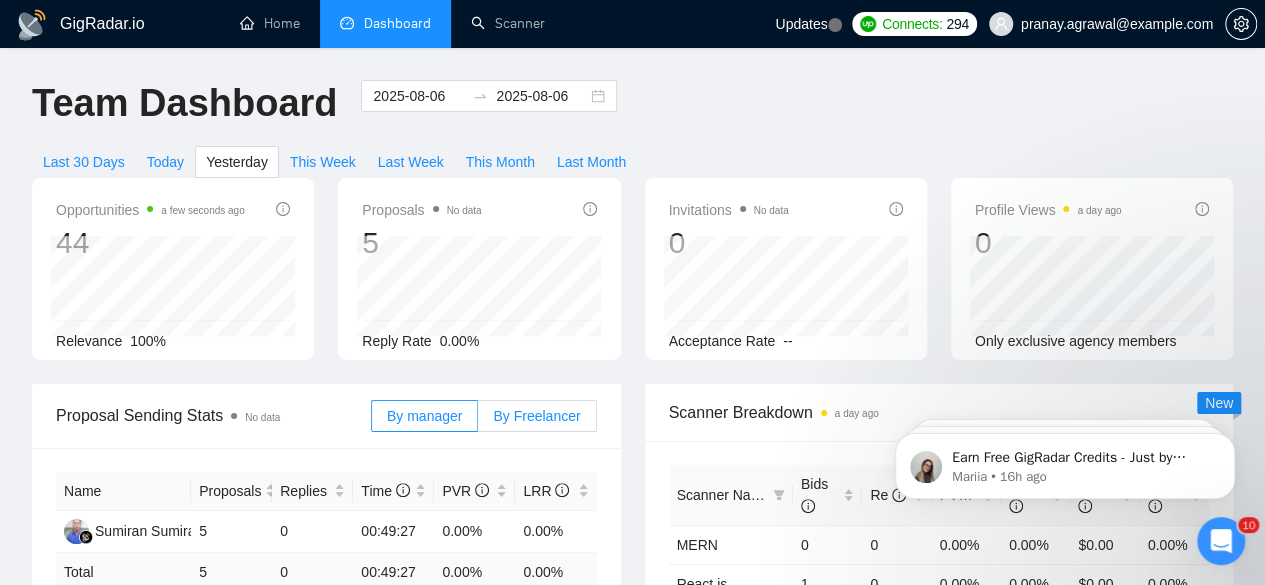 click on "By Freelancer" at bounding box center (536, 416) 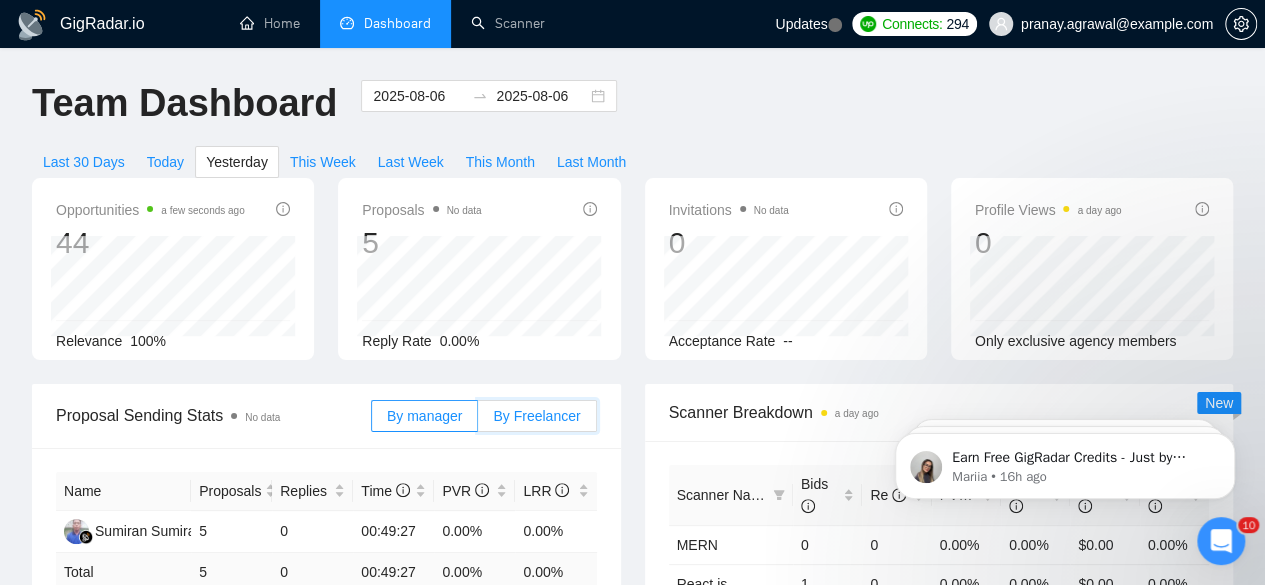 click on "By Freelancer" at bounding box center (478, 421) 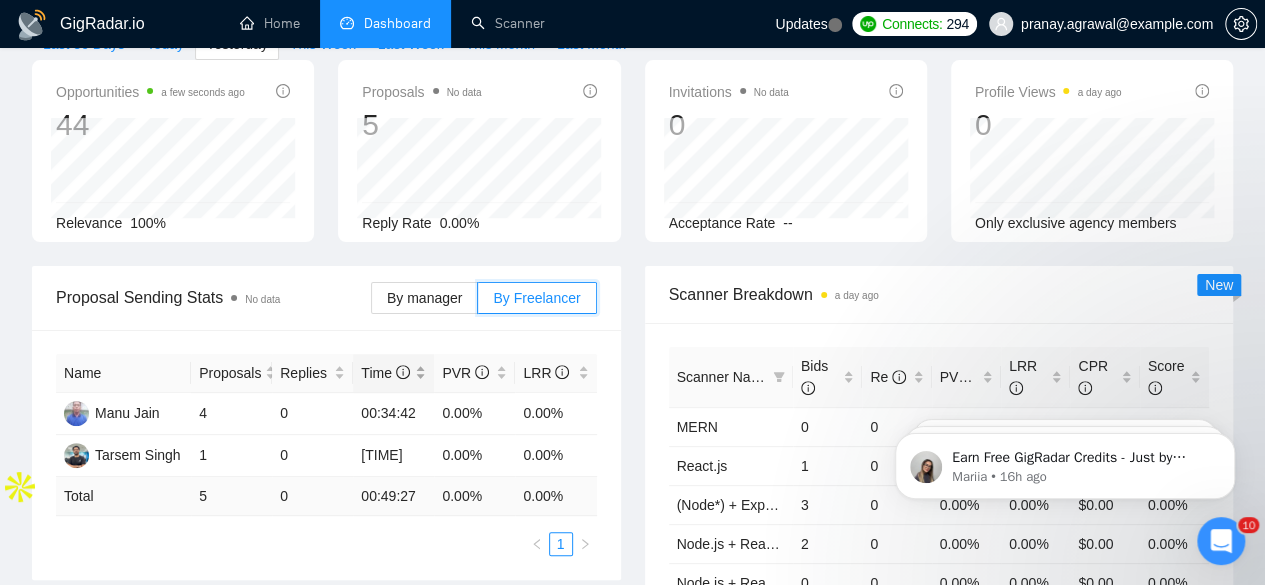 scroll, scrollTop: 0, scrollLeft: 0, axis: both 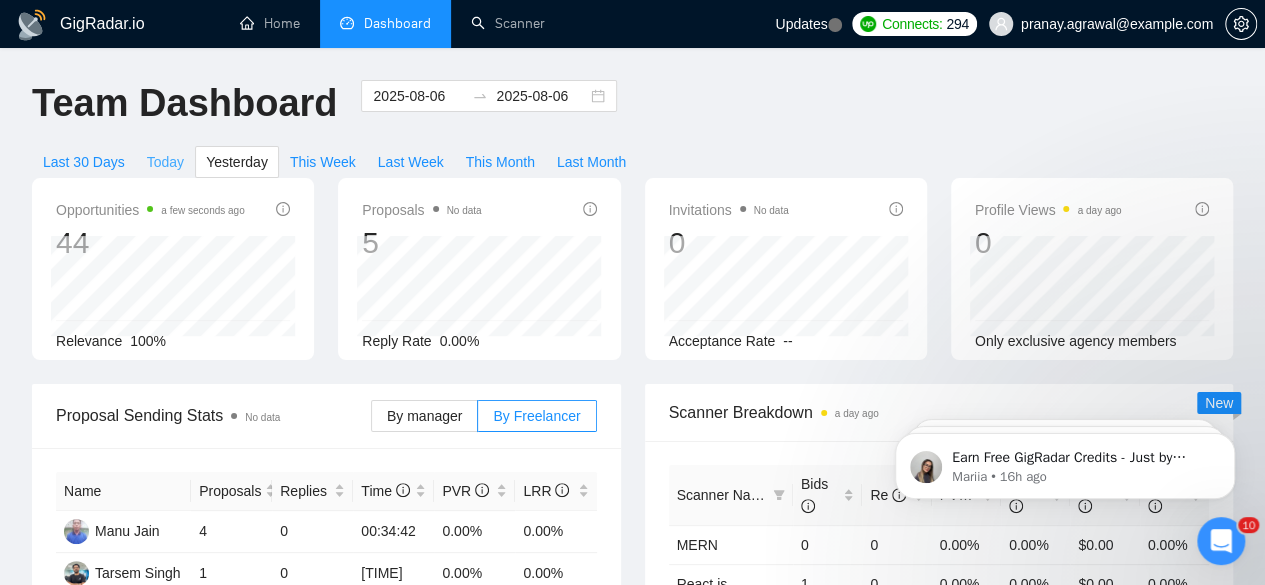 click on "Today" at bounding box center (165, 162) 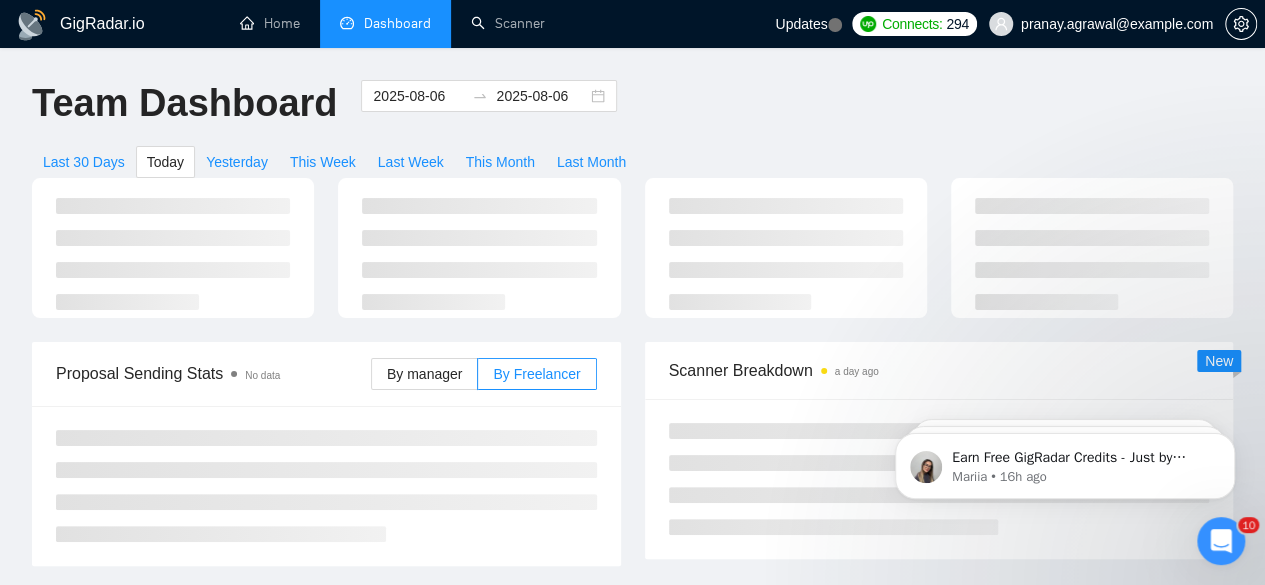 type on "2025-08-07" 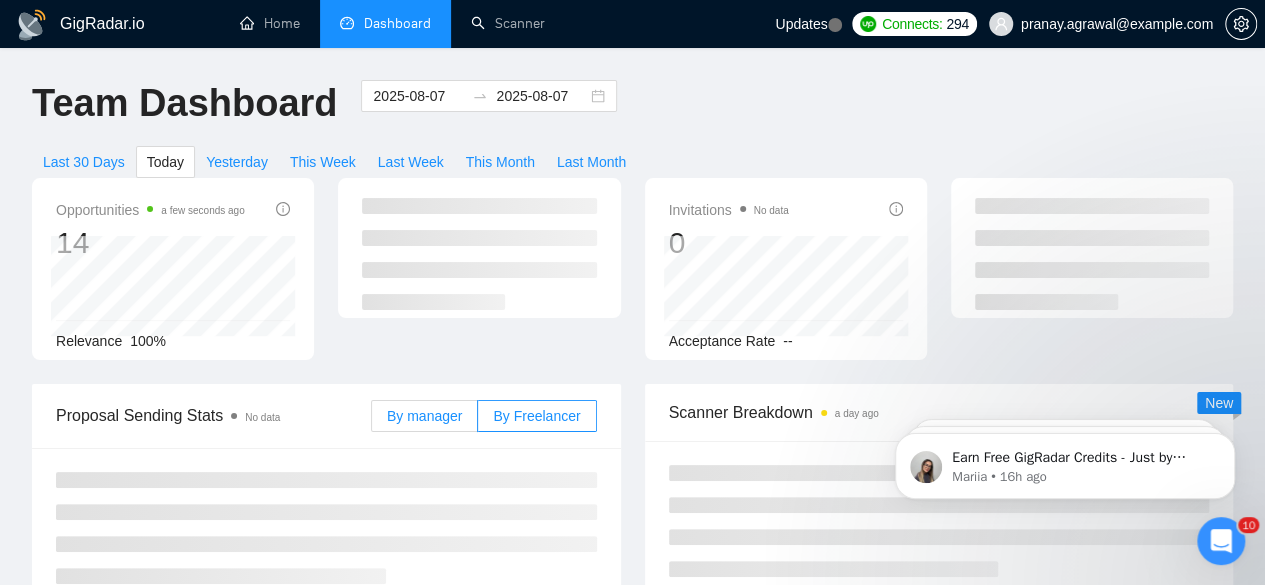 click on "Opportunities a few seconds ago 14   Relevance 100% Invitations No data 0   Acceptance Rate --" at bounding box center (632, 281) 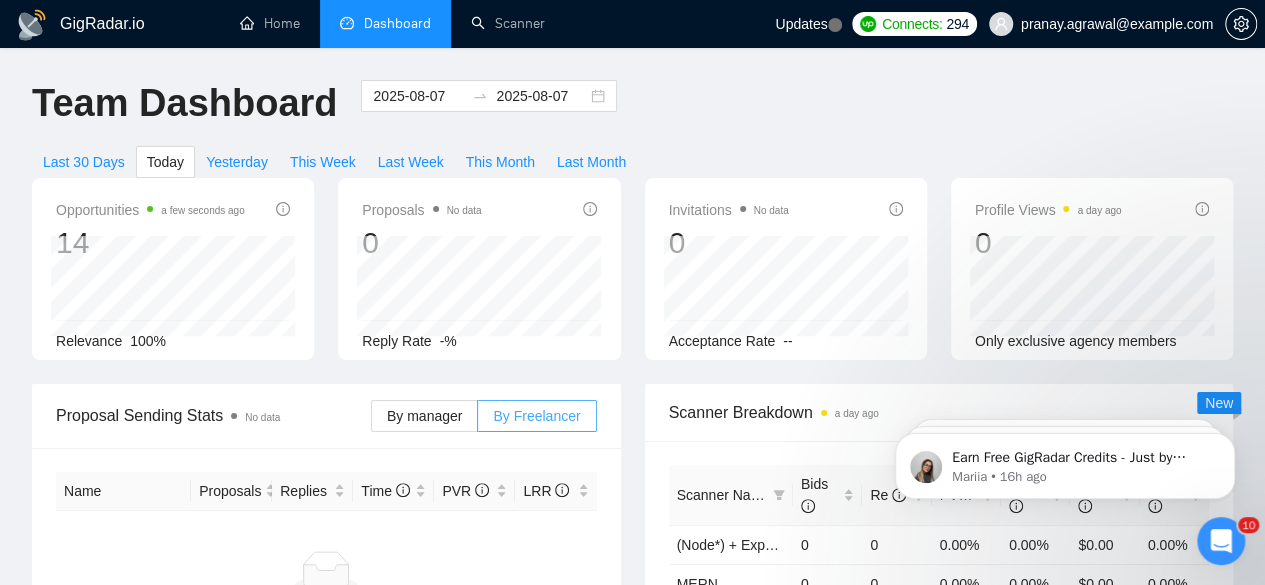 click on "By Freelancer" at bounding box center [536, 416] 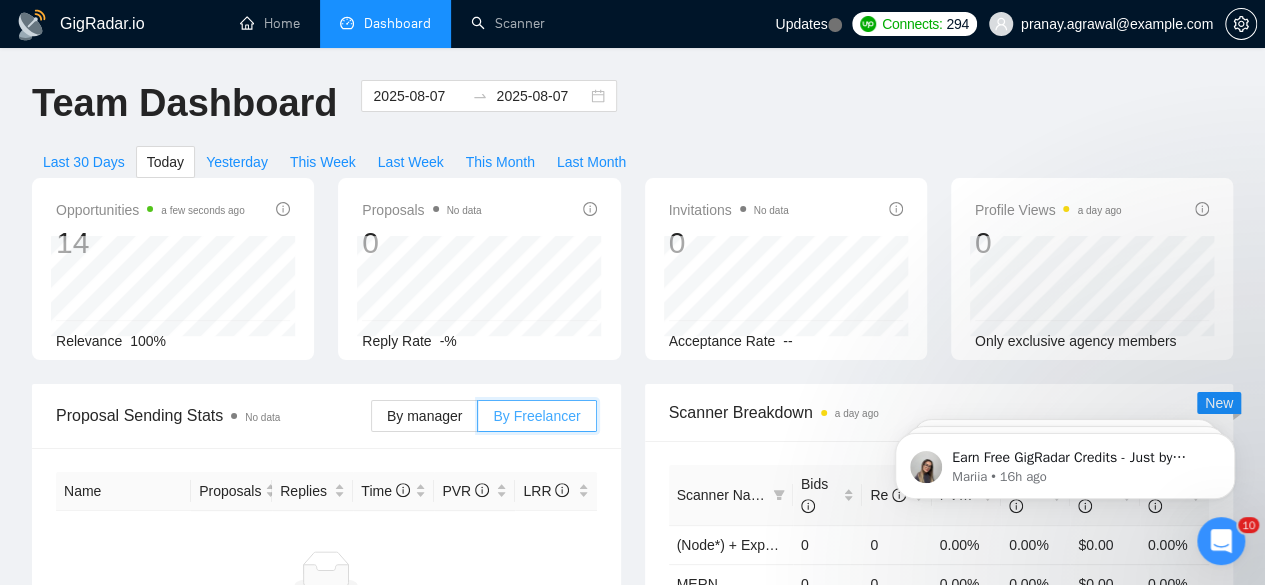 click on "By Freelancer" at bounding box center (478, 421) 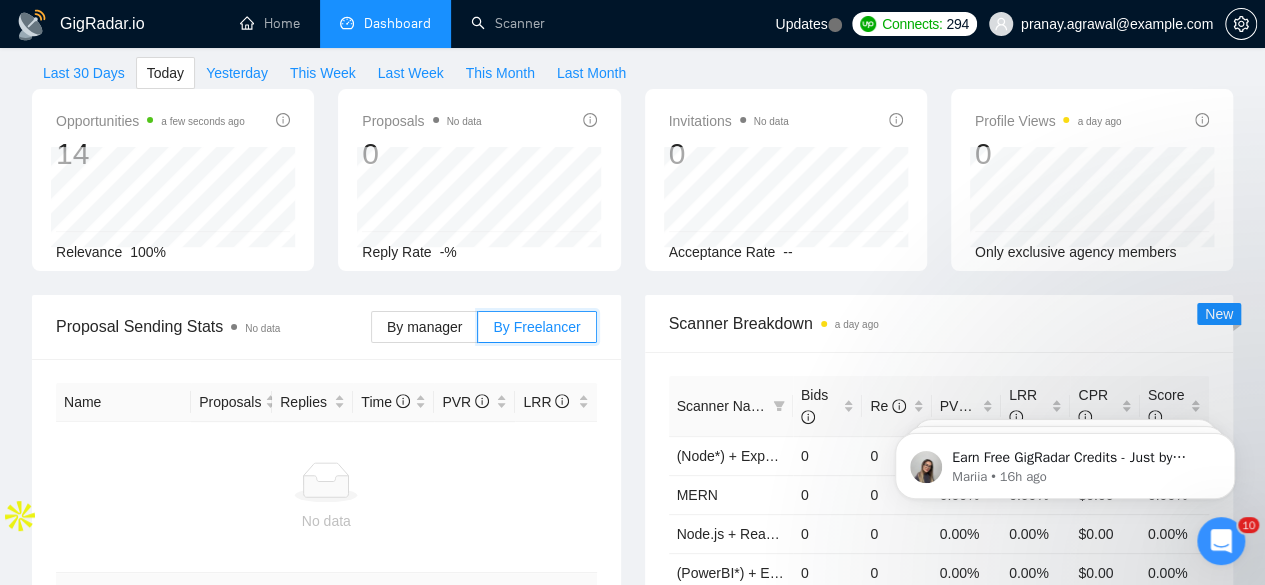 scroll, scrollTop: 0, scrollLeft: 0, axis: both 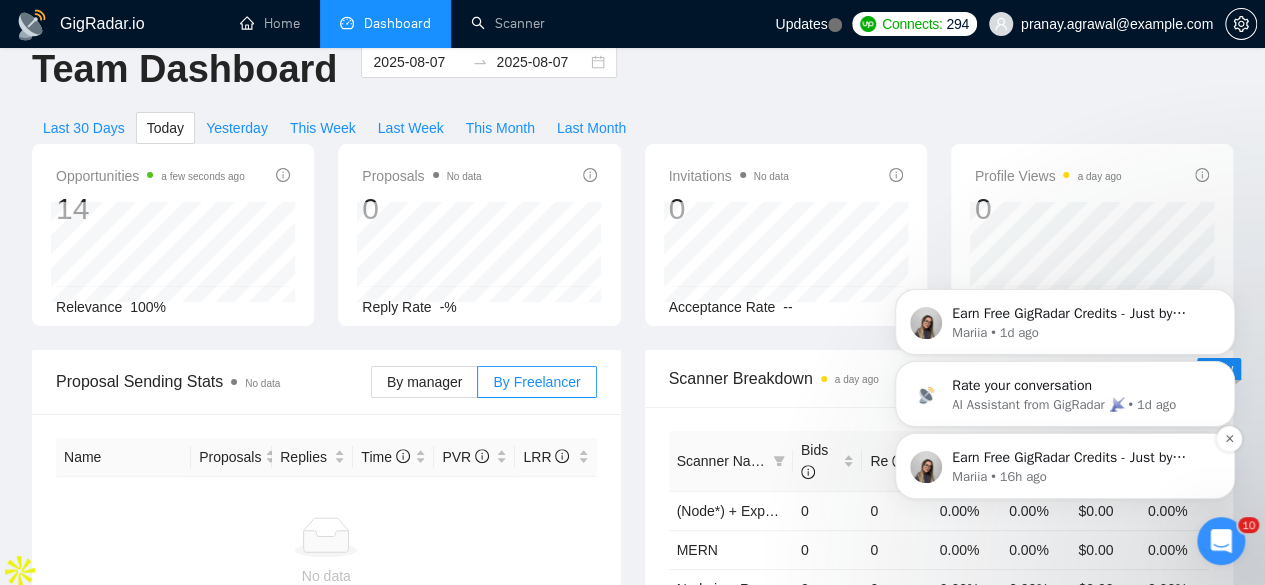 click on "Earn Free GigRadar Credits - Just by Sharing Your Story! 💬 Want more credits for sending proposals? It’s simple - share, inspire, and get rewarded! 🤫 Here’s how you can earn free credits: Introduce yourself in the #intros channel of the GigRadar Upwork Community and grab +20 credits for sending bids., Post your success story (closed projects, high LRR, etc.) in the #general channel and claim +50 credits for sending bids. Why? GigRadar is building a powerful network of freelancers and agencies. We want you to make valuable connections, showcase your wins, and inspire others while getting rewarded! 🚀 Not a member yet? Join our Slack community now 👉 Join Slack Community Claiming your credits is easy: Reply to this message with a screenshot of your post, and our Tech Support Team will instantly top up your credits! 💸" at bounding box center [1081, 458] 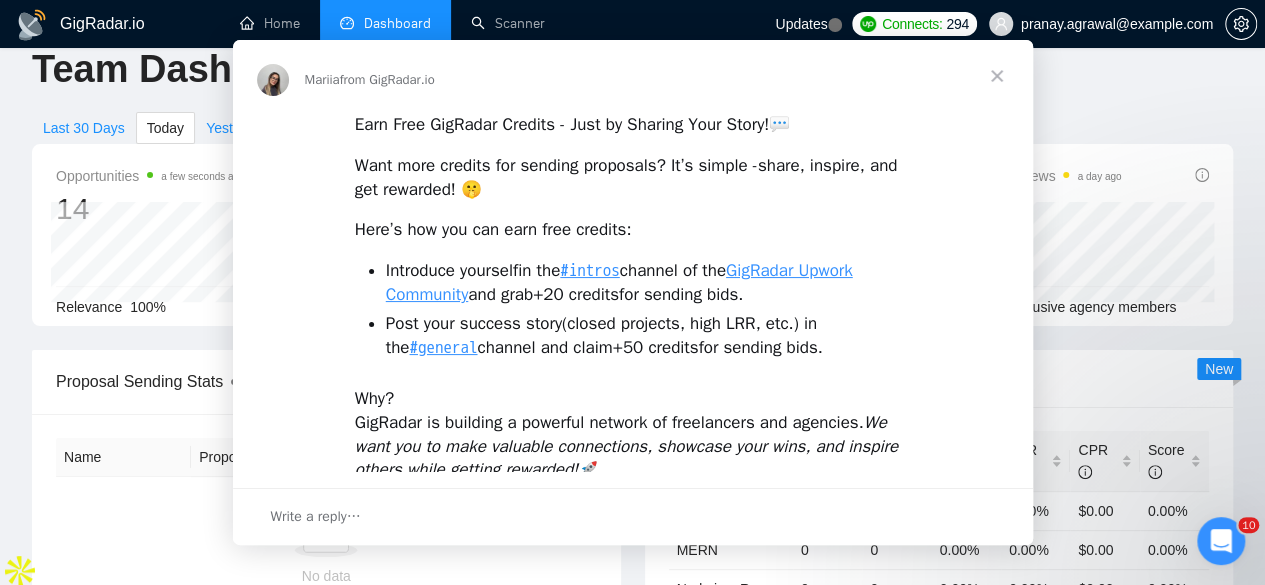 scroll, scrollTop: 0, scrollLeft: 0, axis: both 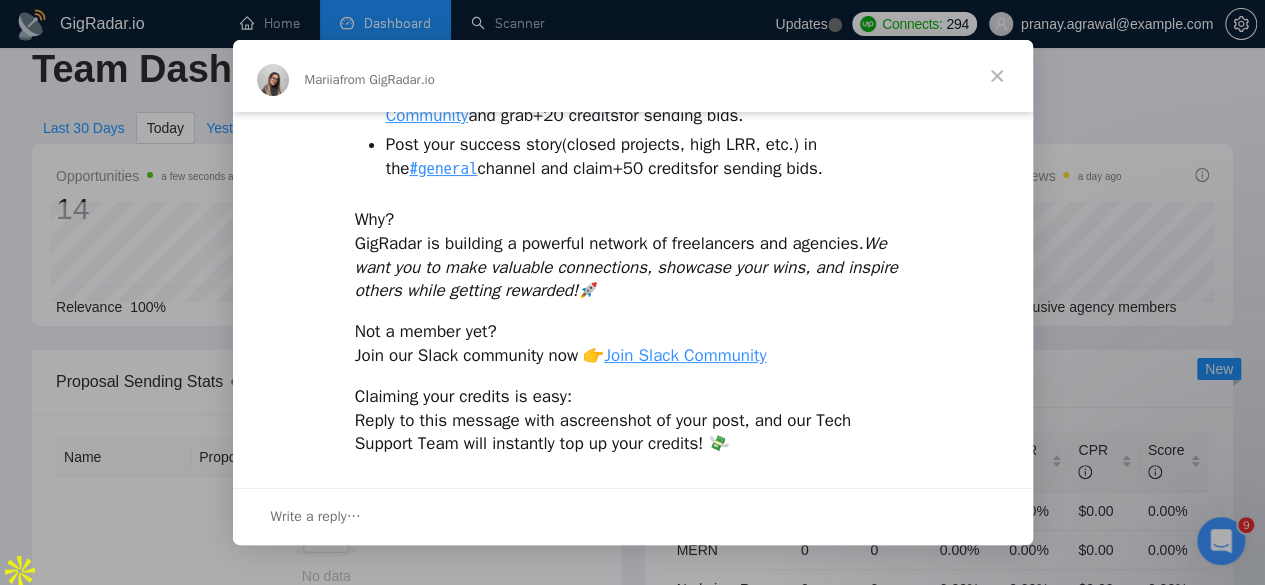 click at bounding box center (997, 76) 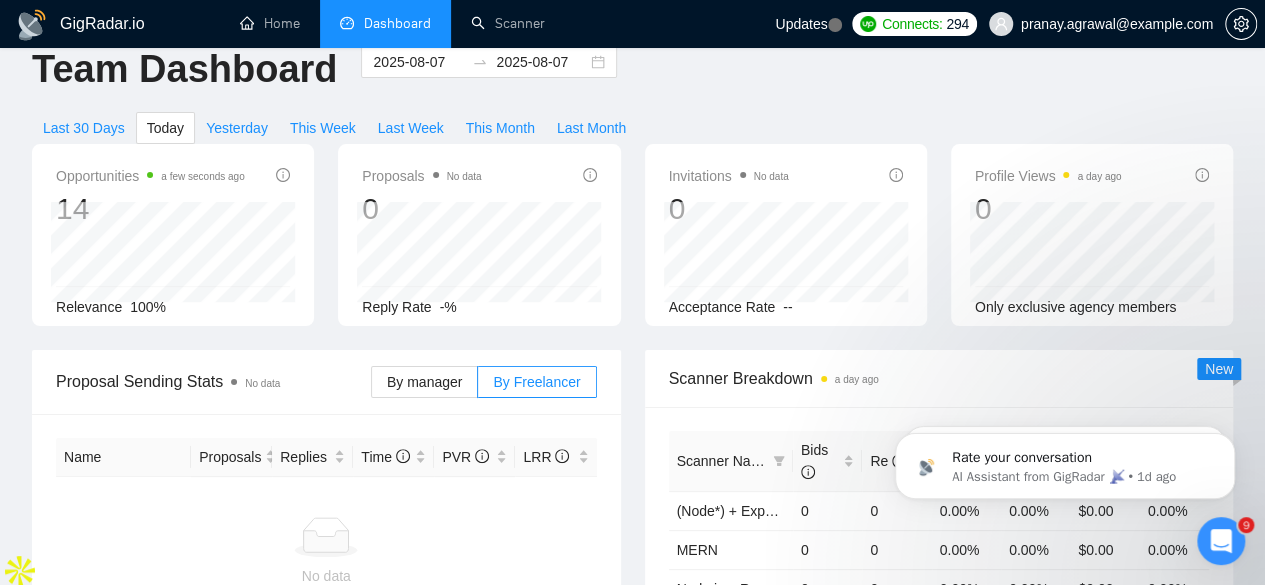 scroll, scrollTop: 0, scrollLeft: 0, axis: both 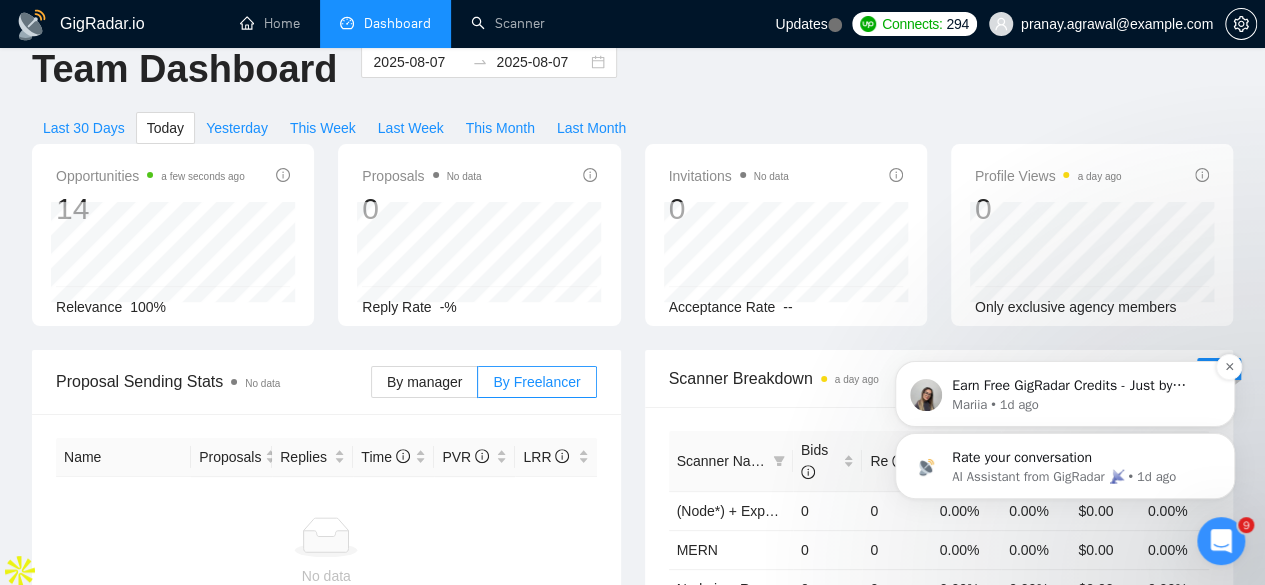 click on "Earn Free GigRadar Credits - Just by Sharing Your Story! 💬 Want more credits for sending proposals? It’s simple - share, inspire, and get rewarded! 🤫 Here’s how you can earn free credits: Introduce yourself in the #intros channel of the GigRadar Upwork Community and grab +20 credits for sending bids., Post your success story (closed projects, high LRR, etc.) in the #general channel and claim +50 credits for sending bids. Why? GigRadar is building a powerful network of freelancers and agencies. We want you to make valuable connections, showcase your wins, and inspire others while getting rewarded! 🚀 Not a member yet? Join our Slack community now 👉 Join Slack Community Claiming your credits is easy: Reply to this message with a screenshot of your post, and our Tech Support Team will instantly top up your credits! 💸" at bounding box center [1081, 386] 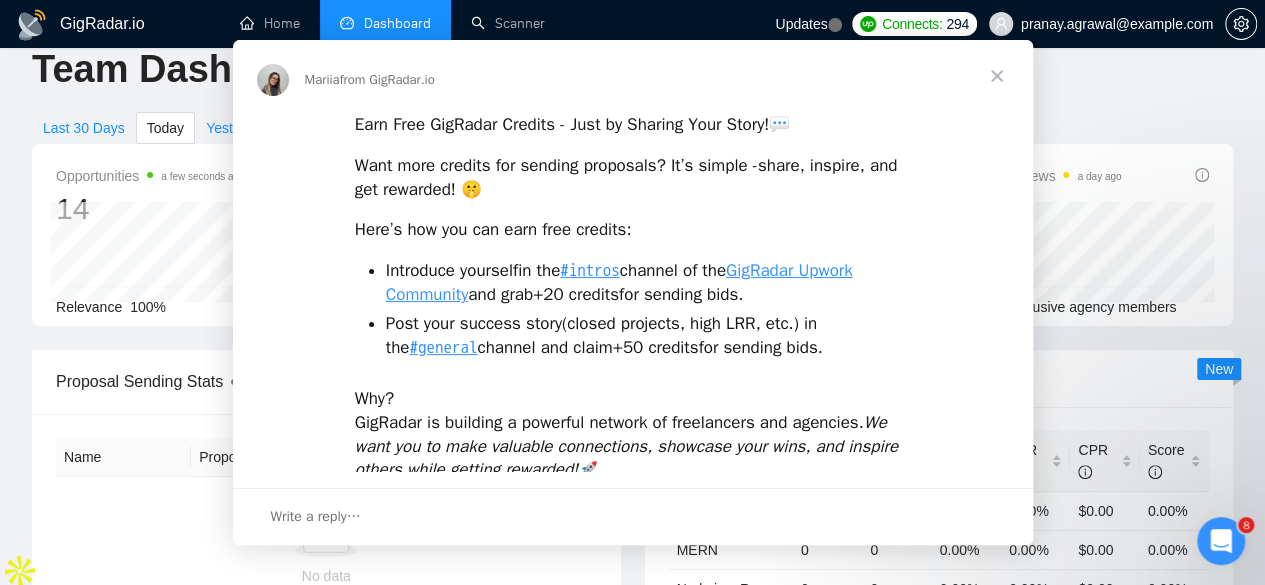 scroll, scrollTop: 0, scrollLeft: 0, axis: both 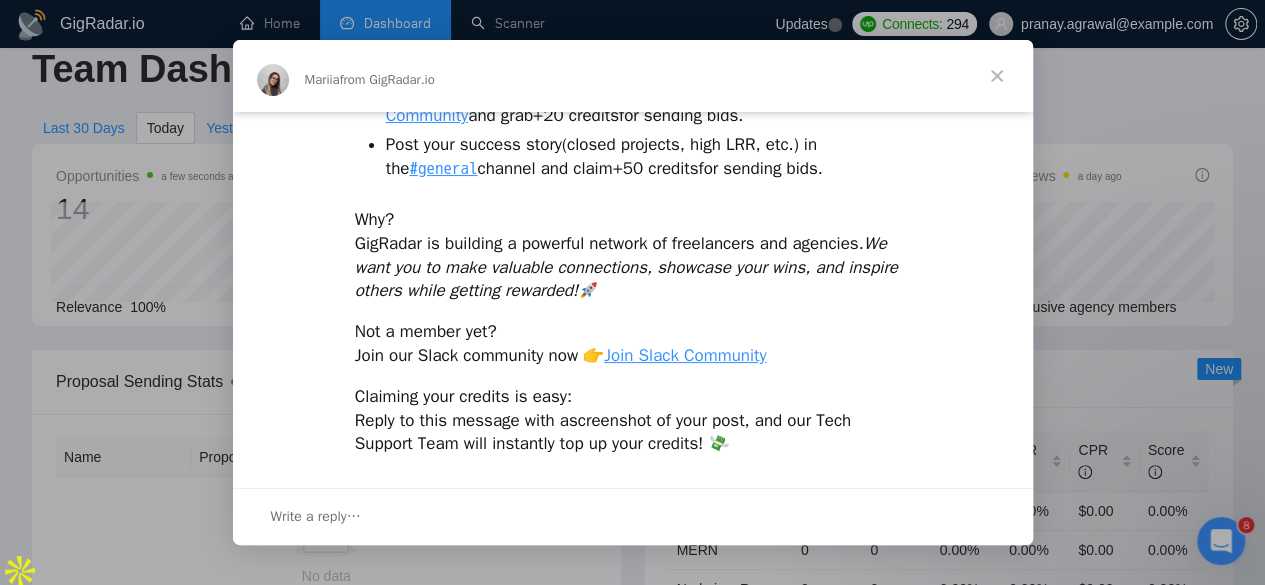 click at bounding box center (997, 76) 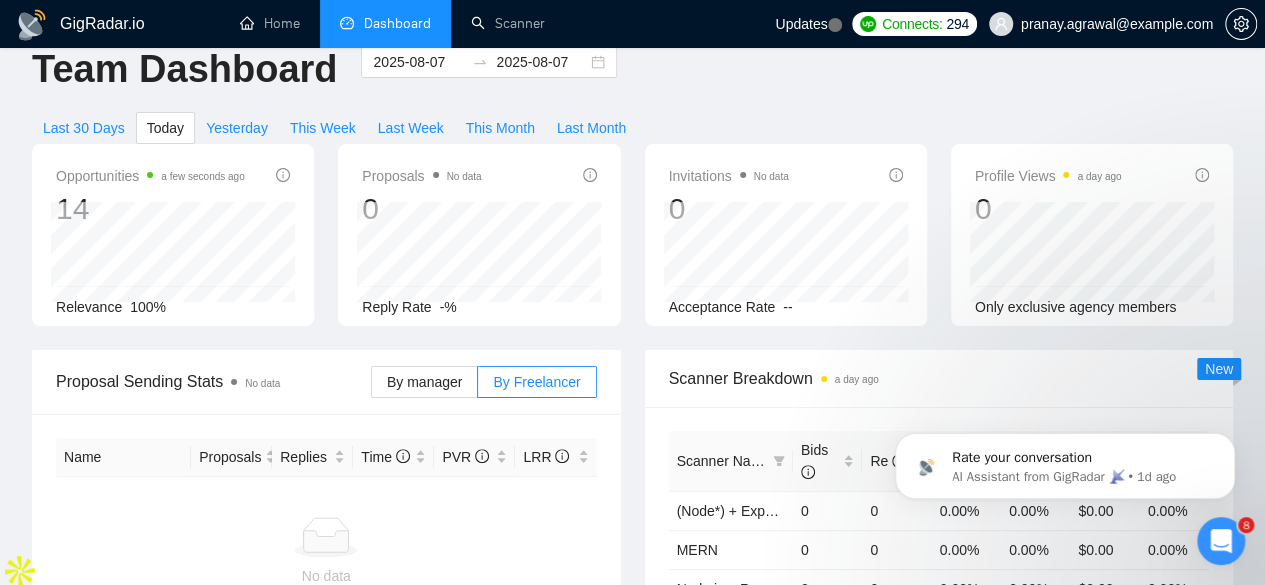 scroll, scrollTop: 0, scrollLeft: 0, axis: both 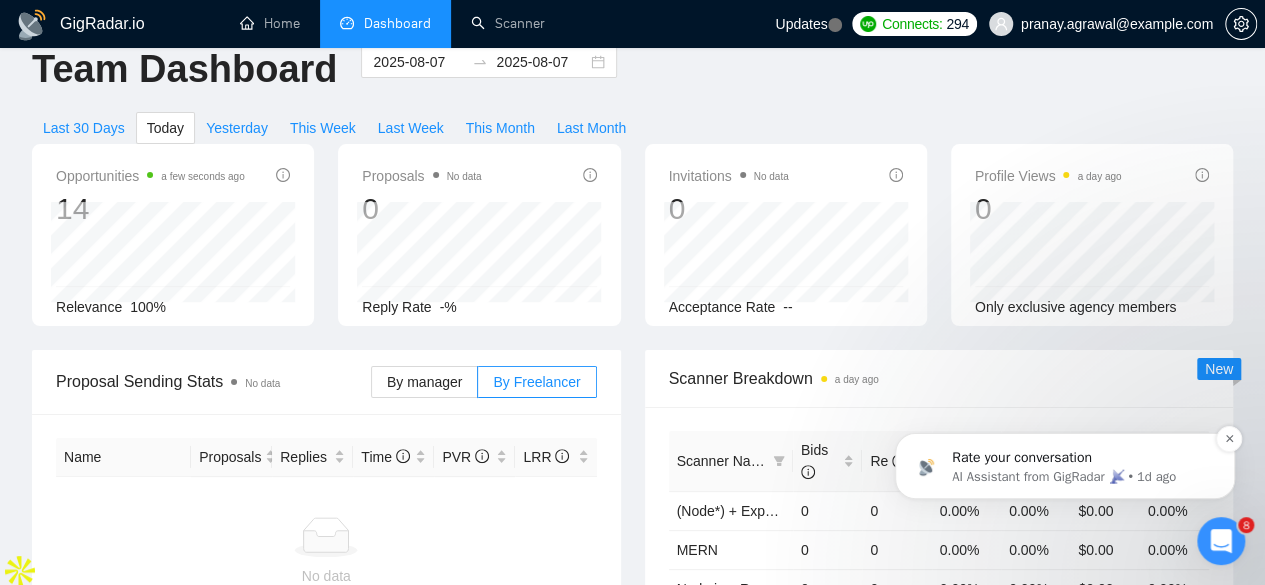 click on "AI Assistant from GigRadar 📡 • 1d ago" at bounding box center [1081, 477] 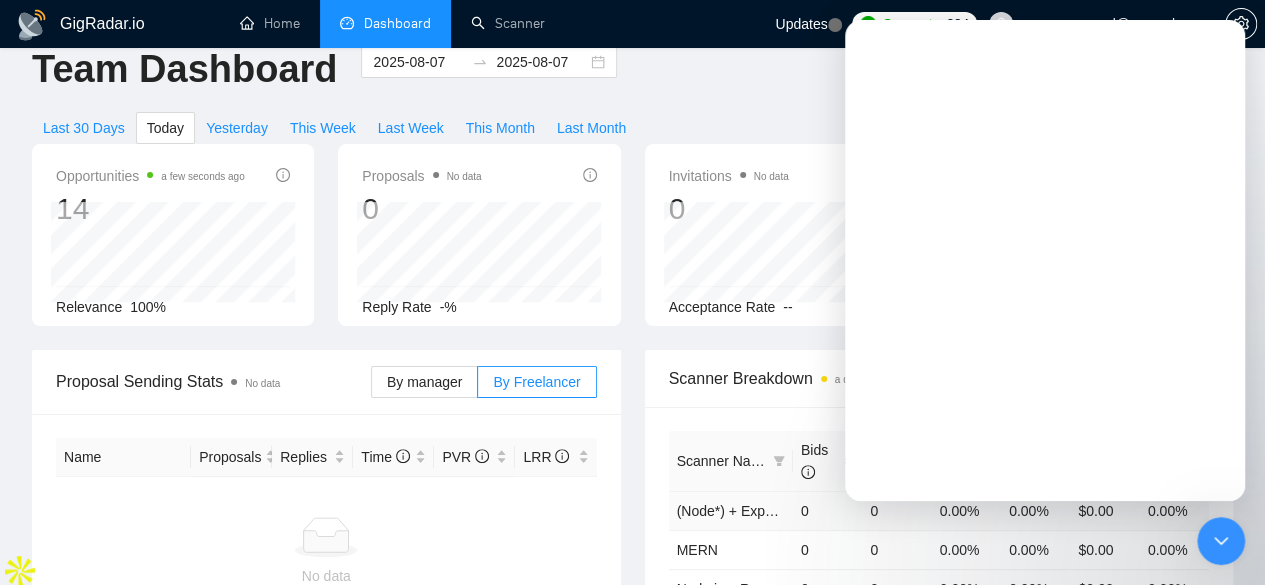 scroll, scrollTop: 0, scrollLeft: 0, axis: both 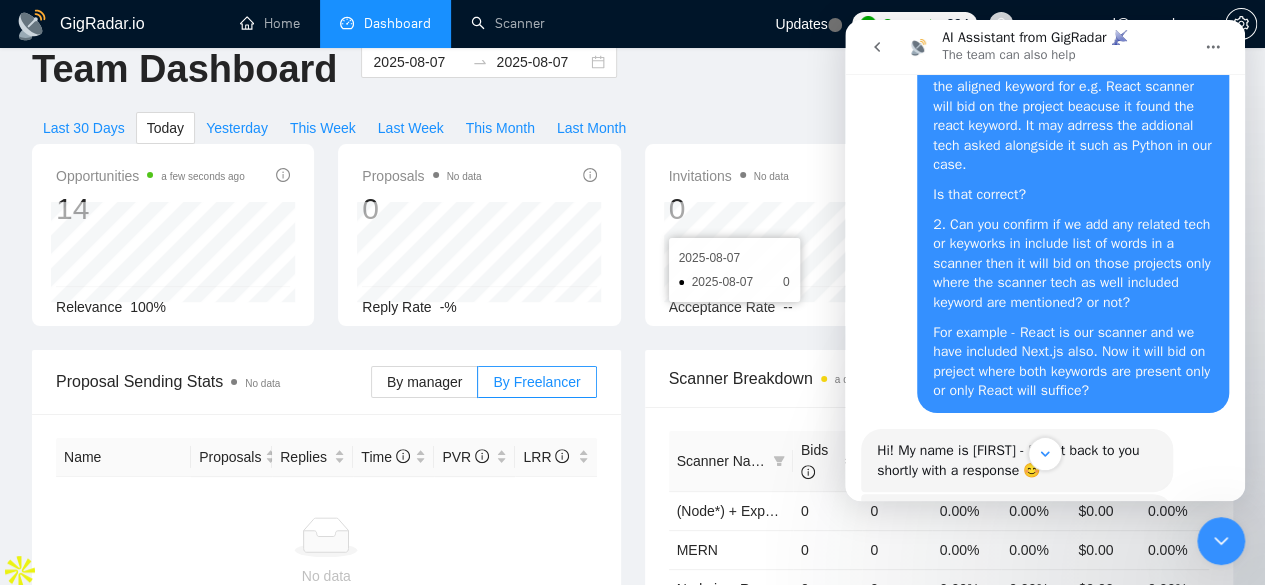 click on "[DATE]
[DATE] [TIME]" at bounding box center [734, 270] 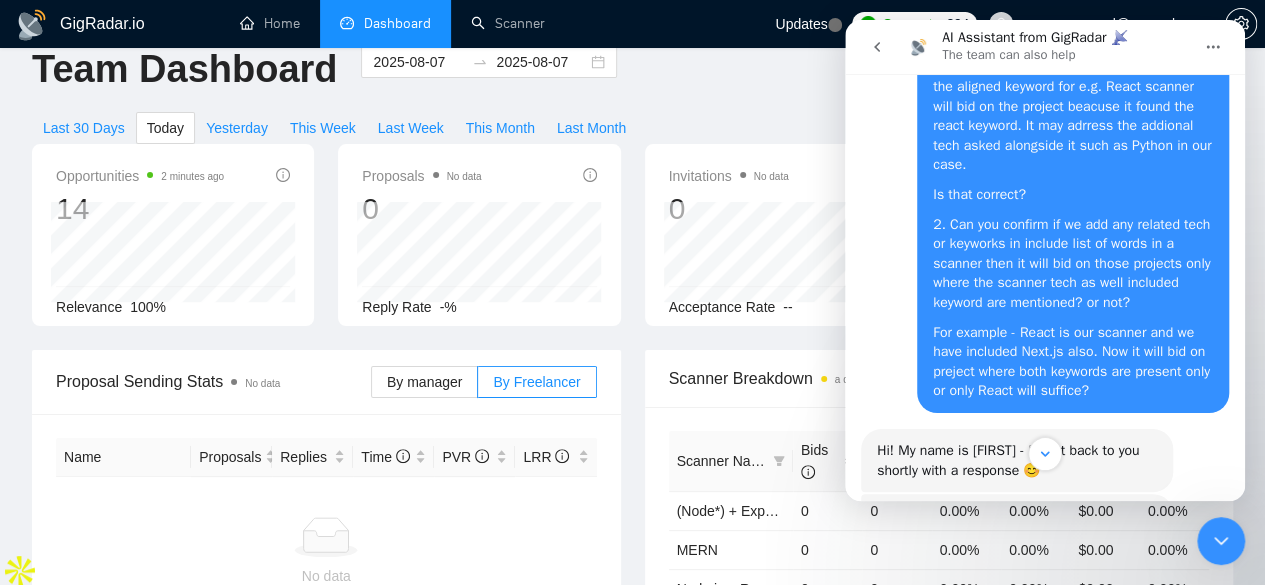 click 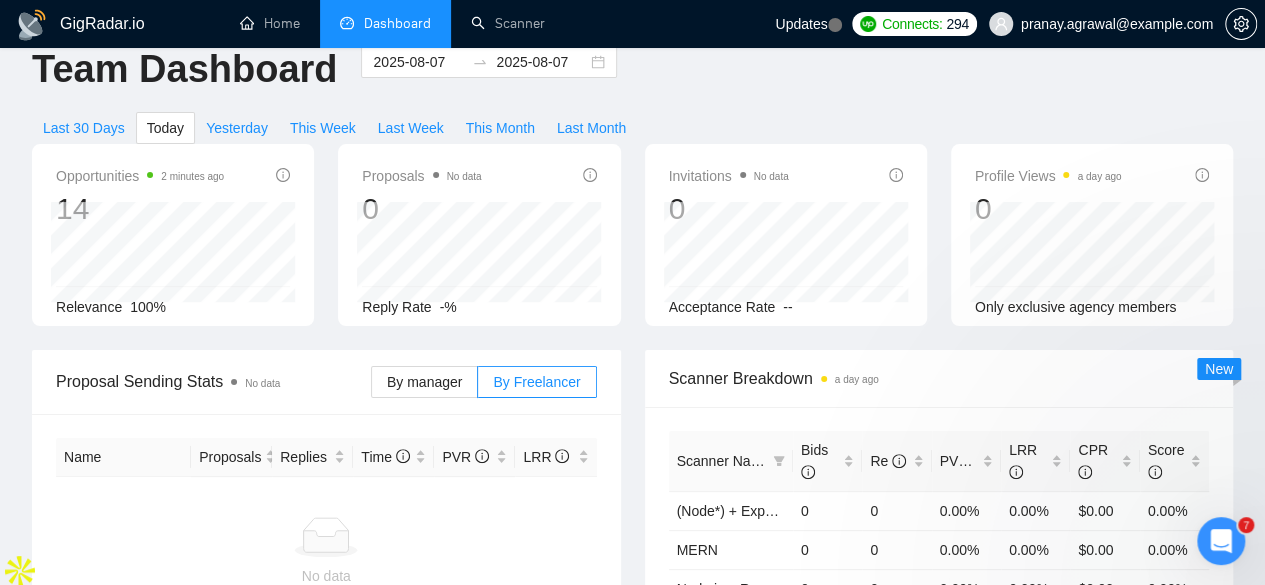 scroll, scrollTop: 0, scrollLeft: 0, axis: both 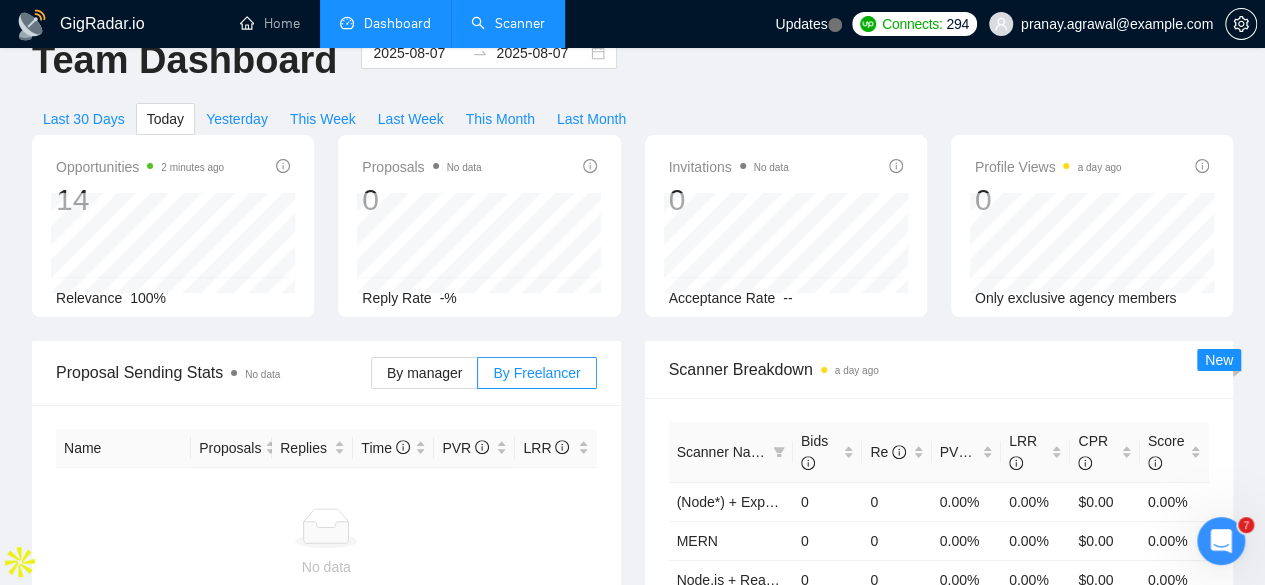 click on "Scanner" at bounding box center [508, 23] 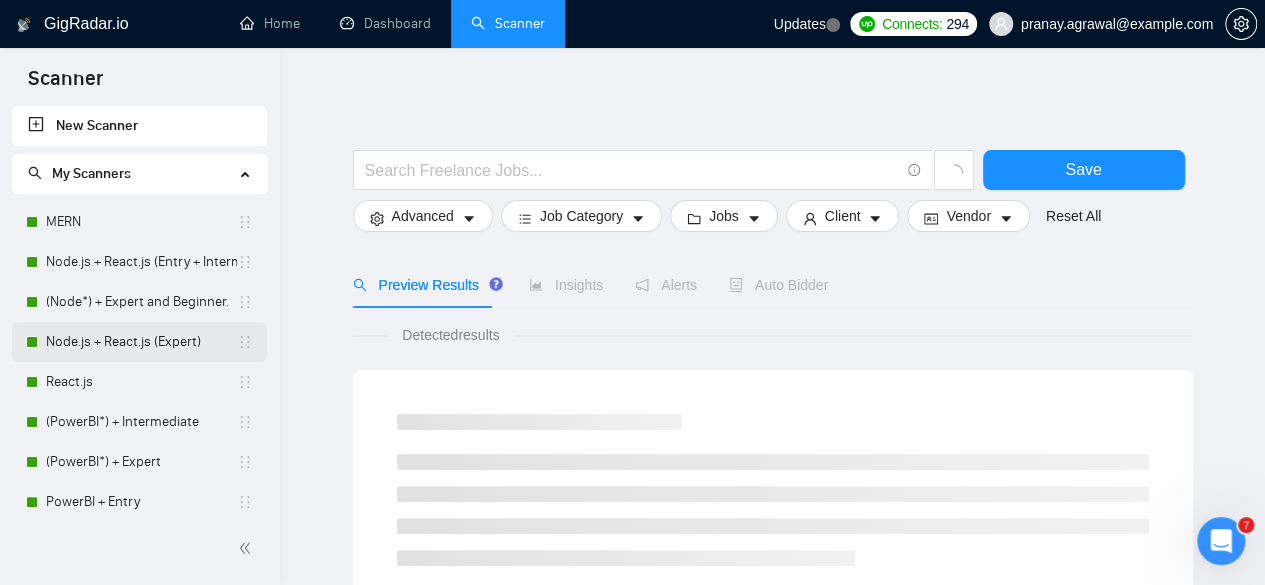 scroll, scrollTop: 61, scrollLeft: 0, axis: vertical 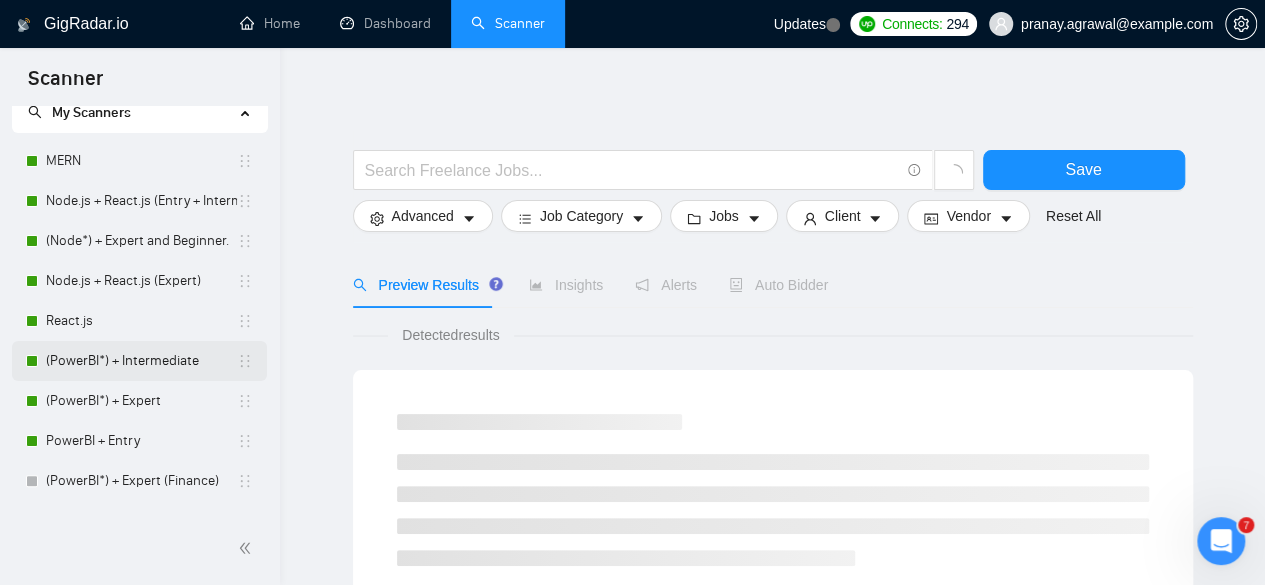 click on "(PowerBI*) + Intermediate" at bounding box center (141, 361) 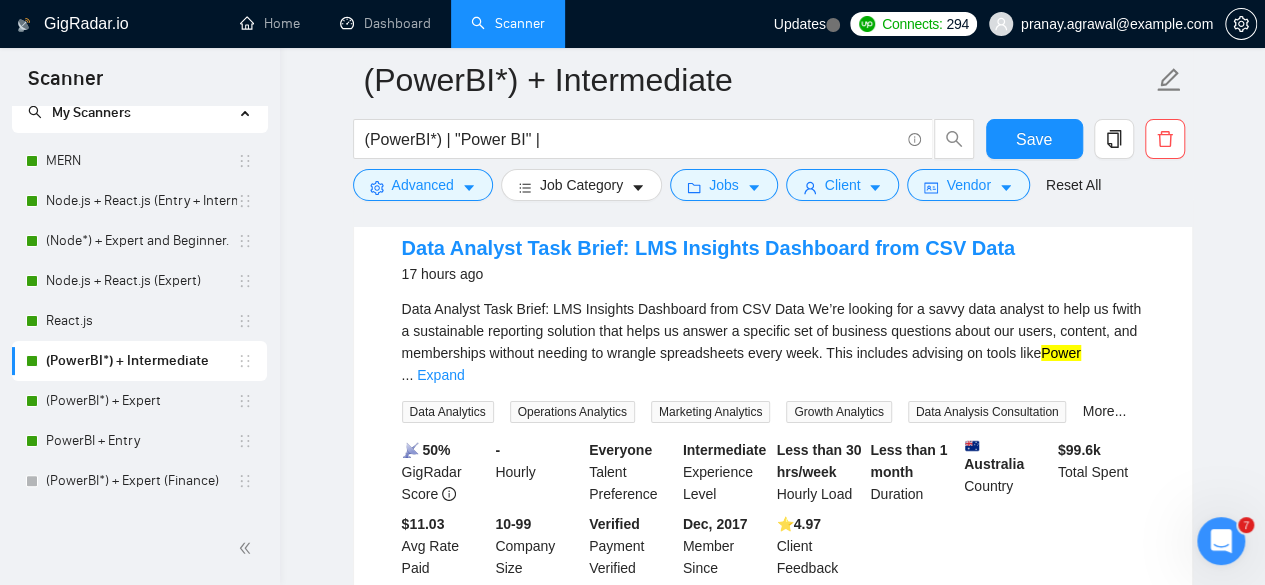 scroll, scrollTop: 3365, scrollLeft: 0, axis: vertical 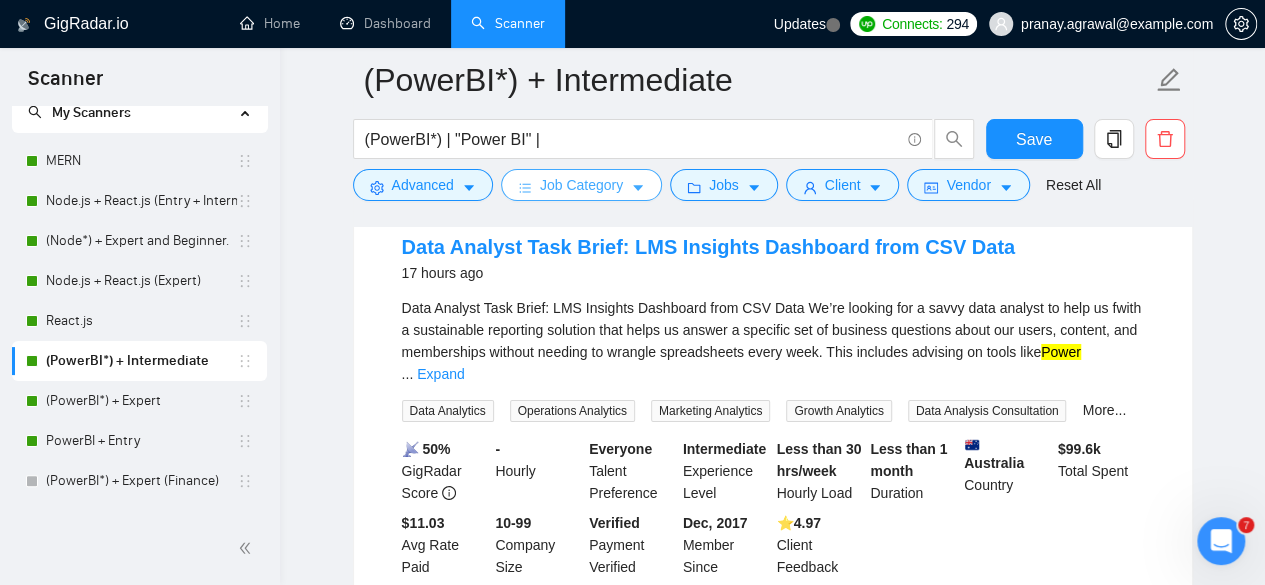 click on "Job Category" at bounding box center (581, 185) 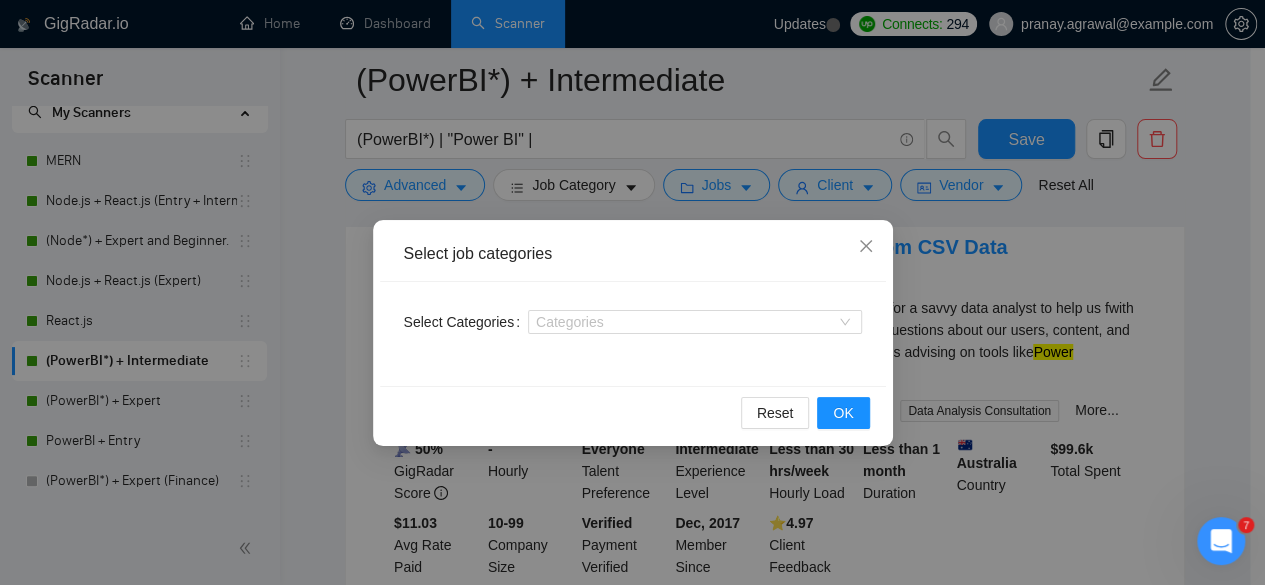 click on "Select job categories Select Categories   Categories Reset OK" at bounding box center (632, 292) 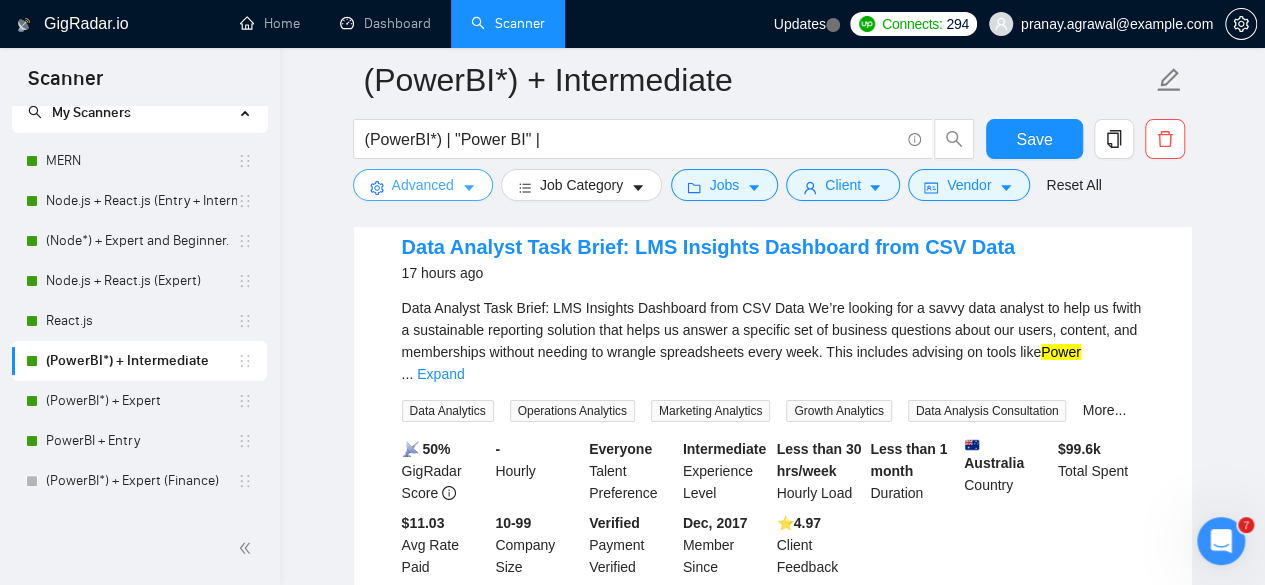 click on "Advanced" at bounding box center [423, 185] 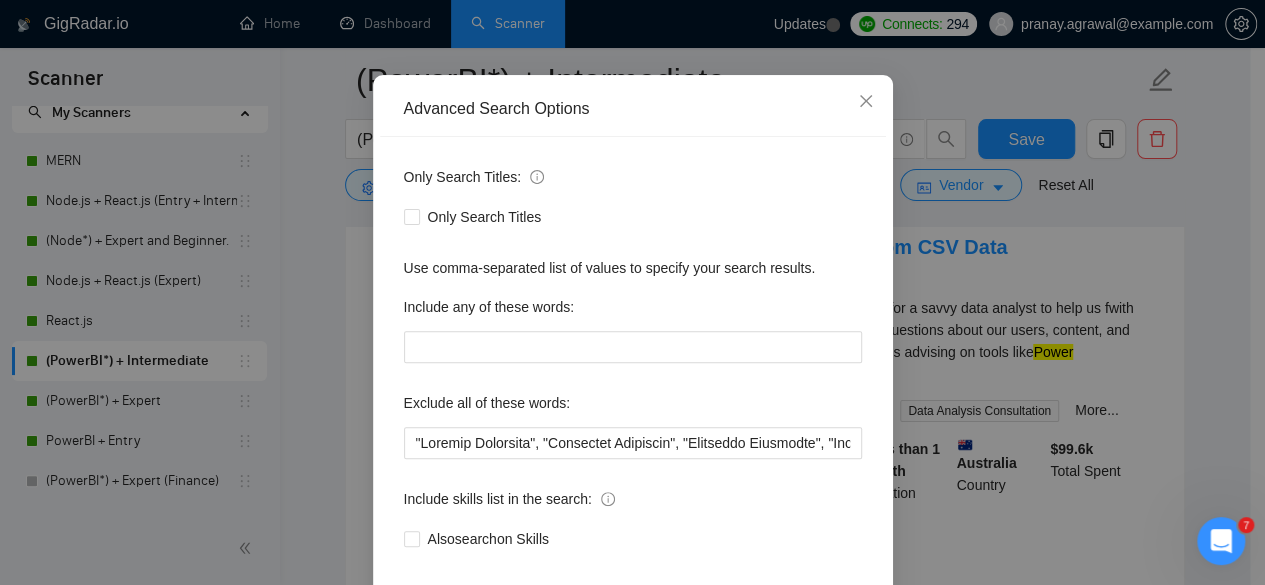 scroll, scrollTop: 246, scrollLeft: 0, axis: vertical 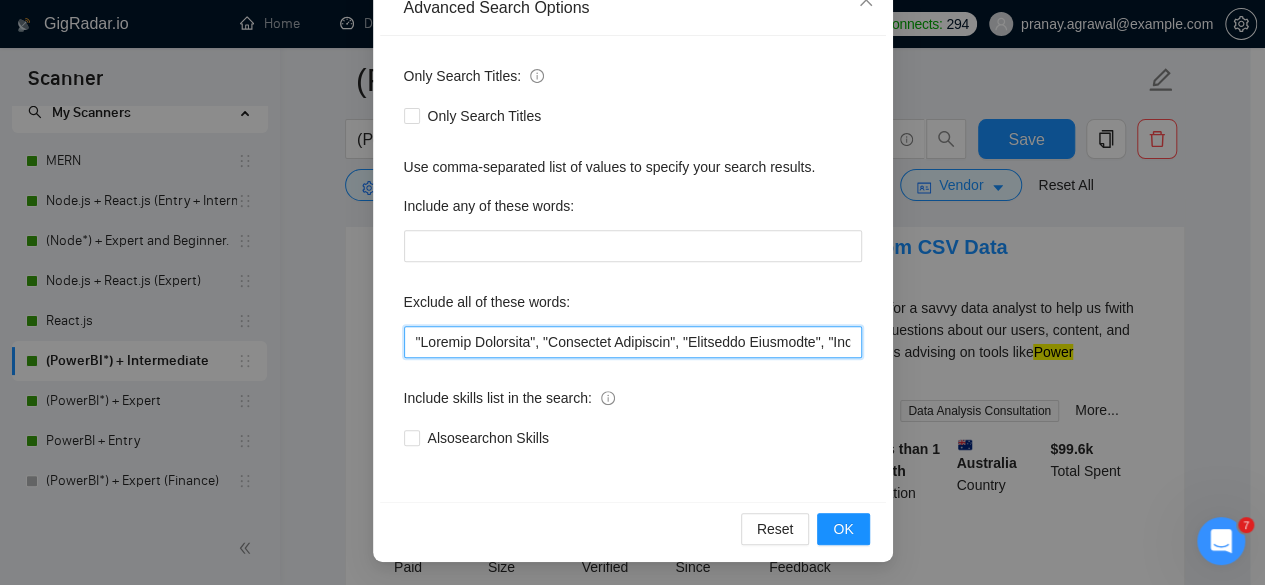 click at bounding box center [633, 342] 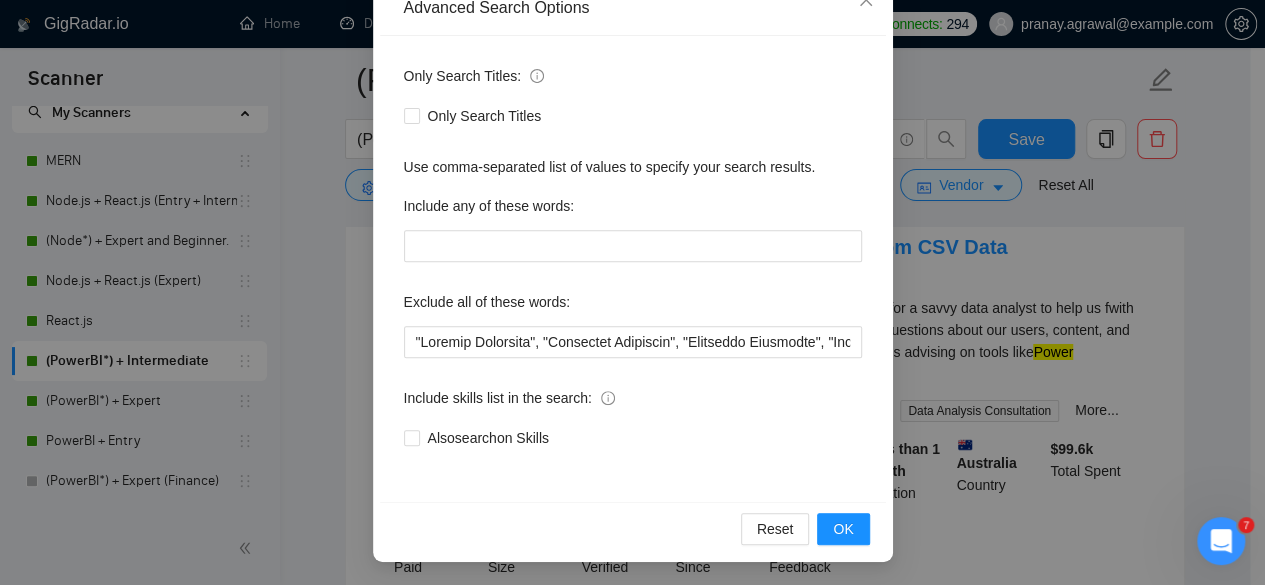 click on "Only Search Titles:   Only Search Titles Use comma-separated list of values to specify your search results. Include any of these words: Exclude all of these words: Include skills list in the search:   Also  search  on Skills" at bounding box center [633, 269] 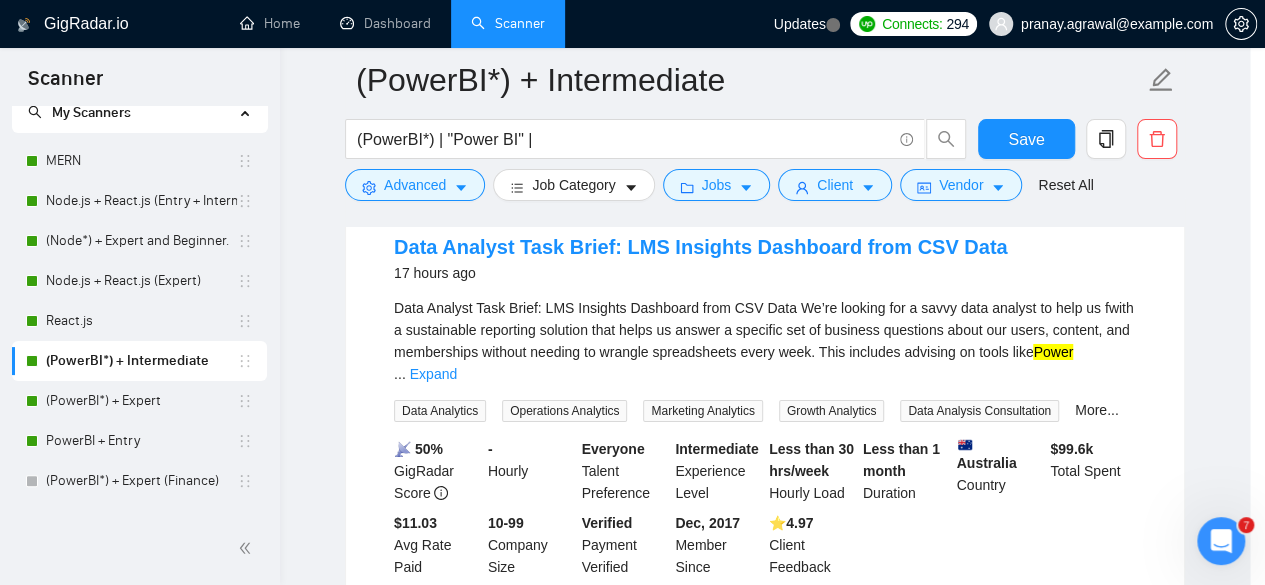 scroll, scrollTop: 146, scrollLeft: 0, axis: vertical 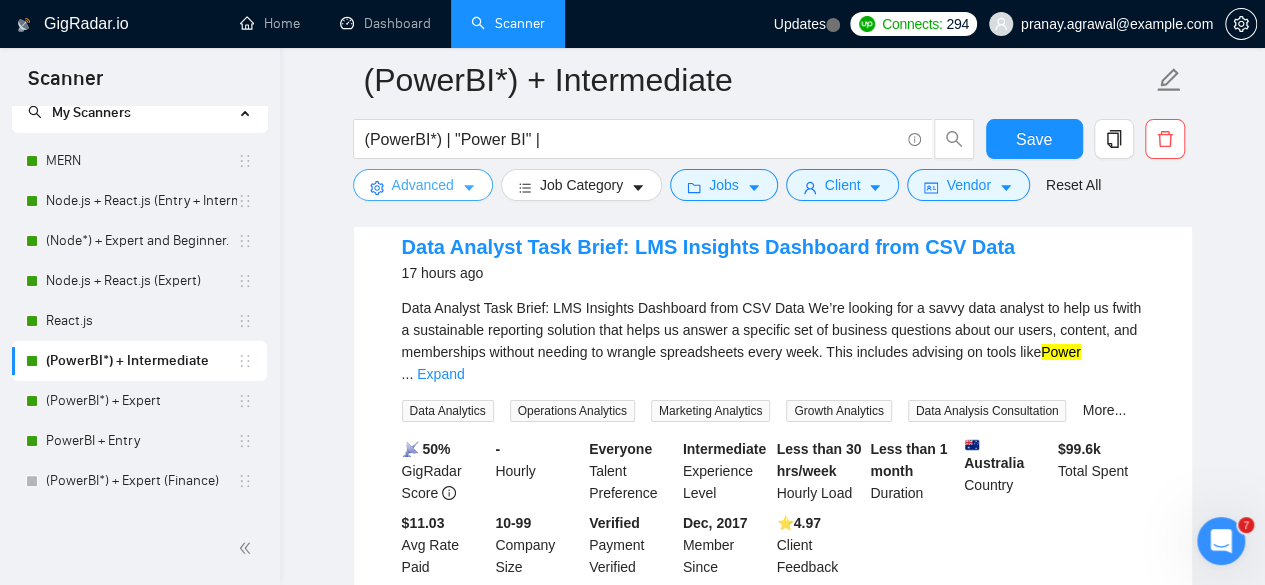 click on "Advanced" at bounding box center (423, 185) 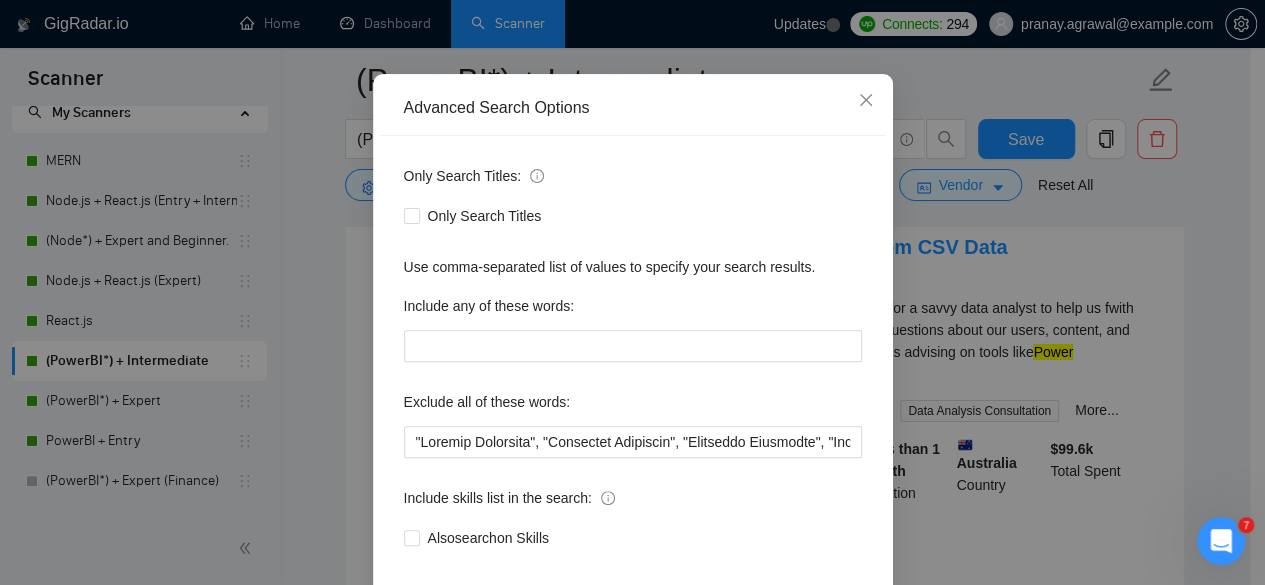 scroll, scrollTop: 246, scrollLeft: 0, axis: vertical 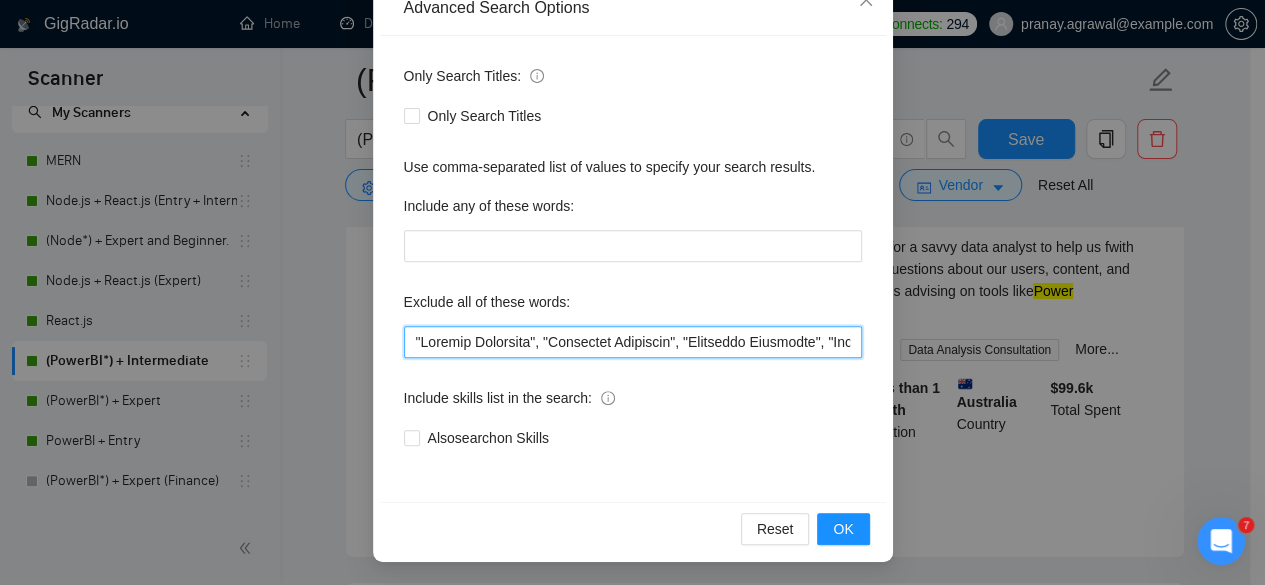 click at bounding box center (633, 342) 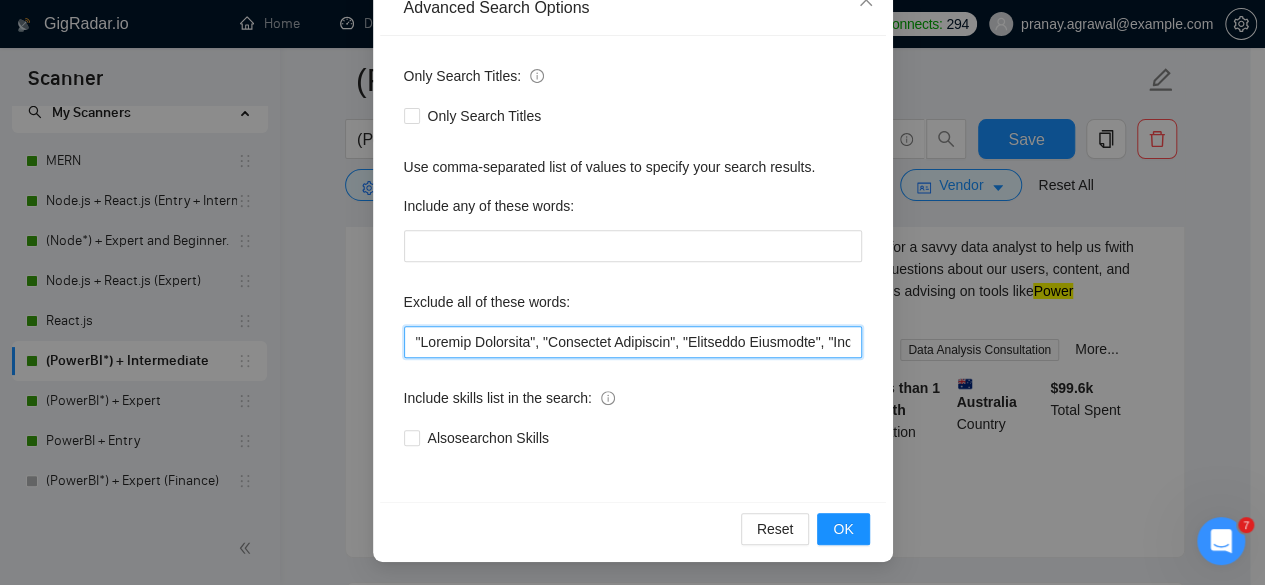 click at bounding box center (633, 342) 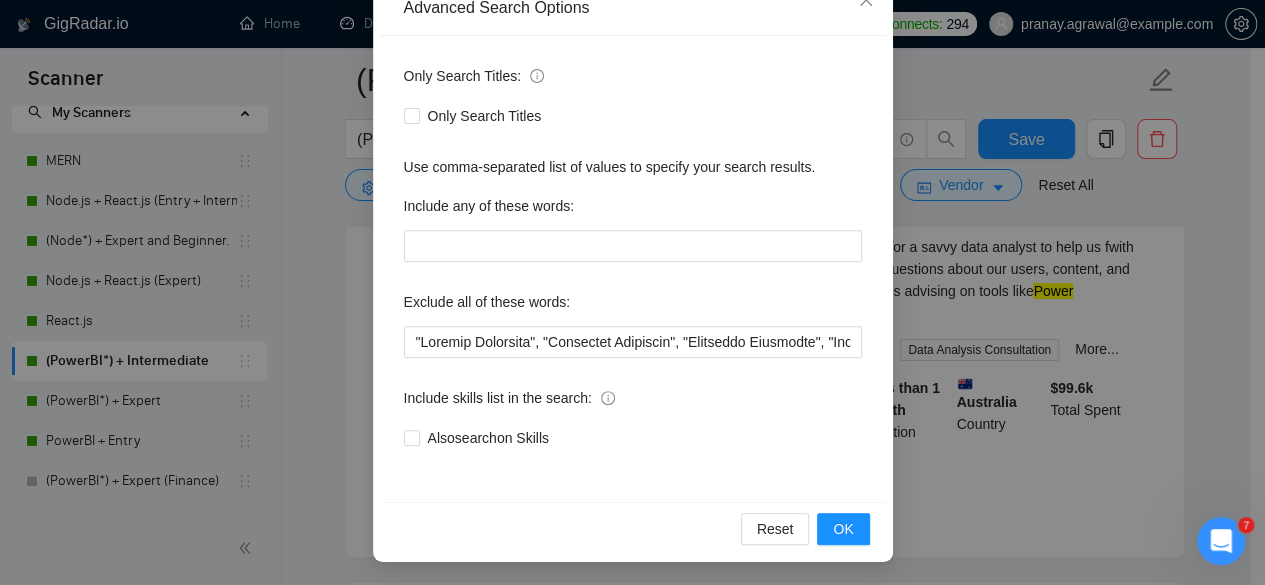 click on "Advanced Search Options Only Search Titles:   Only Search Titles Use comma-separated list of values to specify your search results. Include any of these words: Exclude all of these words: Include skills list in the search:   Also  search  on Skills Reset OK" at bounding box center [632, 292] 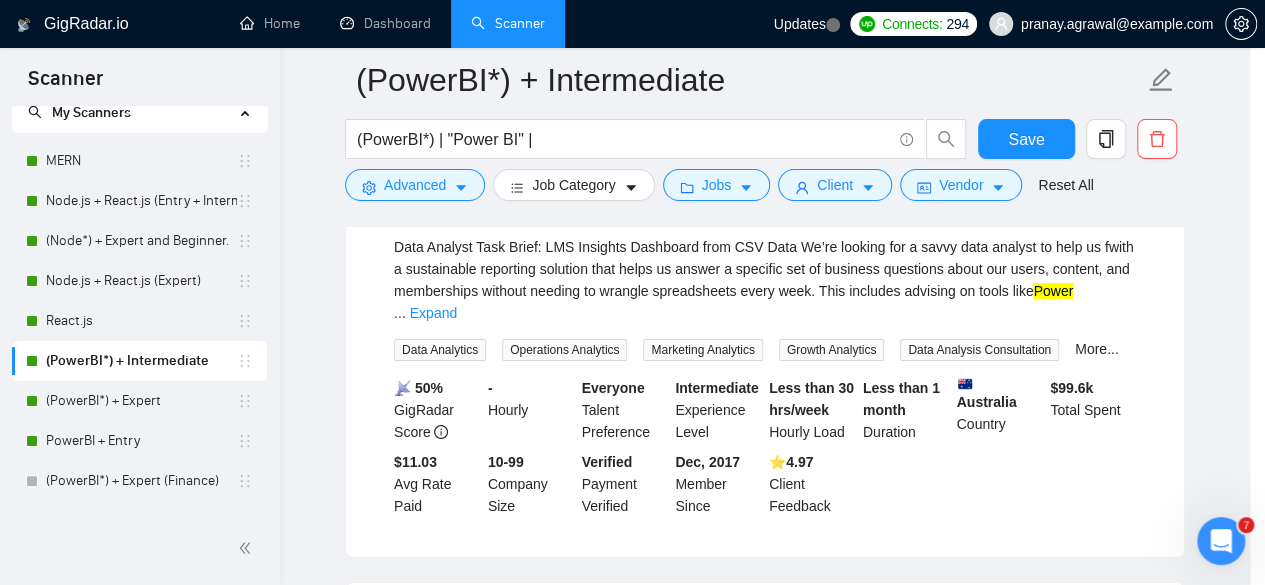 scroll, scrollTop: 146, scrollLeft: 0, axis: vertical 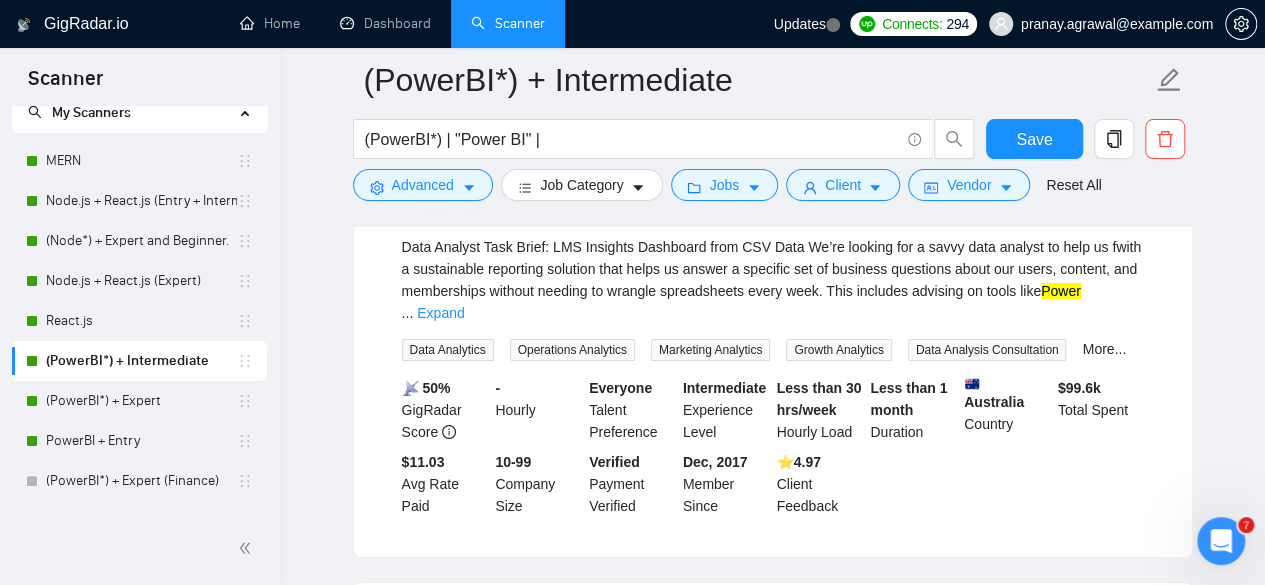 click on "(PowerBI*) + Expert" at bounding box center [141, 401] 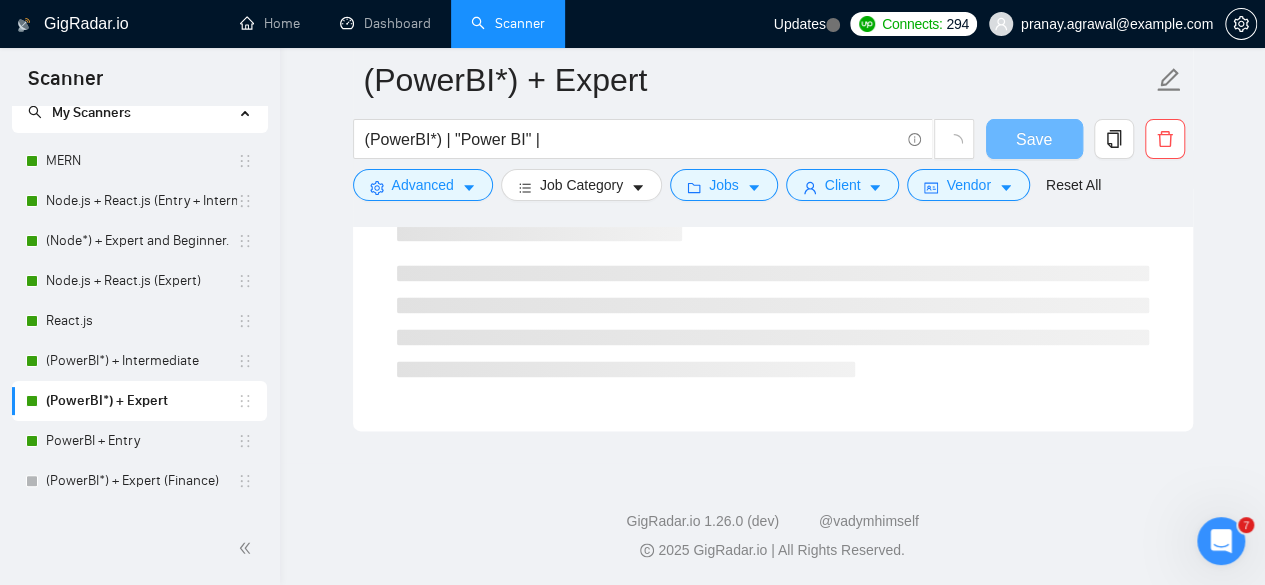 scroll, scrollTop: 1332, scrollLeft: 0, axis: vertical 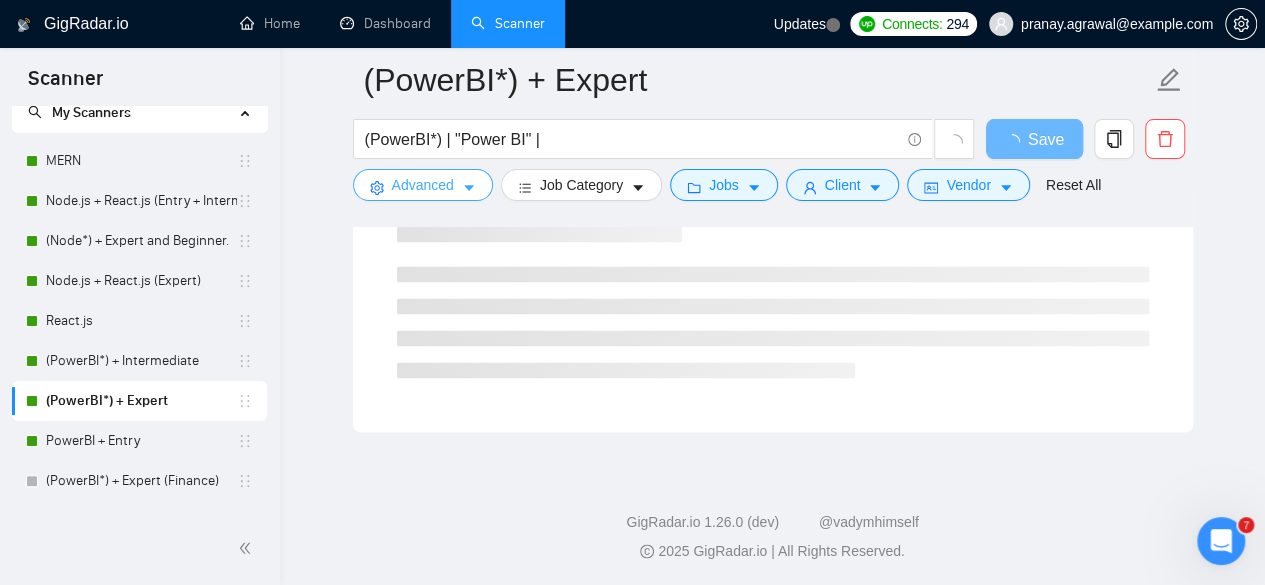 click on "Advanced" at bounding box center (423, 185) 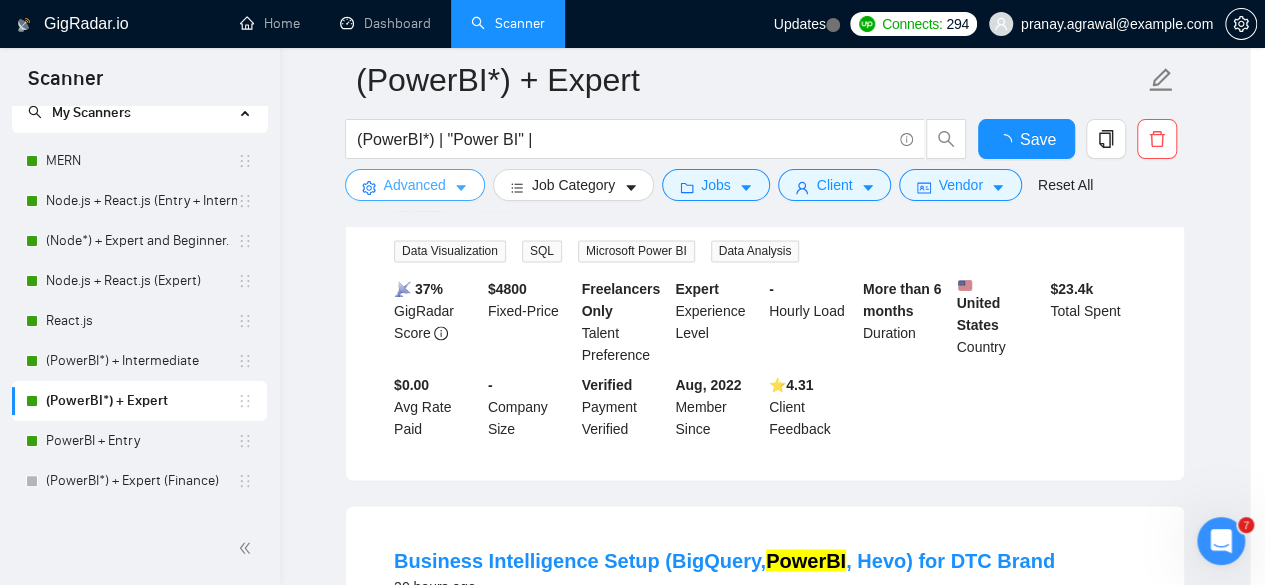 scroll, scrollTop: 3426, scrollLeft: 0, axis: vertical 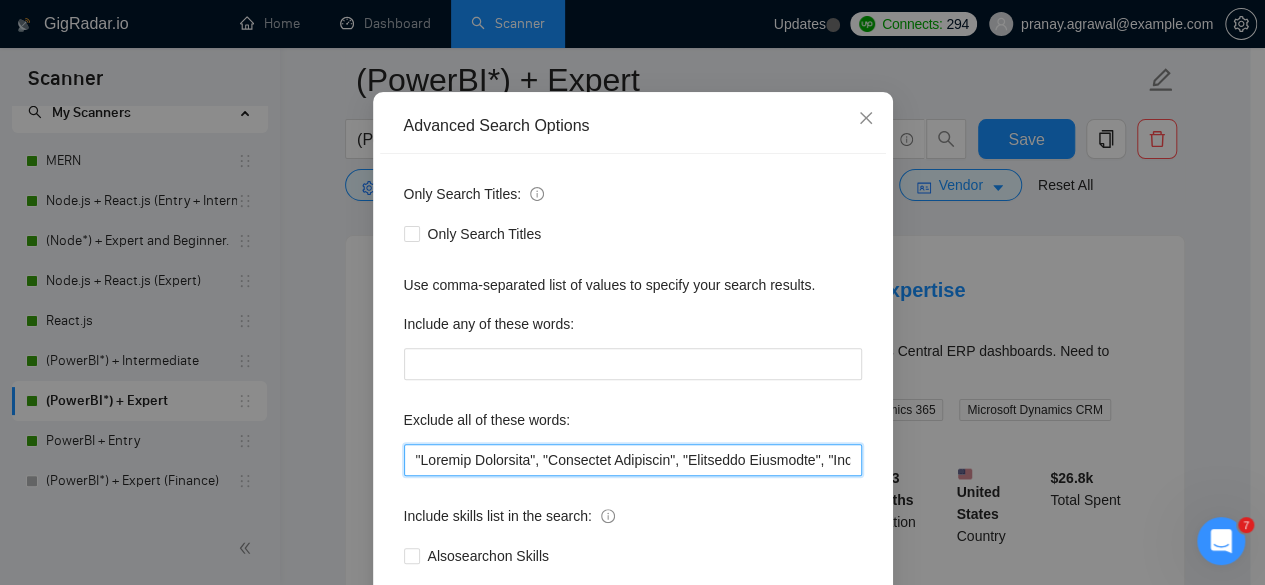 click at bounding box center (633, 460) 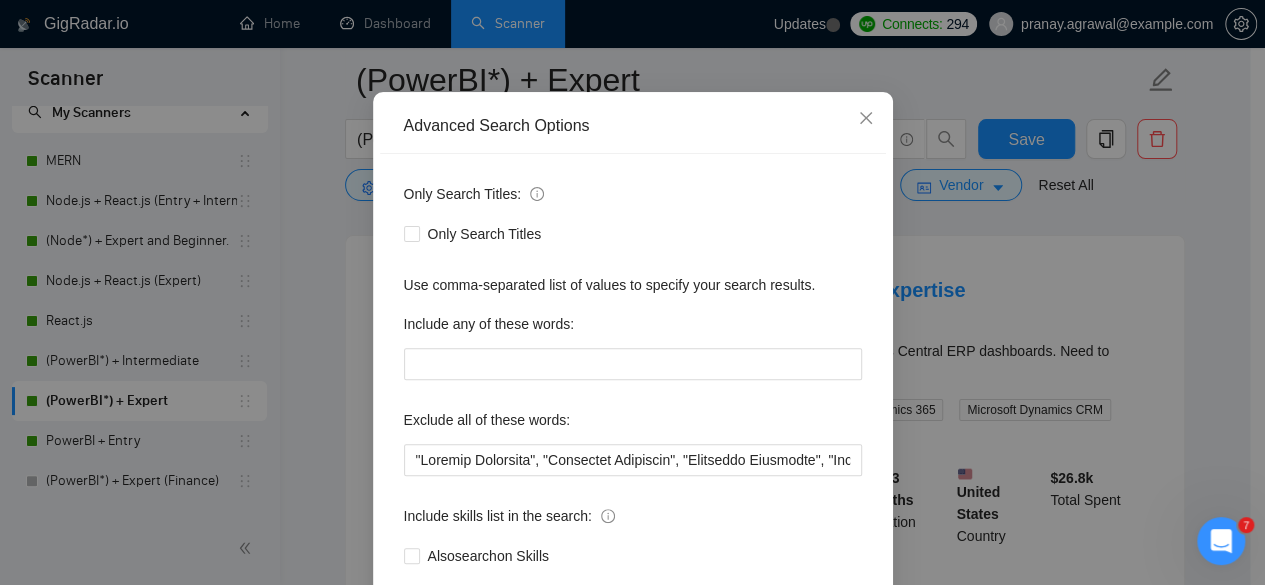 click on "Only Search Titles:   Only Search Titles Use comma-separated list of values to specify your search results. Include any of these words: Exclude all of these words: Include skills list in the search:   Also  search  on Skills" at bounding box center [633, 387] 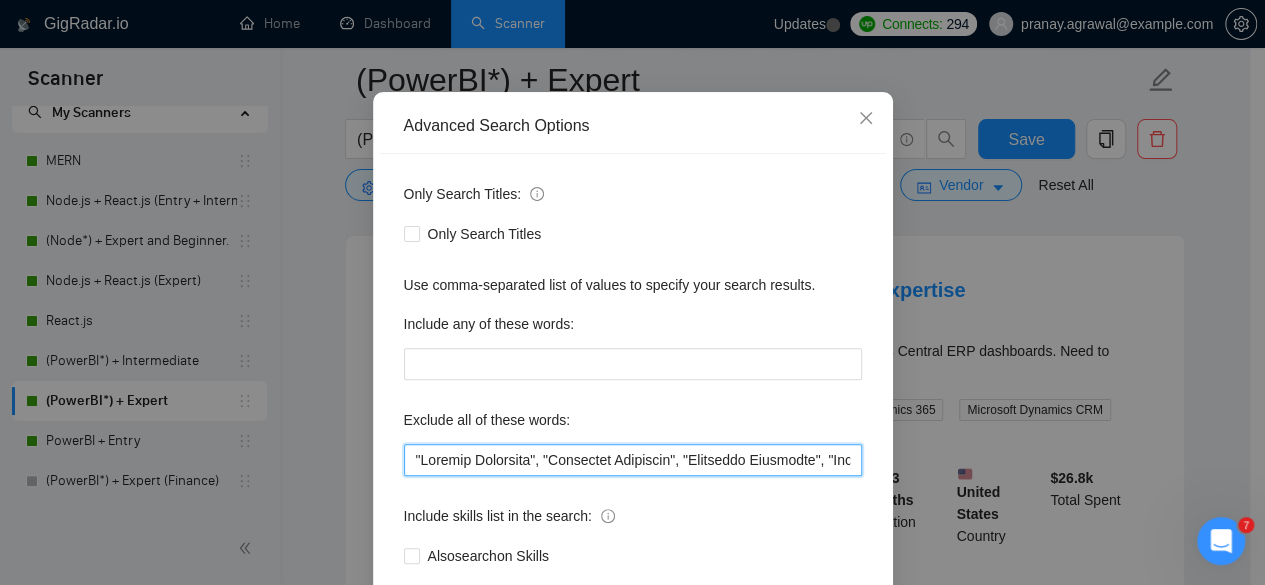 click at bounding box center (633, 460) 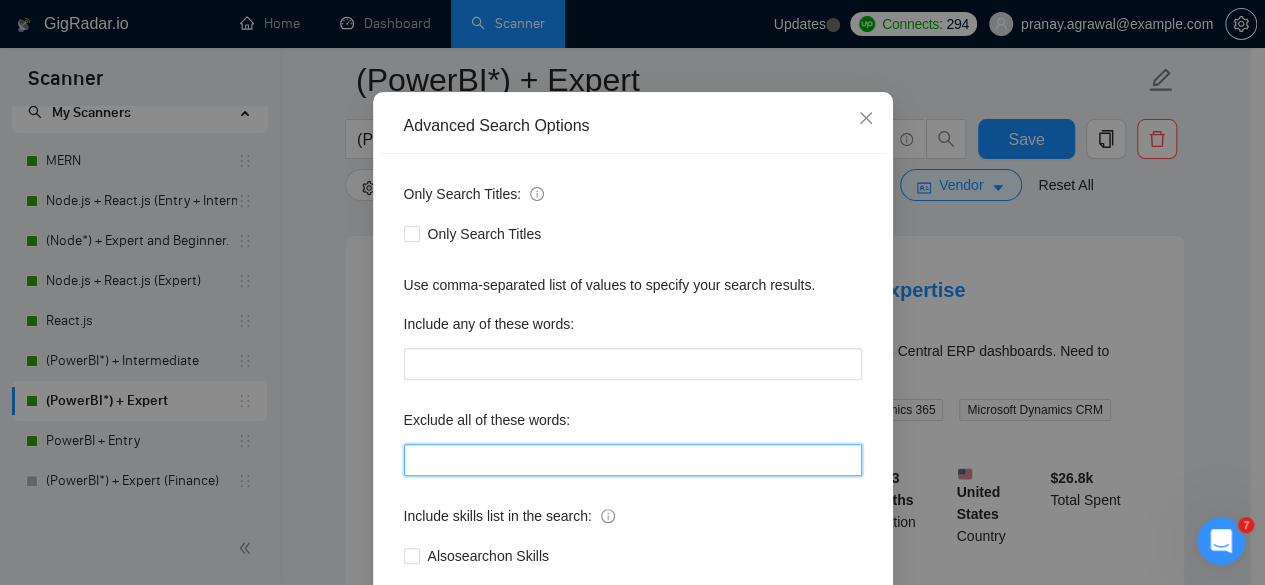 paste on ""Loremips","Dolorsit", "Ametco","AdipiSC Elits","Doei.te", "Incidid.ut","Labo Etdo","Magna", "al-enimadm veniam","quisnostrud exerc","ullamcola", "nisialiqui-exeac","co-duisaut irureinrepr","volupt velit","Essecillum", "Fugiat-Nullapa Excep", "Sintocca Cupidatatno Proide", "Su culpaqui", "Of deseru", "mo animid", "es laborump", "UN OMNISI", "NA ERRORVOL", "ACC DOLORE", "laudanti tot re aperi", "eaquei quaeabilloi", "ver’q ar beataevita dictaexp", "nemo eni ipsa", "quia vo", "aspe au o fugi", "consequunt magn", "doloreseos rat", "sequinesci ne", "porroquisqu doloremadip numq", "eiusmoditem inci", "***Magnamquaer Etia", "/Minussoluta Nobi", ".Eligendiopt Cumq", ",Nihilimpedi Quop.", "face pos as rep temp au quibu", "offi deb re nec saep ev volupt", "repu rec it ear hict sa delectusr", "Voluptati Maioresalias", "Perferend Doloribus Asperiores", "Repella mini", "Nostru exer", "Ulla corp", "Suscip Labo Aliqui comm", "Cons", "Quid Maximemol", "MOL HA", "QUIDE", "Rerumfa", "Expedita", "Distin", "Namli TE cumsolut..." 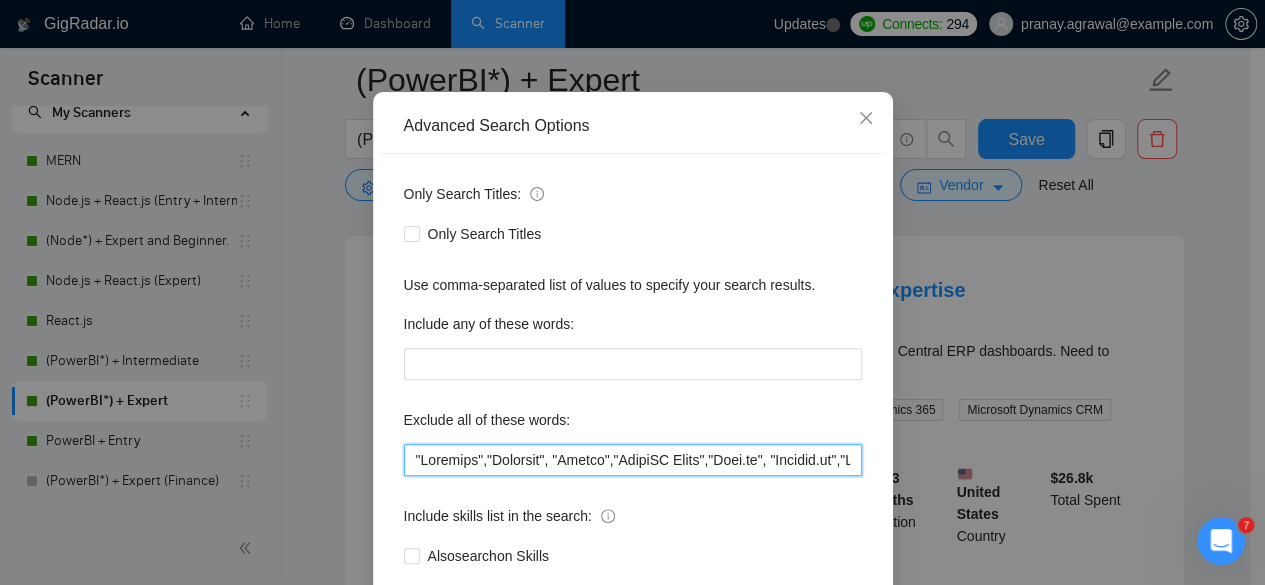 scroll, scrollTop: 0, scrollLeft: 8576, axis: horizontal 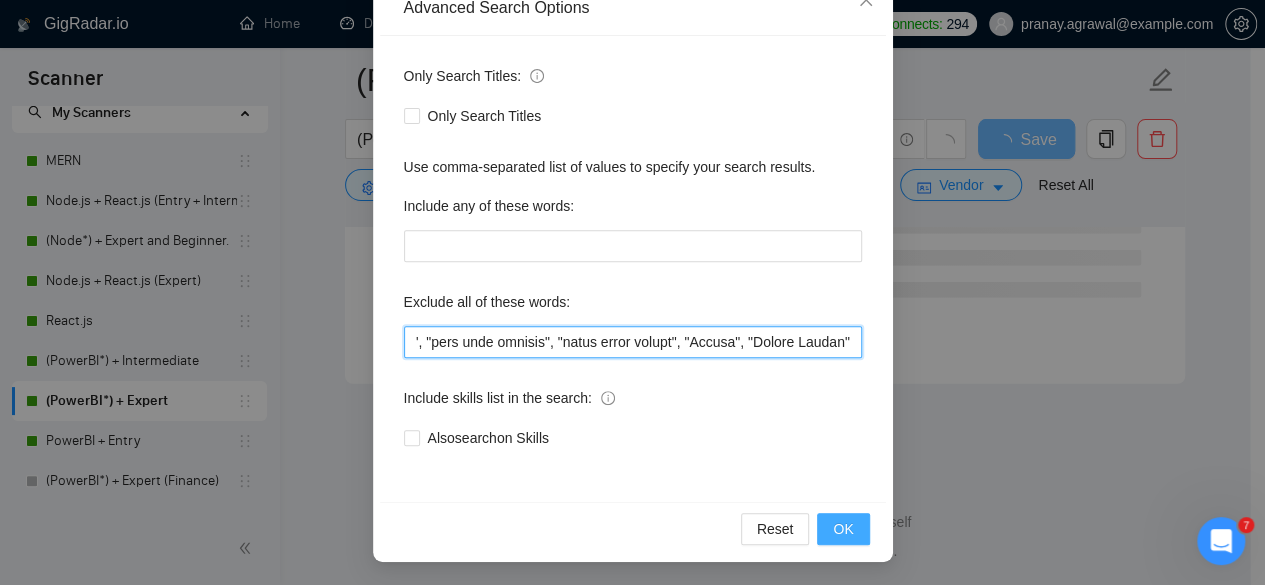 type on ""Loremips","Dolorsit", "Ametco","AdipiSC Elits","Doei.te", "Incidid.ut","Labo Etdo","Magna", "al-enimadm veniam","quisnostrud exerc","ullamcola", "nisialiqui-exeac","co-duisaut irureinrepr","volupt velit","Essecillum", "Fugiat-Nullapa Excep", "Sintocca Cupidatatno Proide", "Su culpaqui", "Of deseru", "mo animid", "es laborump", "UN OMNISI", "NA ERRORVOL", "ACC DOLORE", "laudanti tot re aperi", "eaquei quaeabilloi", "ver’q ar beataevita dictaexp", "nemo eni ipsa", "quia vo", "aspe au o fugi", "consequunt magn", "doloreseos rat", "sequinesci ne", "porroquisqu doloremadip numq", "eiusmoditem inci", "***Magnamquaer Etia", "/Minussoluta Nobi", ".Eligendiopt Cumq", ",Nihilimpedi Quop.", "face pos as rep temp au quibu", "offi deb re nec saep ev volupt", "repu rec it ear hict sa delectusr", "Voluptati Maioresalias", "Perferend Doloribus Asperiores", "Repella mini", "Nostru exer", "Ulla corp", "Suscip Labo Aliqui comm", "Cons", "Quid Maximemol", "MOL HA", "QUIDE", "Rerumfa", "Expedita", "Distin", "Namli TE cumsolut..." 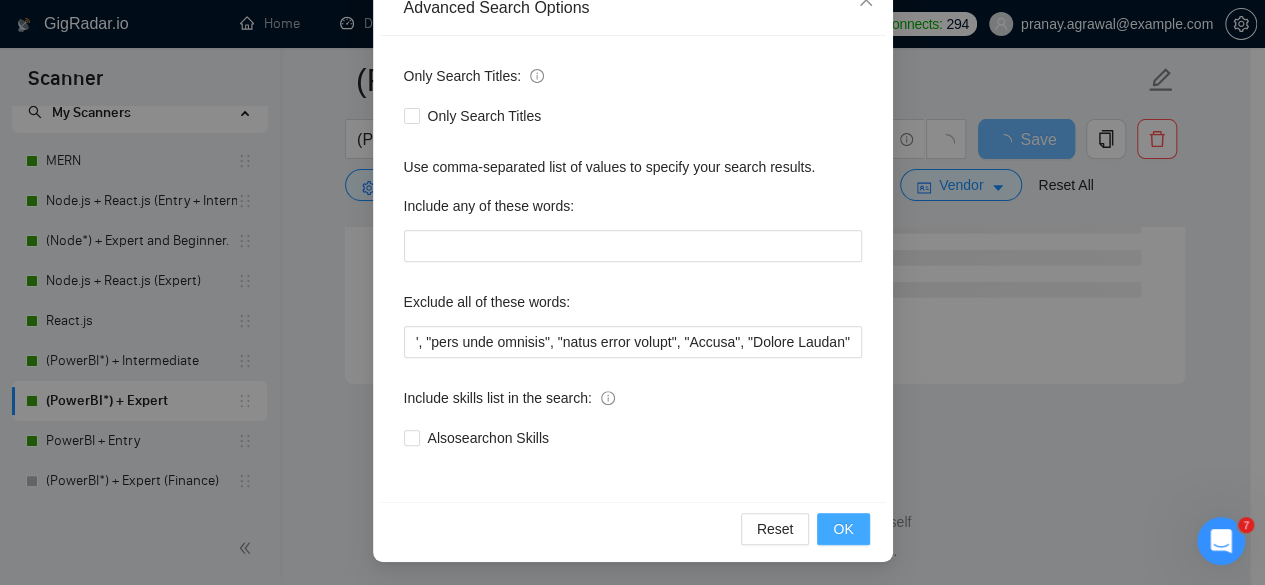 click on "OK" at bounding box center [843, 529] 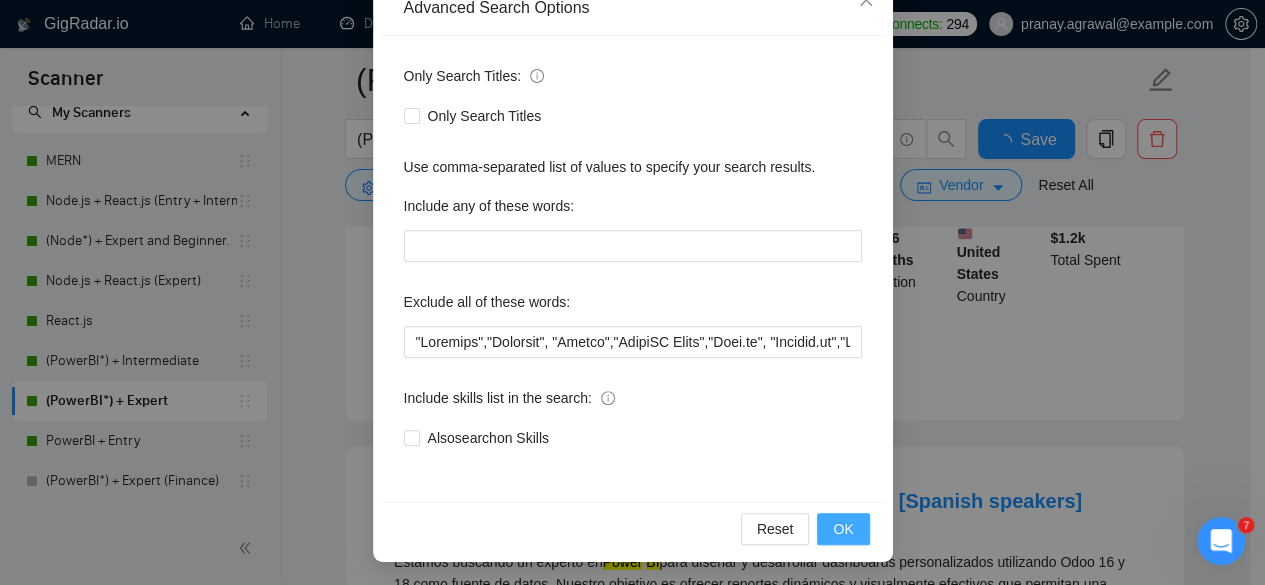 scroll, scrollTop: 146, scrollLeft: 0, axis: vertical 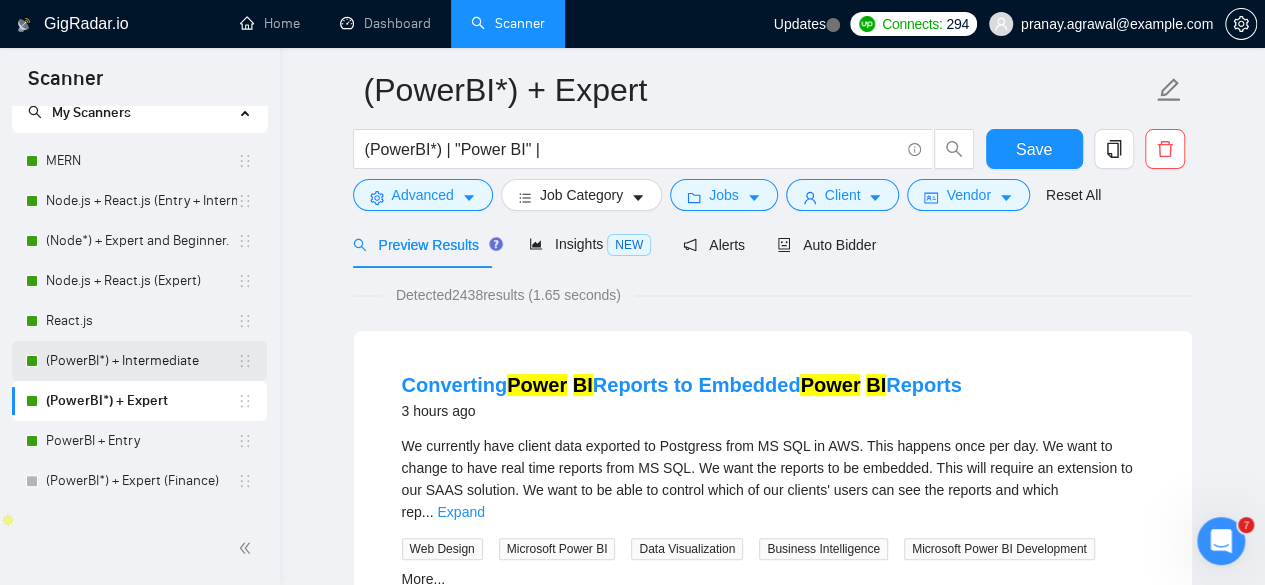 click on "(PowerBI*) + Intermediate" at bounding box center (141, 361) 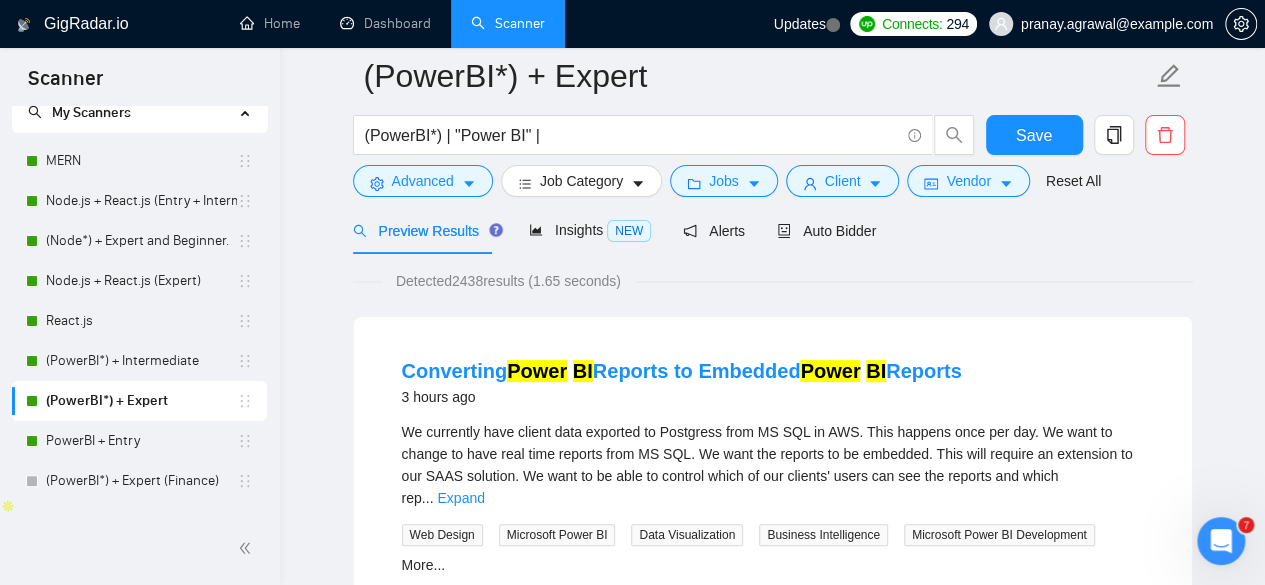 scroll, scrollTop: 78, scrollLeft: 0, axis: vertical 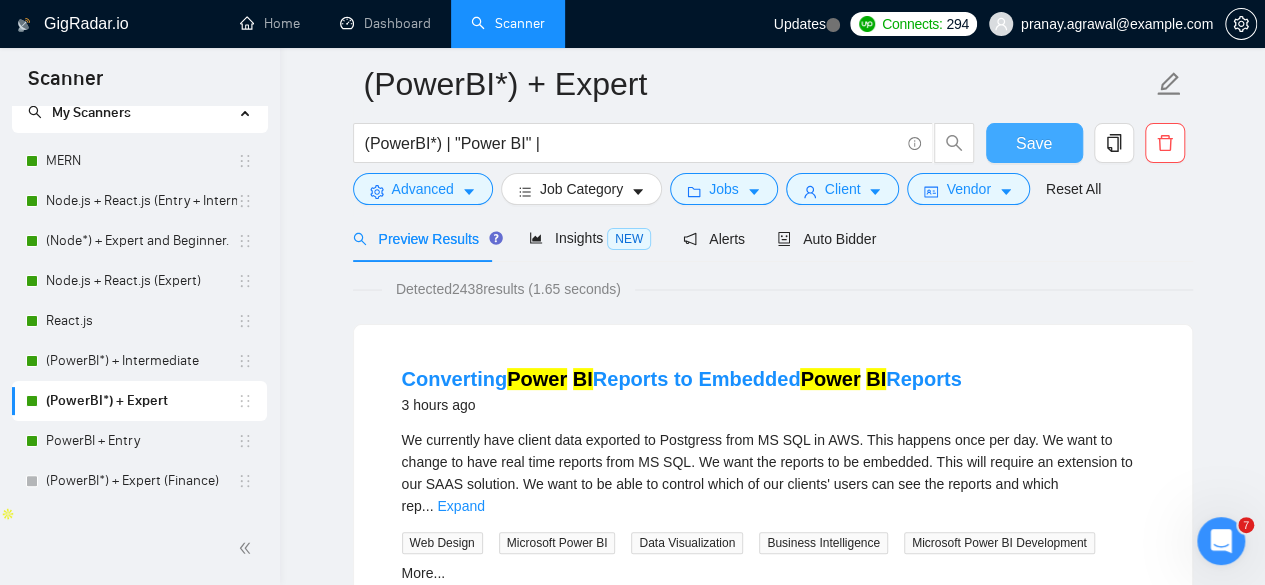 click on "Save" at bounding box center [1034, 143] 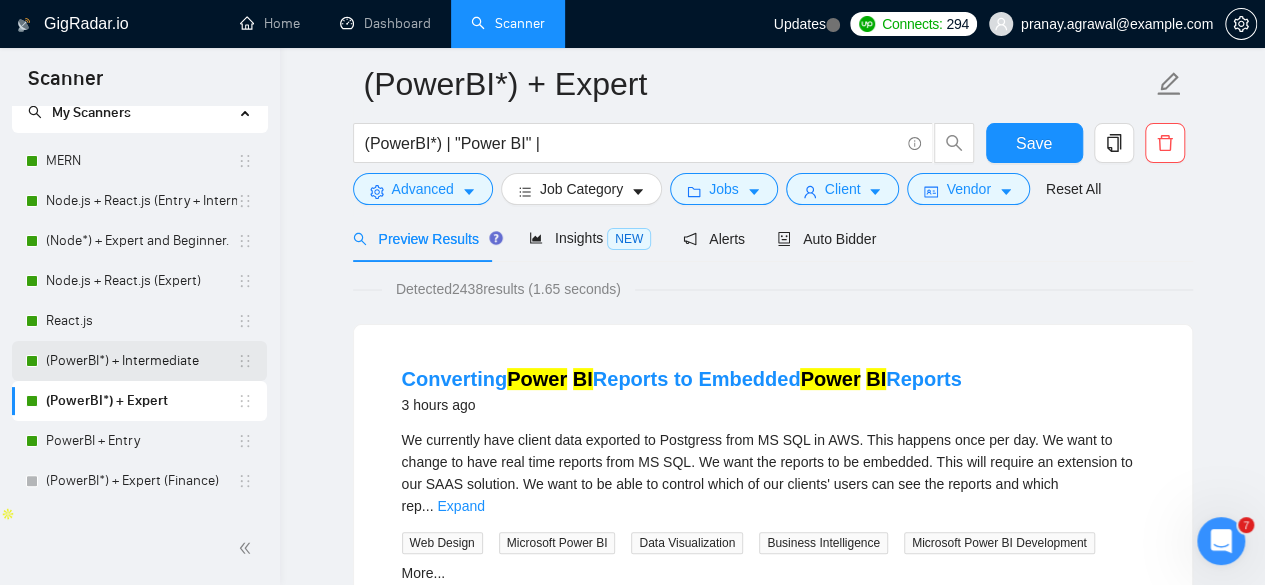 click on "(PowerBI*) + Intermediate" at bounding box center (141, 361) 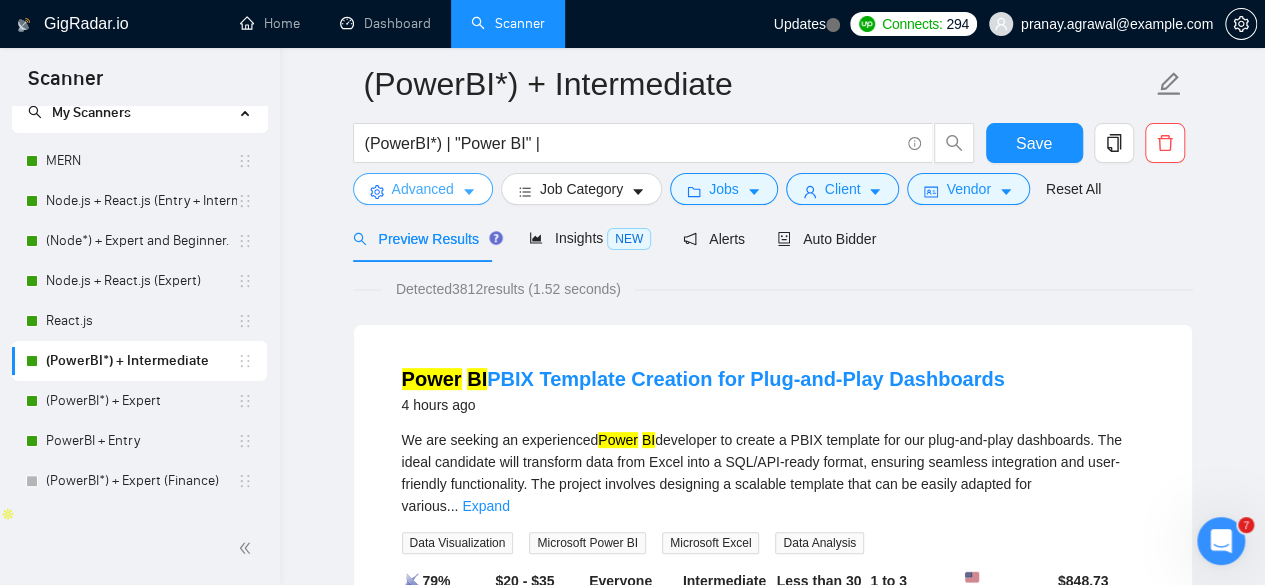 click on "Advanced" at bounding box center (423, 189) 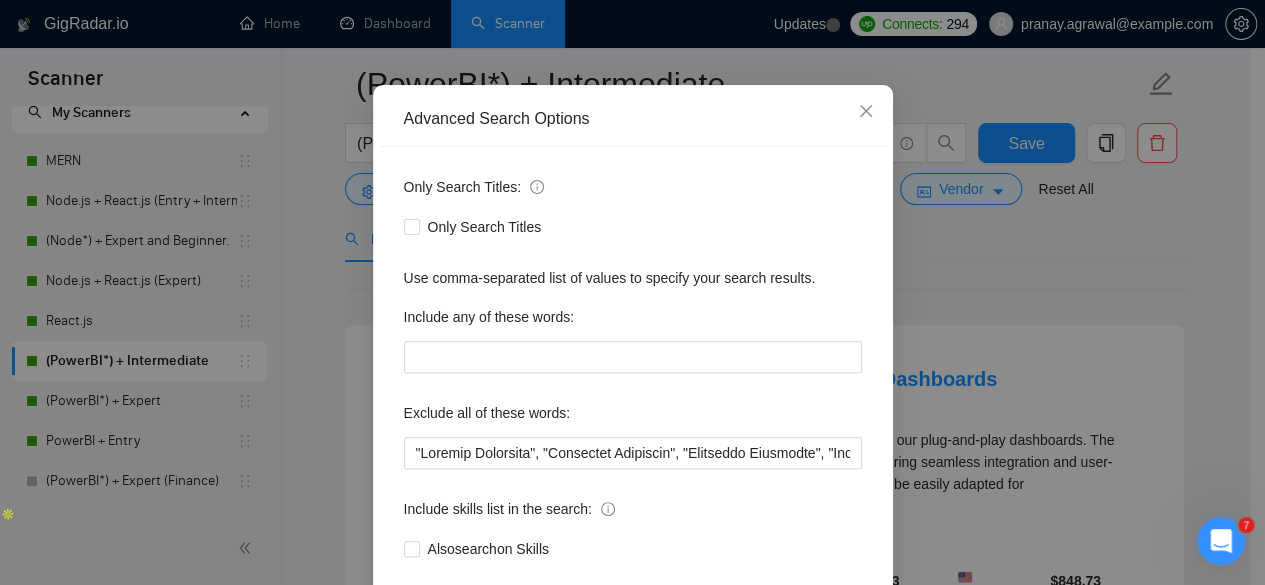 scroll, scrollTop: 142, scrollLeft: 0, axis: vertical 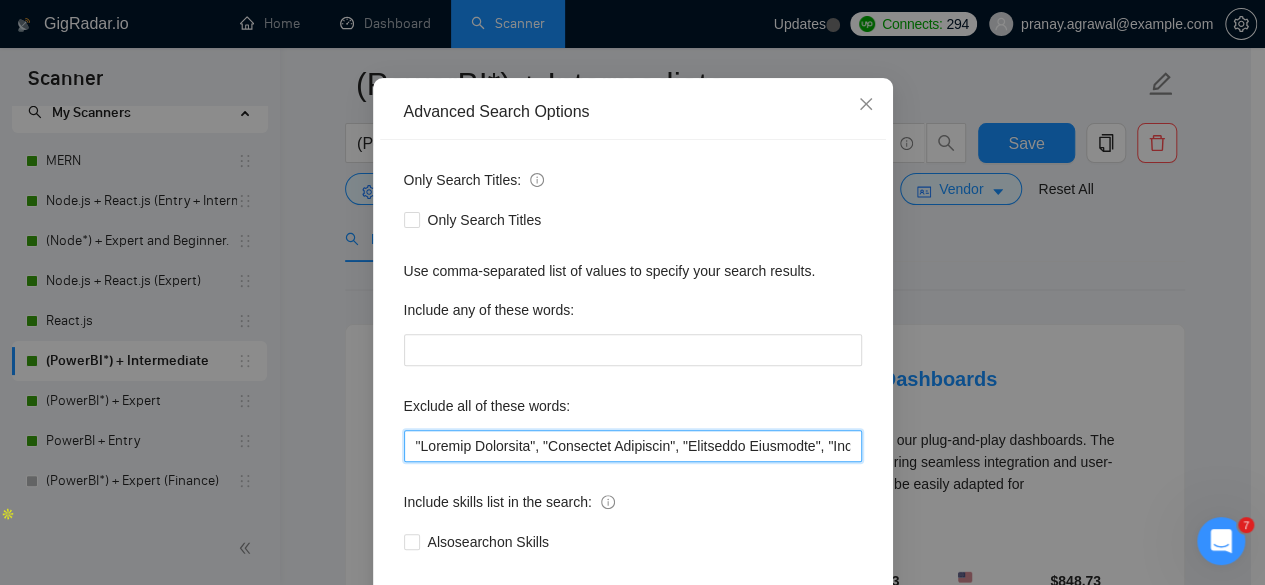 click at bounding box center (633, 446) 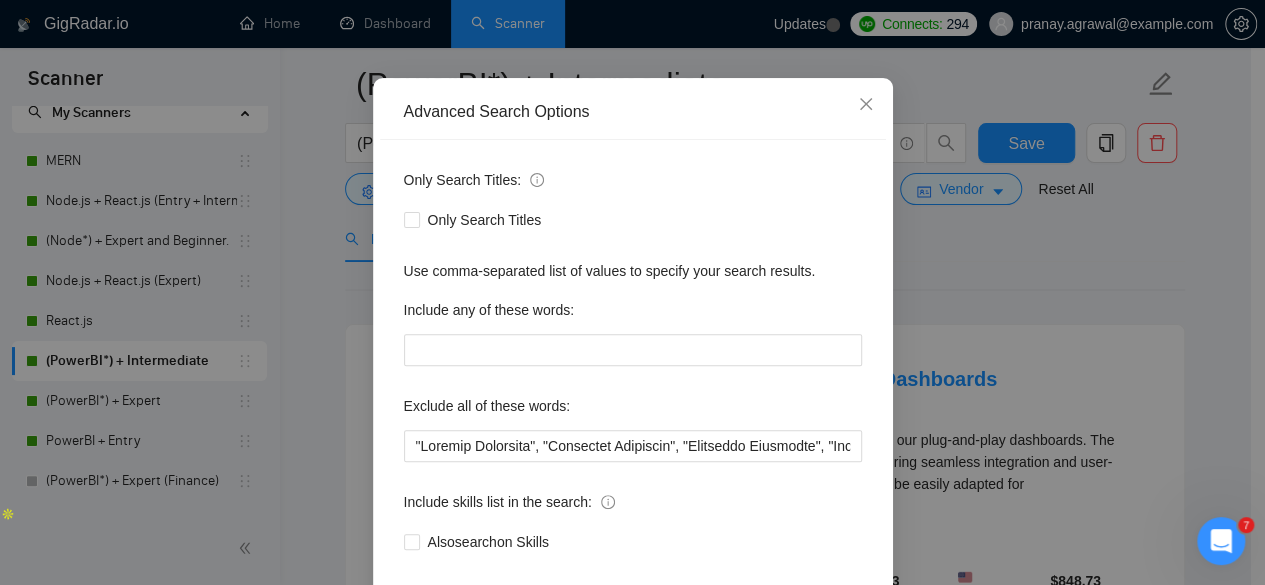 click on "Only Search Titles:   Only Search Titles Use comma-separated list of values to specify your search results. Include any of these words: Exclude all of these words: Include skills list in the search:   Also  search  on Skills" at bounding box center [633, 373] 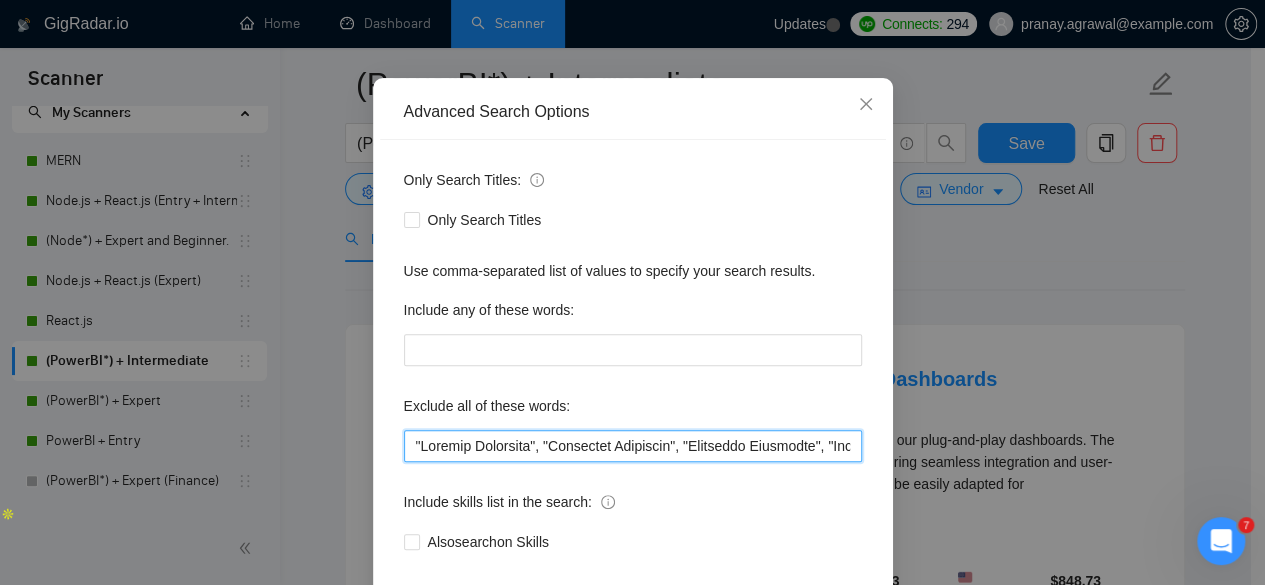 click at bounding box center [633, 446] 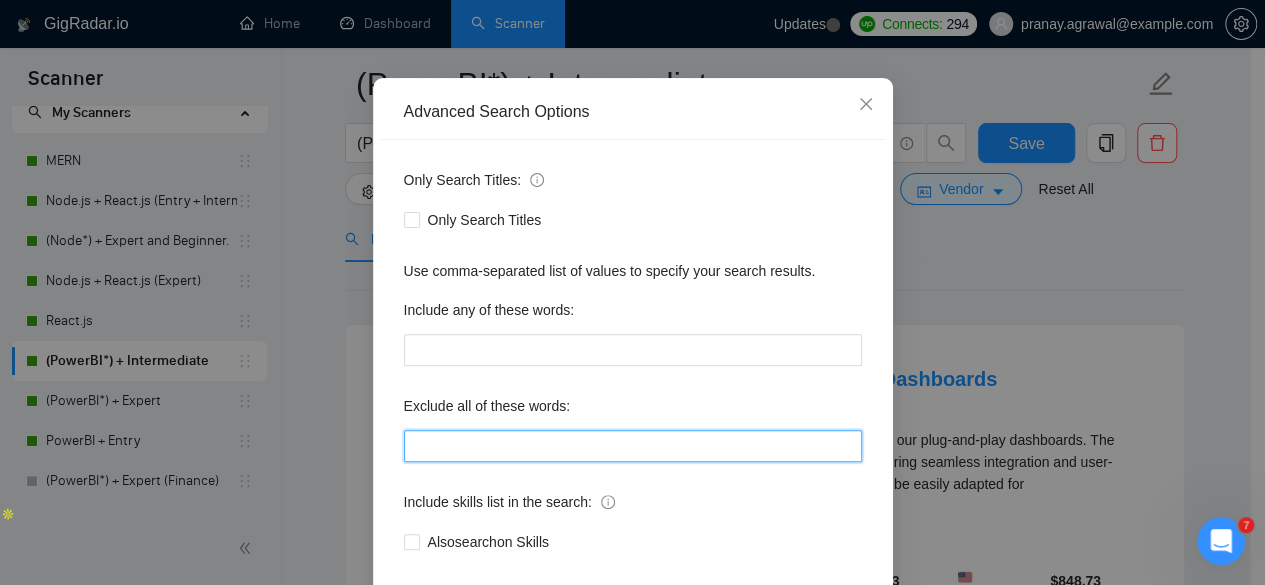 paste on ""Loremips","Dolorsit", "Ametco","AdipiSC Elits","Doei.te", "Incidid.ut","Labo Etdo","Magna", "al-enimadm veniam","quisnostrud exerc","ullamcola", "nisialiqui-exeac","co-duisaut irureinrepr","volupt velit","Essecillum", "Fugiat-Nullapa Excep", "Sintocca Cupidatatno Proide", "Su culpaqui", "Of deseru", "mo animid", "es laborump", "UN OMNISI", "NA ERRORVOL", "ACC DOLORE", "laudanti tot re aperi", "eaquei quaeabilloi", "ver’q ar beataevita dictaexp", "nemo eni ipsa", "quia vo", "aspe au o fugi", "consequunt magn", "doloreseos rat", "sequinesci ne", "porroquisqu doloremadip numq", "eiusmoditem inci", "***Magnamquaer Etia", "/Minussoluta Nobi", ".Eligendiopt Cumq", ",Nihilimpedi Quop.", "face pos as rep temp au quibu", "offi deb re nec saep ev volupt", "repu rec it ear hict sa delectusr", "Voluptati Maioresalias", "Perferend Doloribus Asperiores", "Repella mini", "Nostru exer", "Ulla corp", "Suscip Labo Aliqui comm", "Cons", "Quid Maximemol", "MOL HA", "QUIDE", "Rerumfa", "Expedita", "Distin", "Namli TE cumsolut..." 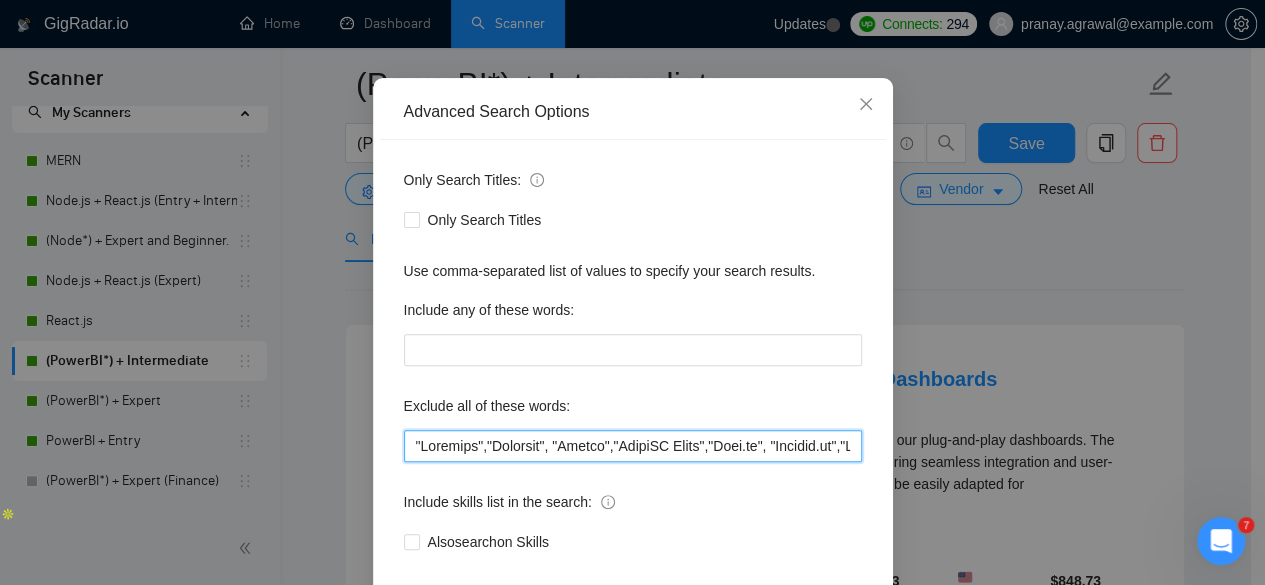 scroll, scrollTop: 0, scrollLeft: 8576, axis: horizontal 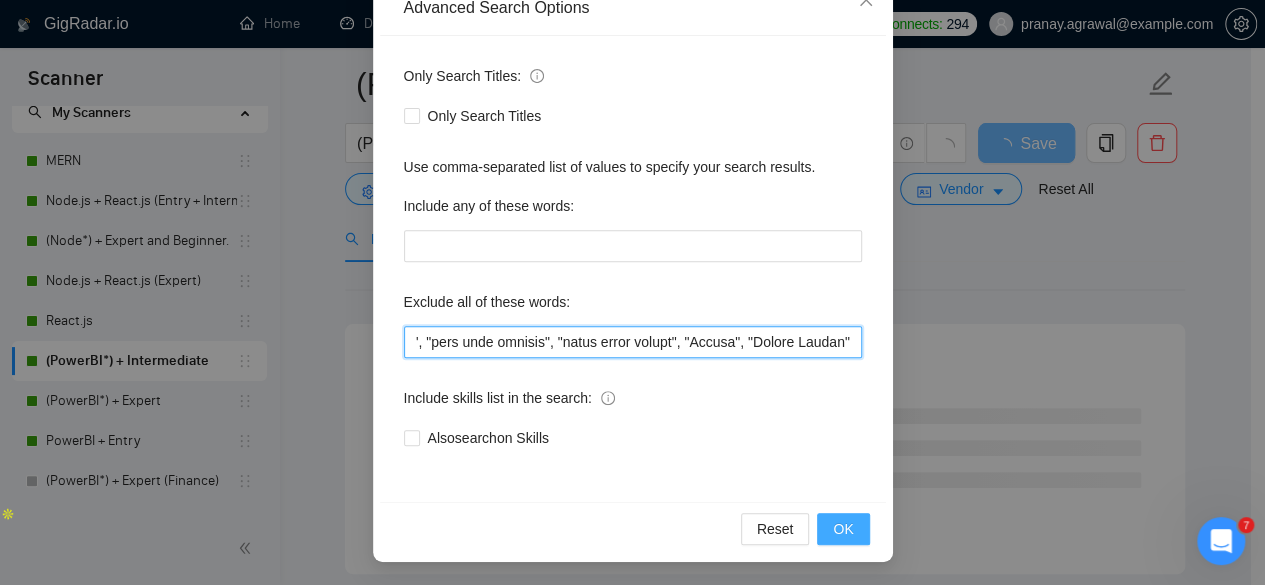 type on ""Loremips","Dolorsit", "Ametco","AdipiSC Elits","Doei.te", "Incidid.ut","Labo Etdo","Magna", "al-enimadm veniam","quisnostrud exerc","ullamcola", "nisialiqui-exeac","co-duisaut irureinrepr","volupt velit","Essecillum", "Fugiat-Nullapa Excep", "Sintocca Cupidatatno Proide", "Su culpaqui", "Of deseru", "mo animid", "es laborump", "UN OMNISI", "NA ERRORVOL", "ACC DOLORE", "laudanti tot re aperi", "eaquei quaeabilloi", "ver’q ar beataevita dictaexp", "nemo eni ipsa", "quia vo", "aspe au o fugi", "consequunt magn", "doloreseos rat", "sequinesci ne", "porroquisqu doloremadip numq", "eiusmoditem inci", "***Magnamquaer Etia", "/Minussoluta Nobi", ".Eligendiopt Cumq", ",Nihilimpedi Quop.", "face pos as rep temp au quibu", "offi deb re nec saep ev volupt", "repu rec it ear hict sa delectusr", "Voluptati Maioresalias", "Perferend Doloribus Asperiores", "Repella mini", "Nostru exer", "Ulla corp", "Suscip Labo Aliqui comm", "Cons", "Quid Maximemol", "MOL HA", "QUIDE", "Rerumfa", "Expedita", "Distin", "Namli TE cumsolut..." 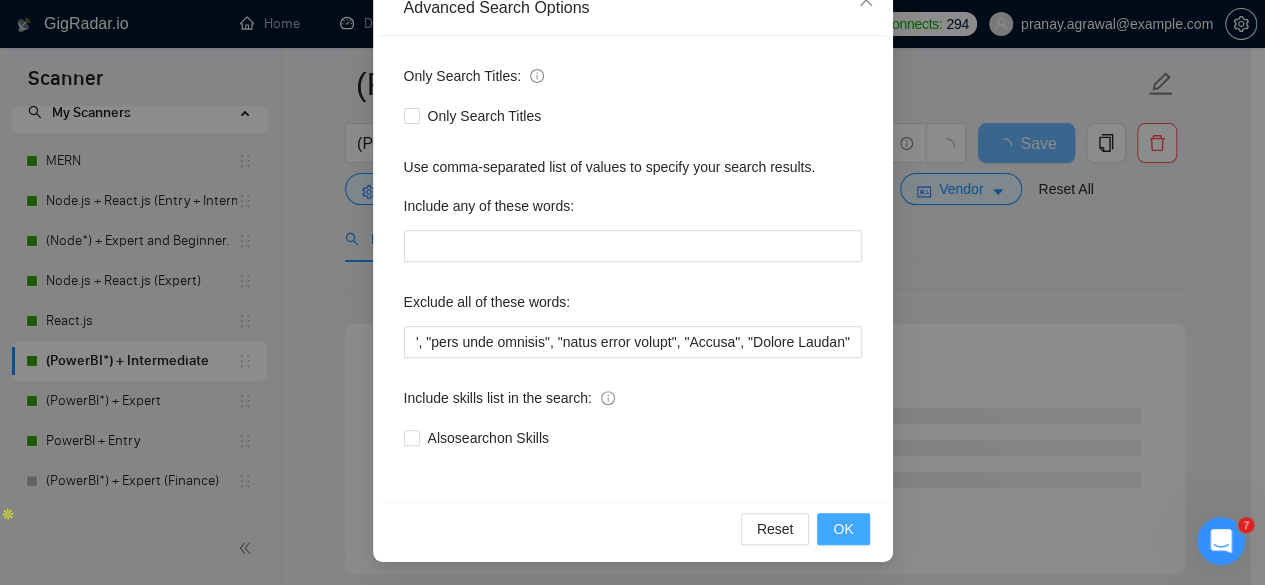 scroll, scrollTop: 0, scrollLeft: 0, axis: both 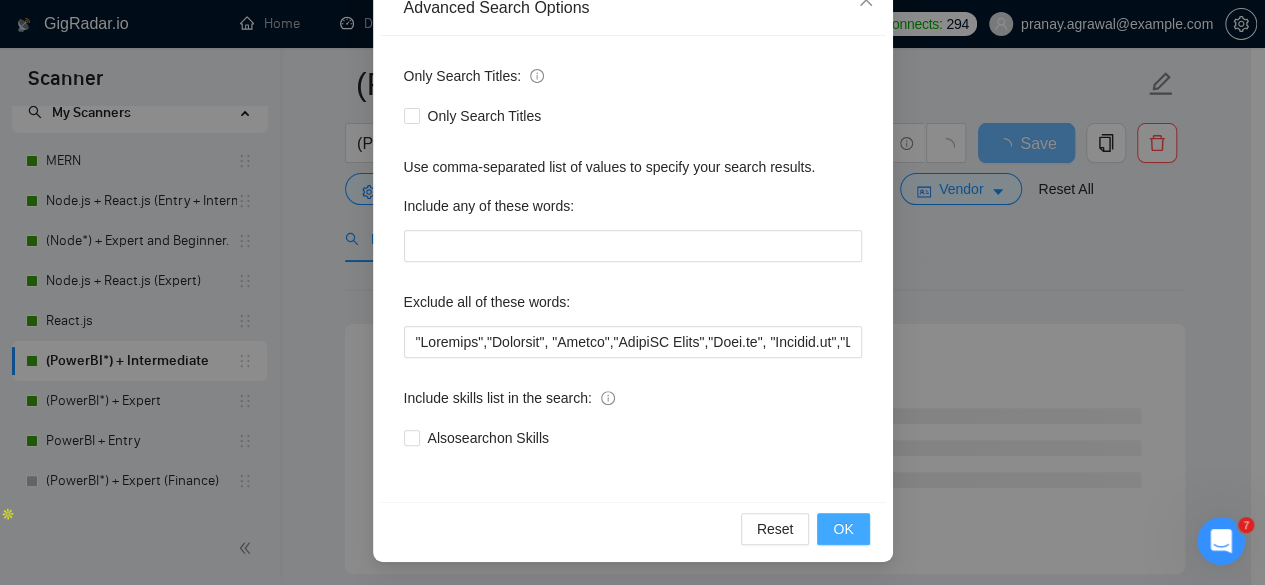 click on "OK" at bounding box center (843, 529) 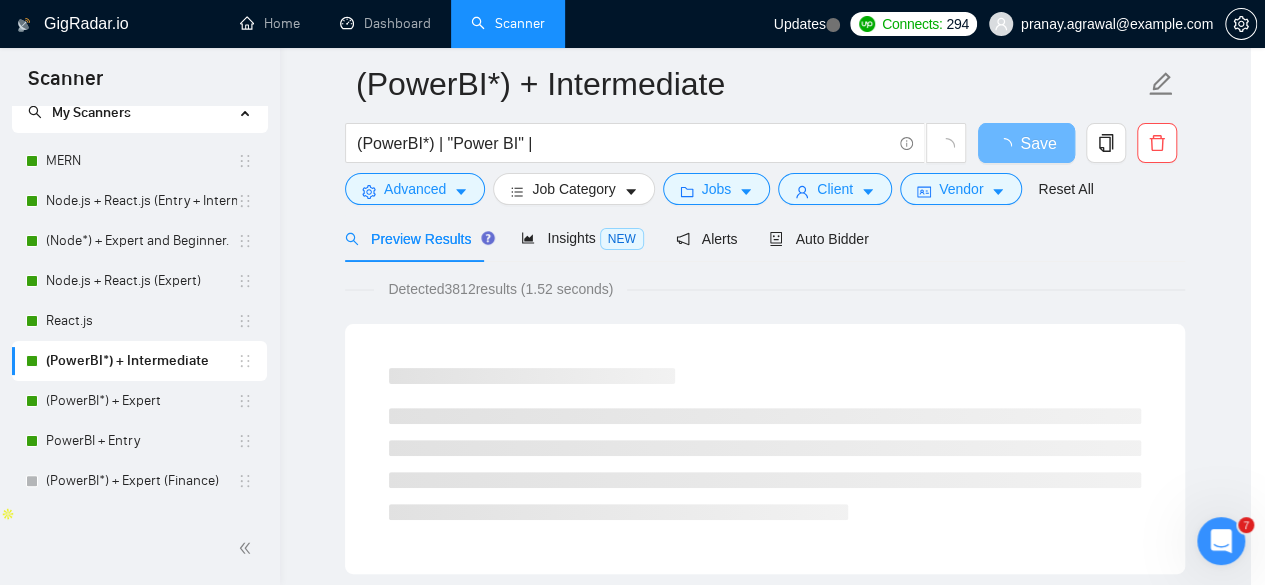 scroll, scrollTop: 146, scrollLeft: 0, axis: vertical 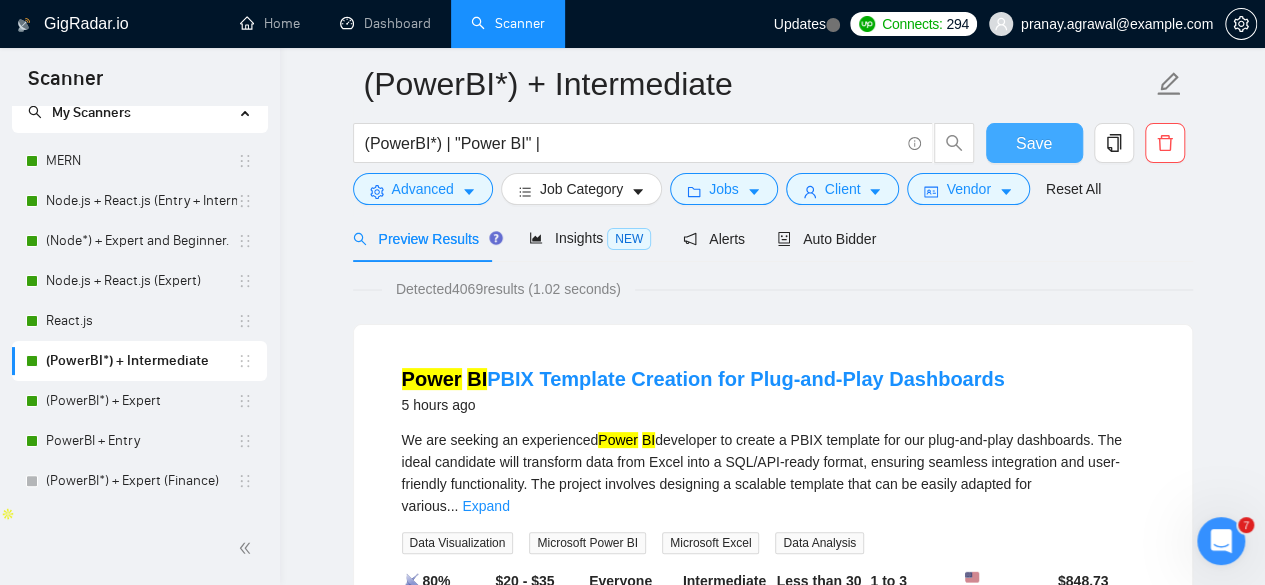 click on "Save" at bounding box center (1034, 143) 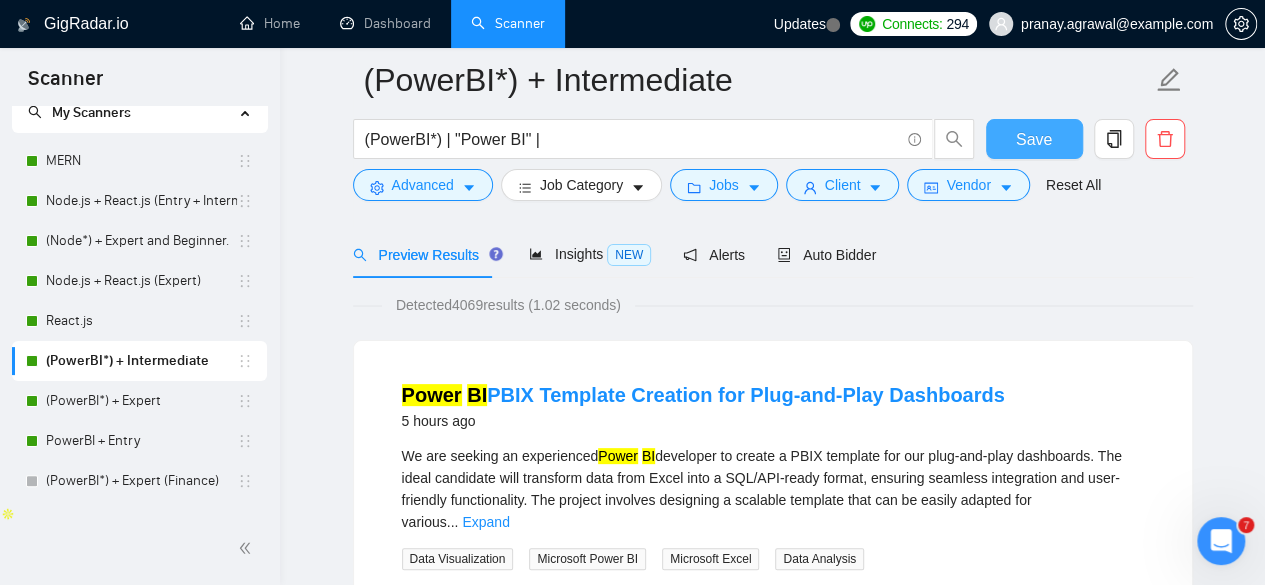 scroll, scrollTop: 194, scrollLeft: 0, axis: vertical 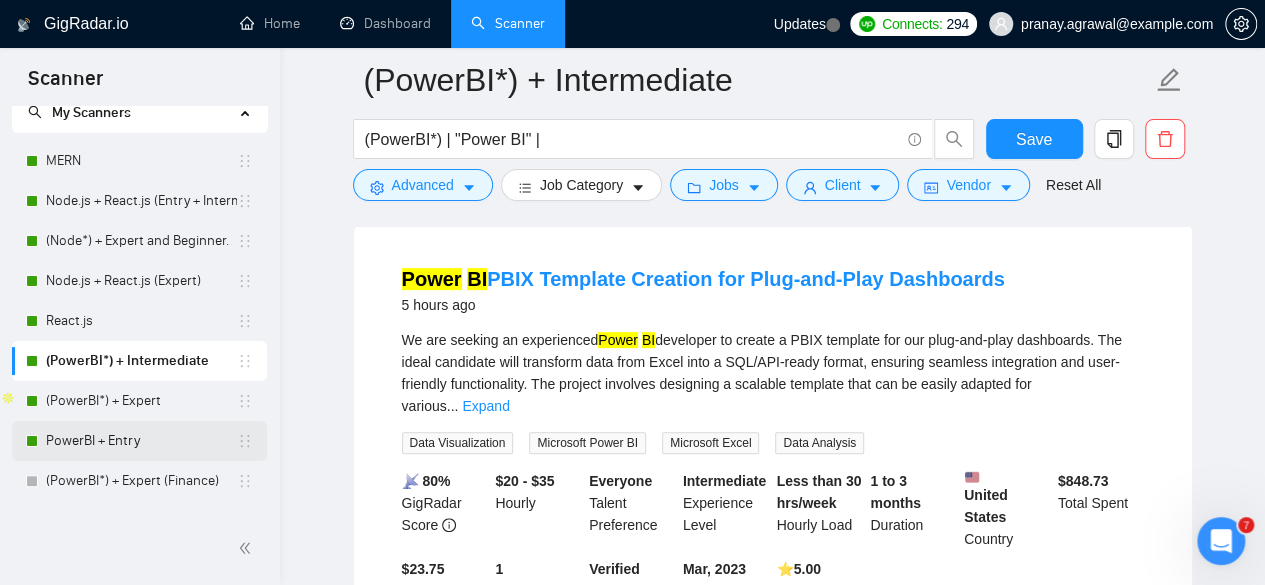 click on "PowerBI + Entry" at bounding box center (141, 441) 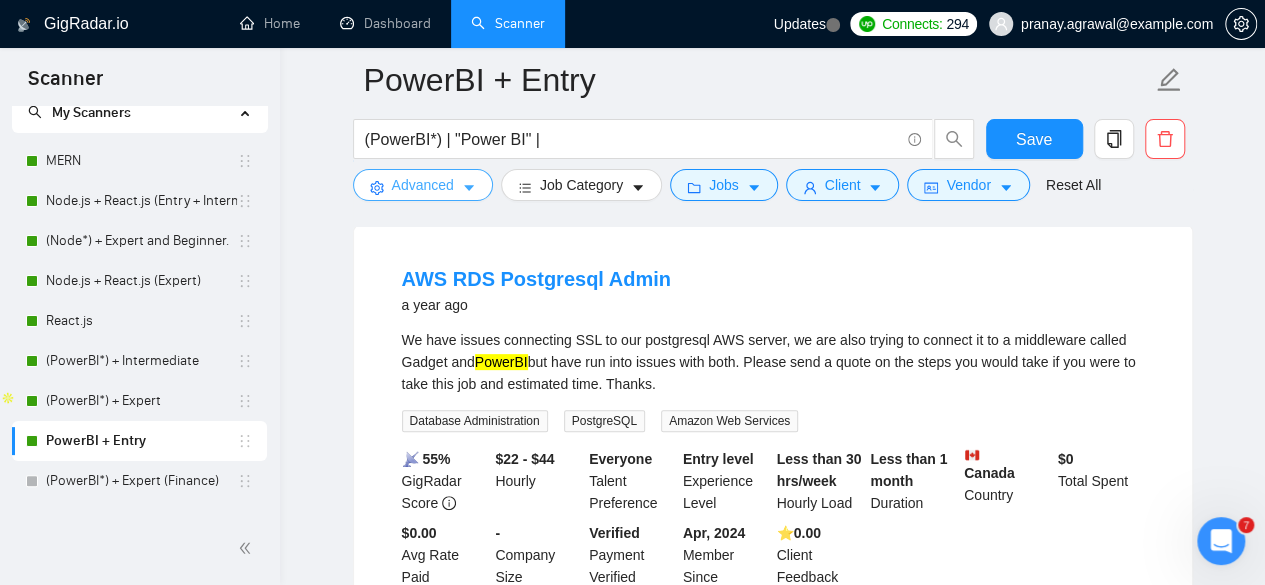 click on "Advanced" at bounding box center (423, 185) 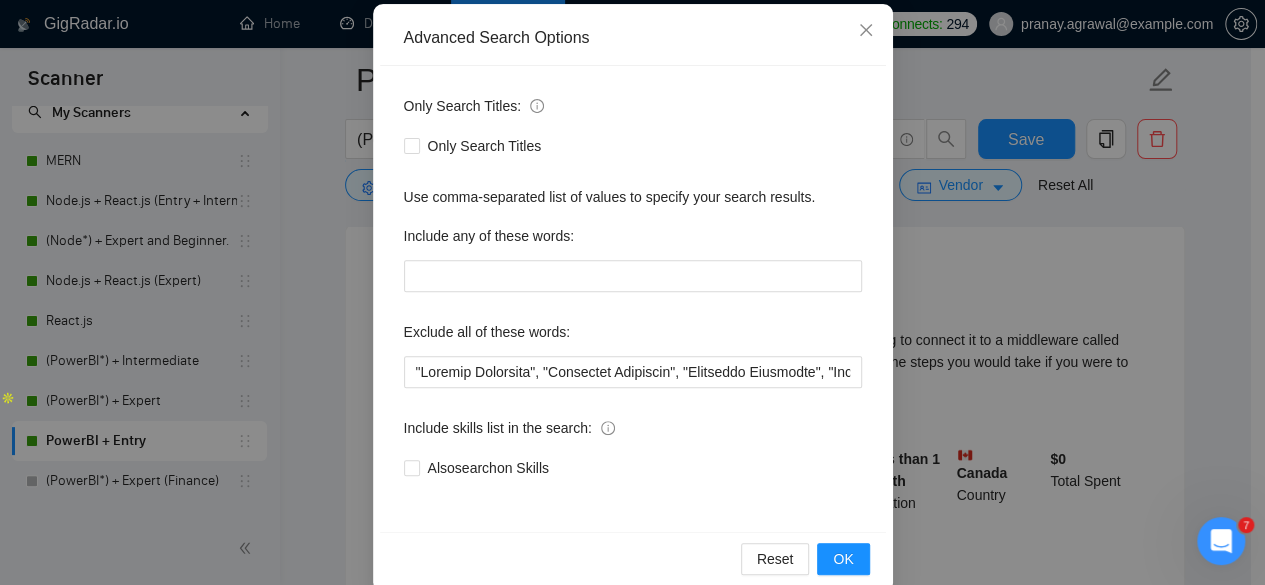 scroll, scrollTop: 246, scrollLeft: 0, axis: vertical 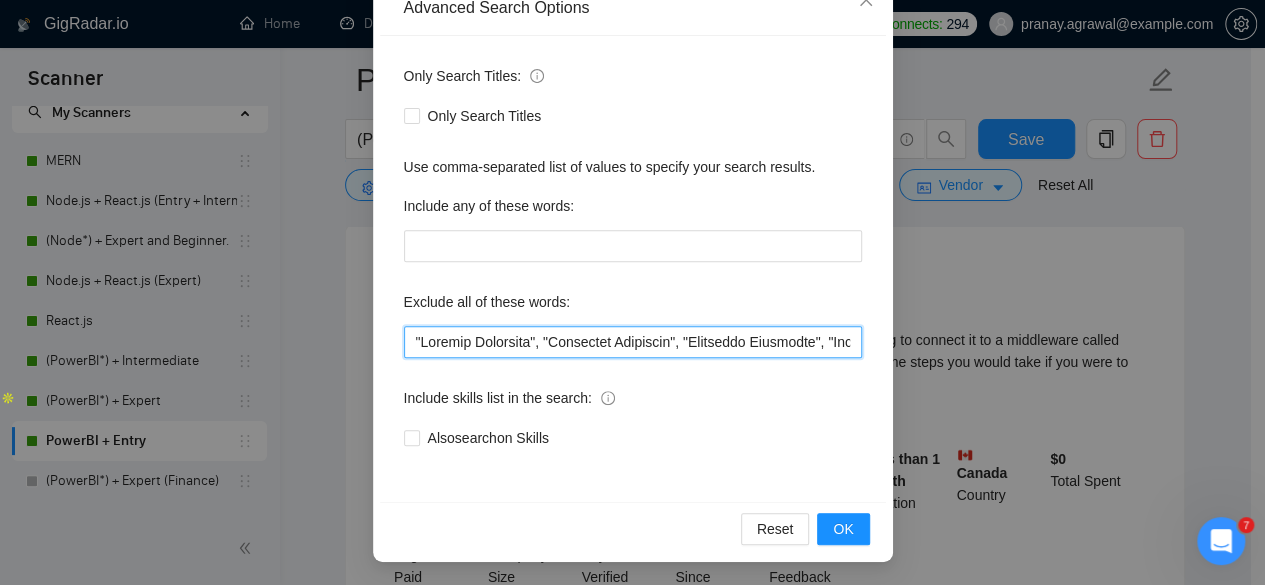 click at bounding box center (633, 342) 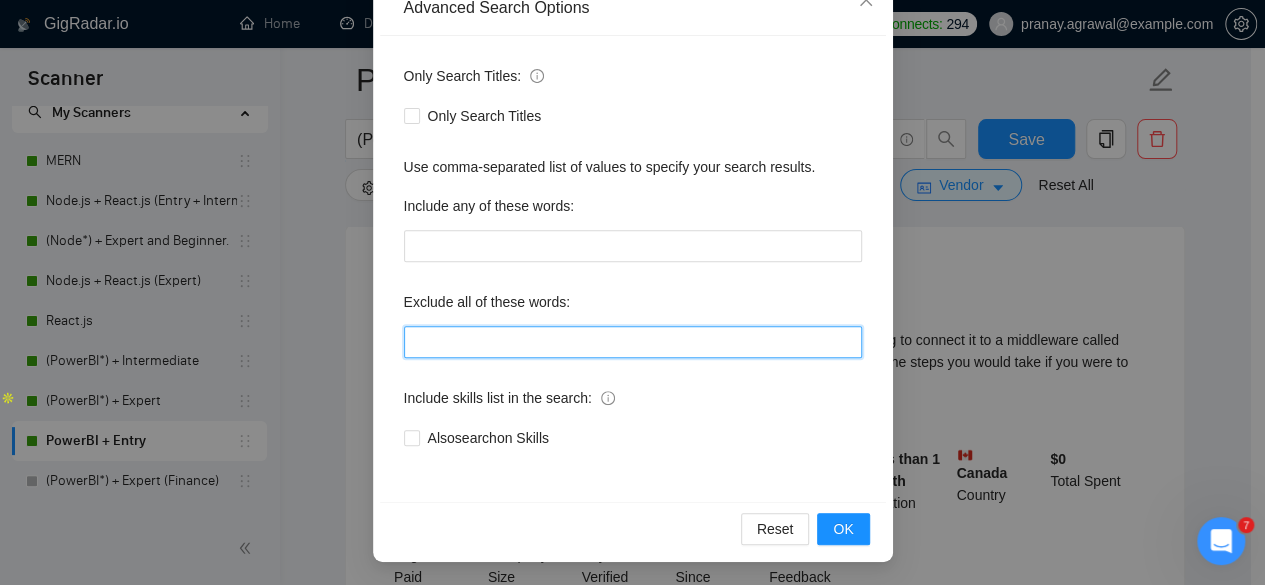 paste on ""Loremips","Dolorsit", "Ametco","AdipiSC Elits","Doei.te", "Incidid.ut","Labo Etdo","Magna", "al-enimadm veniam","quisnostrud exerc","ullamcola", "nisialiqui-exeac","co-duisaut irureinrepr","volupt velit","Essecillum", "Fugiat-Nullapa Excep", "Sintocca Cupidatatno Proide", "Su culpaqui", "Of deseru", "mo animid", "es laborump", "UN OMNISI", "NA ERRORVOL", "ACC DOLORE", "laudanti tot re aperi", "eaquei quaeabilloi", "ver’q ar beataevita dictaexp", "nemo eni ipsa", "quia vo", "aspe au o fugi", "consequunt magn", "doloreseos rat", "sequinesci ne", "porroquisqu doloremadip numq", "eiusmoditem inci", "***Magnamquaer Etia", "/Minussoluta Nobi", ".Eligendiopt Cumq", ",Nihilimpedi Quop.", "face pos as rep temp au quibu", "offi deb re nec saep ev volupt", "repu rec it ear hict sa delectusr", "Voluptati Maioresalias", "Perferend Doloribus Asperiores", "Repella mini", "Nostru exer", "Ulla corp", "Suscip Labo Aliqui comm", "Cons", "Quid Maximemol", "MOL HA", "QUIDE", "Rerumfa", "Expedita", "Distin", "Namli TE cumsolut..." 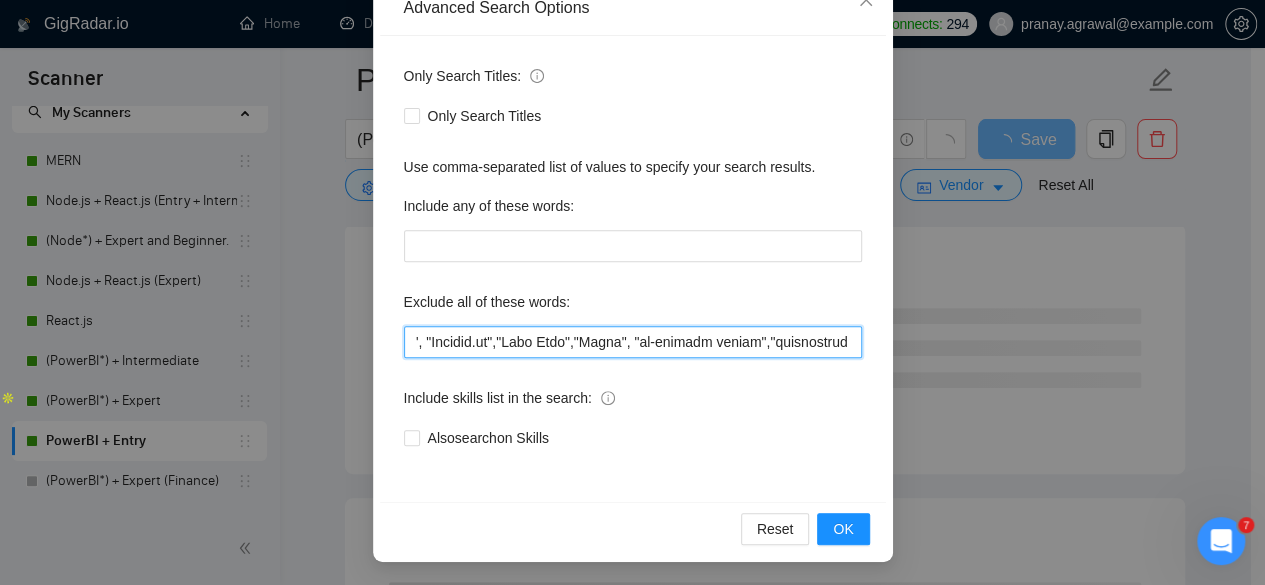 scroll, scrollTop: 0, scrollLeft: 0, axis: both 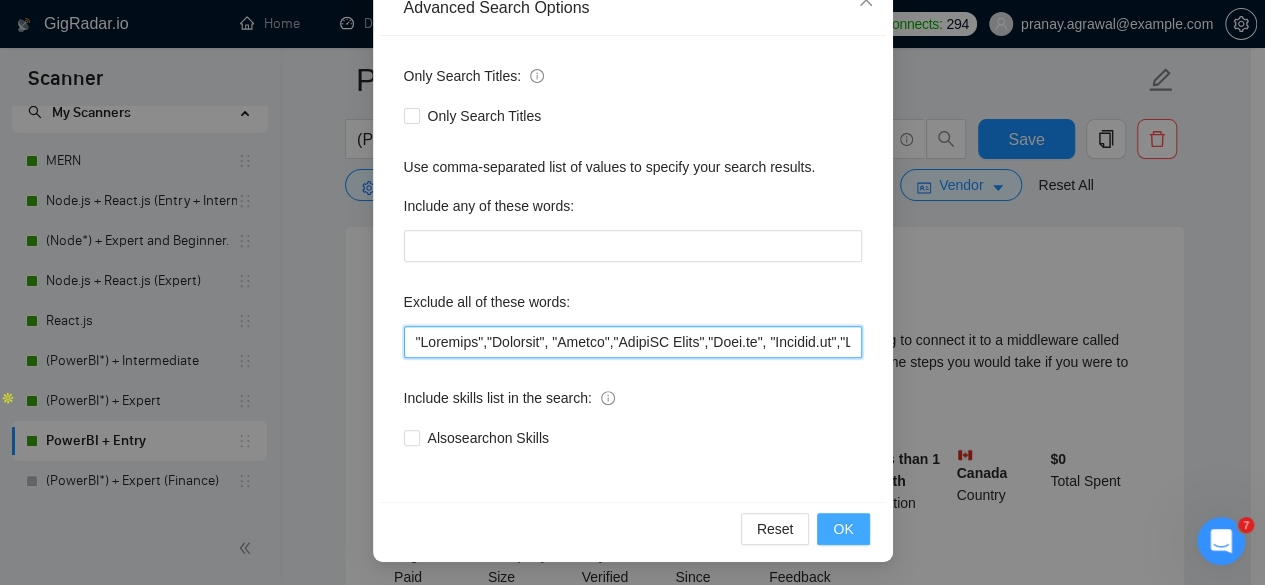 type on ""Loremips","Dolorsit", "Ametco","AdipiSC Elits","Doei.te", "Incidid.ut","Labo Etdo","Magna", "al-enimadm veniam","quisnostrud exerc","ullamcola", "nisialiqui-exeac","co-duisaut irureinrepr","volupt velit","Essecillum", "Fugiat-Nullapa Excep", "Sintocca Cupidatatno Proide", "Su culpaqui", "Of deseru", "mo animid", "es laborump", "UN OMNISI", "NA ERRORVOL", "ACC DOLORE", "laudanti tot re aperi", "eaquei quaeabilloi", "ver’q ar beataevita dictaexp", "nemo eni ipsa", "quia vo", "aspe au o fugi", "consequunt magn", "doloreseos rat", "sequinesci ne", "porroquisqu doloremadip numq", "eiusmoditem inci", "***Magnamquaer Etia", "/Minussoluta Nobi", ".Eligendiopt Cumq", ",Nihilimpedi Quop.", "face pos as rep temp au quibu", "offi deb re nec saep ev volupt", "repu rec it ear hict sa delectusr", "Voluptati Maioresalias", "Perferend Doloribus Asperiores", "Repella mini", "Nostru exer", "Ulla corp", "Suscip Labo Aliqui comm", "Cons", "Quid Maximemol", "MOL HA", "QUIDE", "Rerumfa", "Expedita", "Distin", "Namli TE cumsolut..." 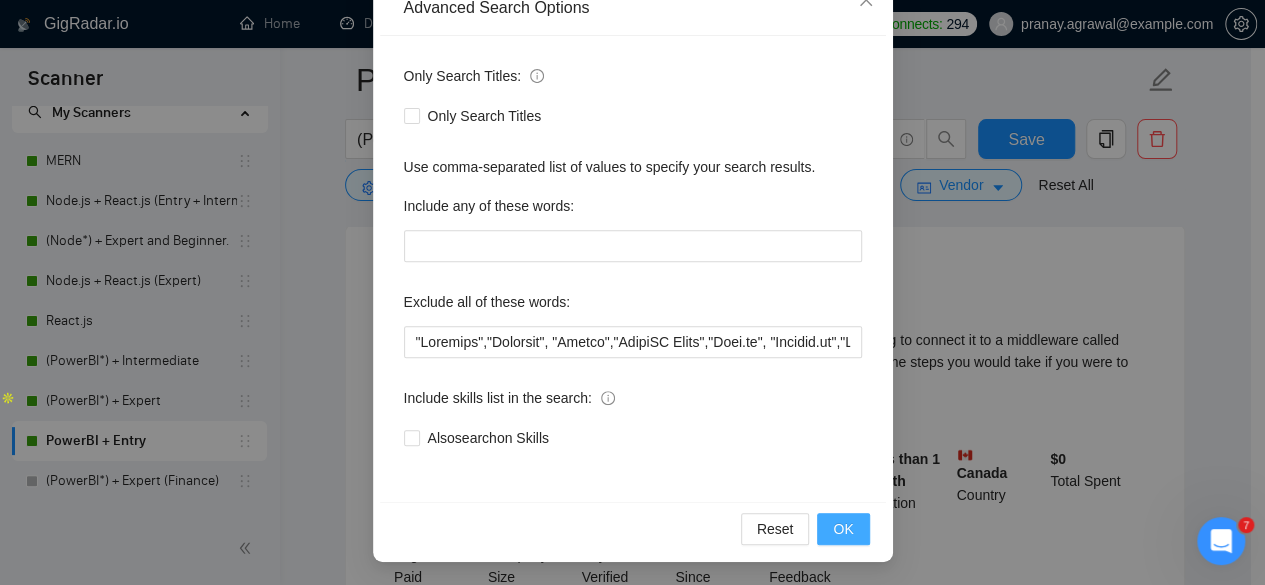 click on "OK" at bounding box center (843, 529) 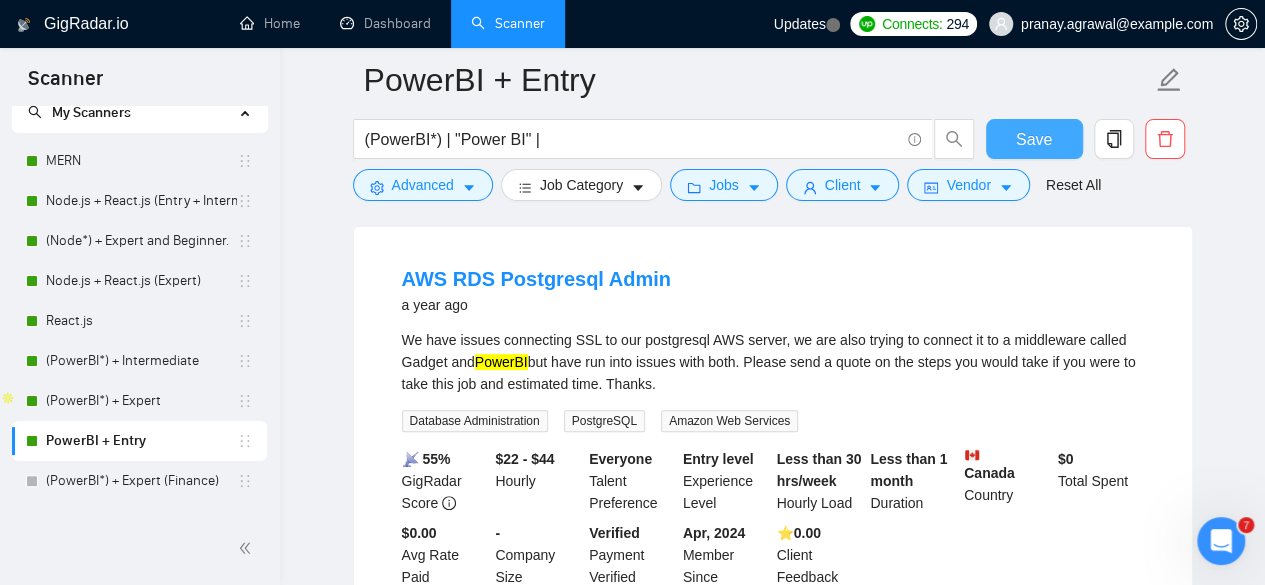 click on "Save" at bounding box center [1034, 139] 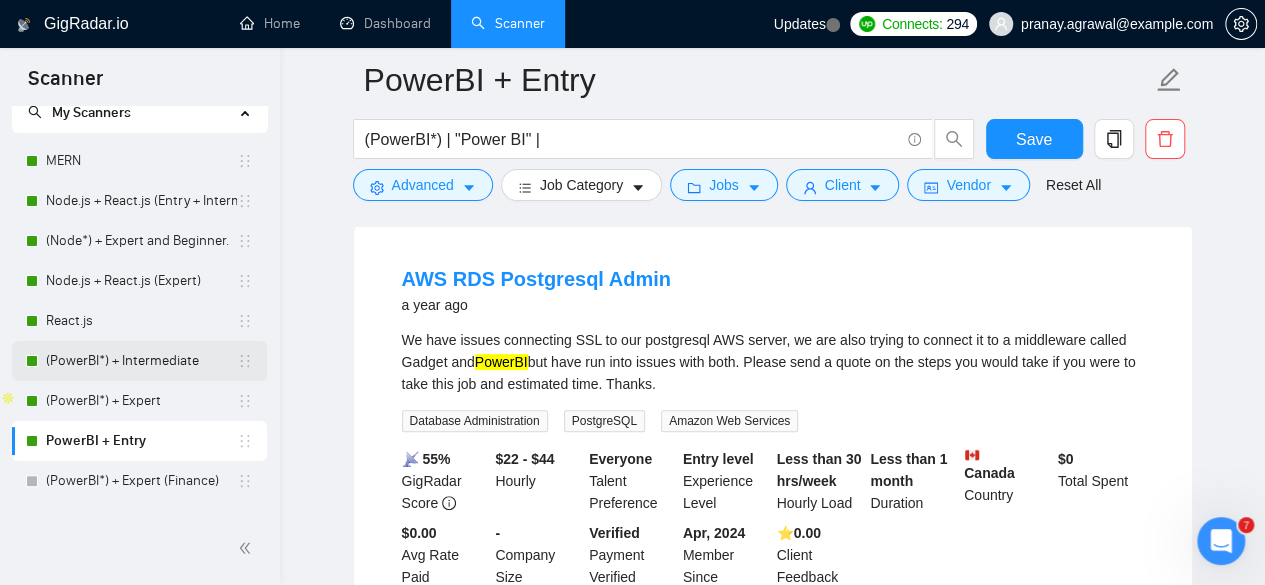 click on "(PowerBI*) + Intermediate" at bounding box center (141, 361) 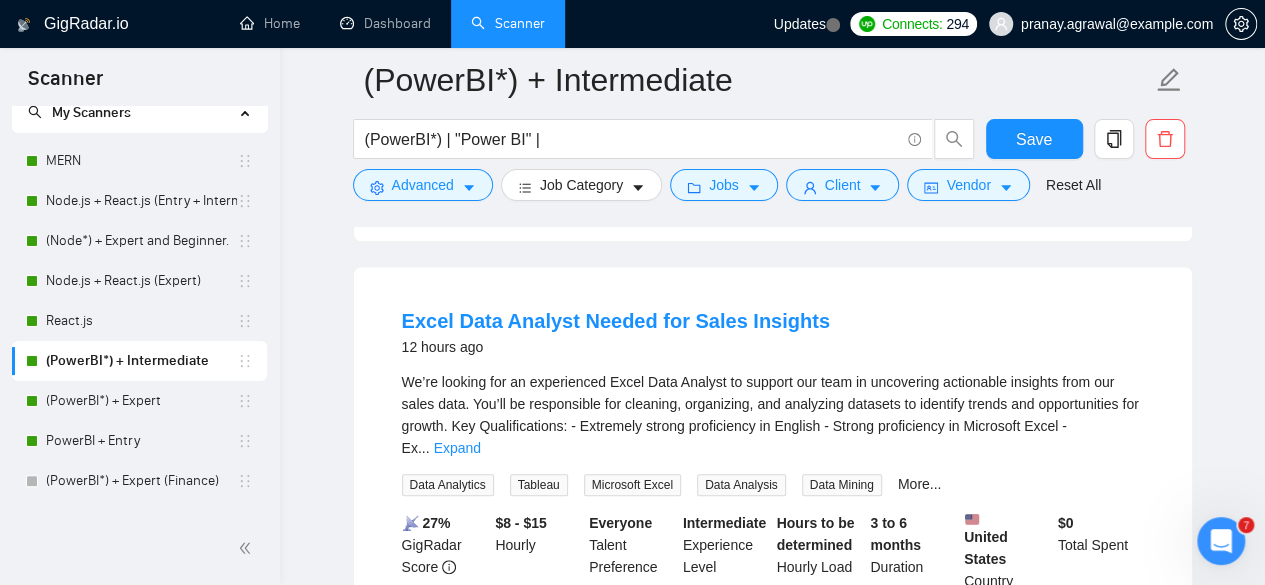 scroll, scrollTop: 618, scrollLeft: 0, axis: vertical 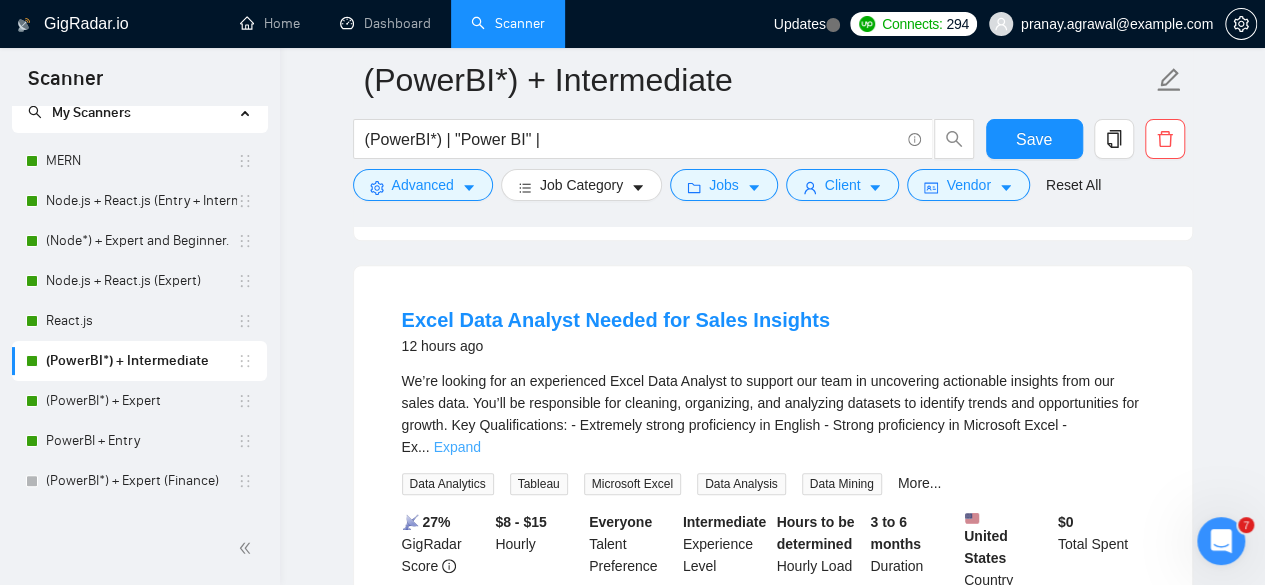 click on "Expand" at bounding box center [457, 447] 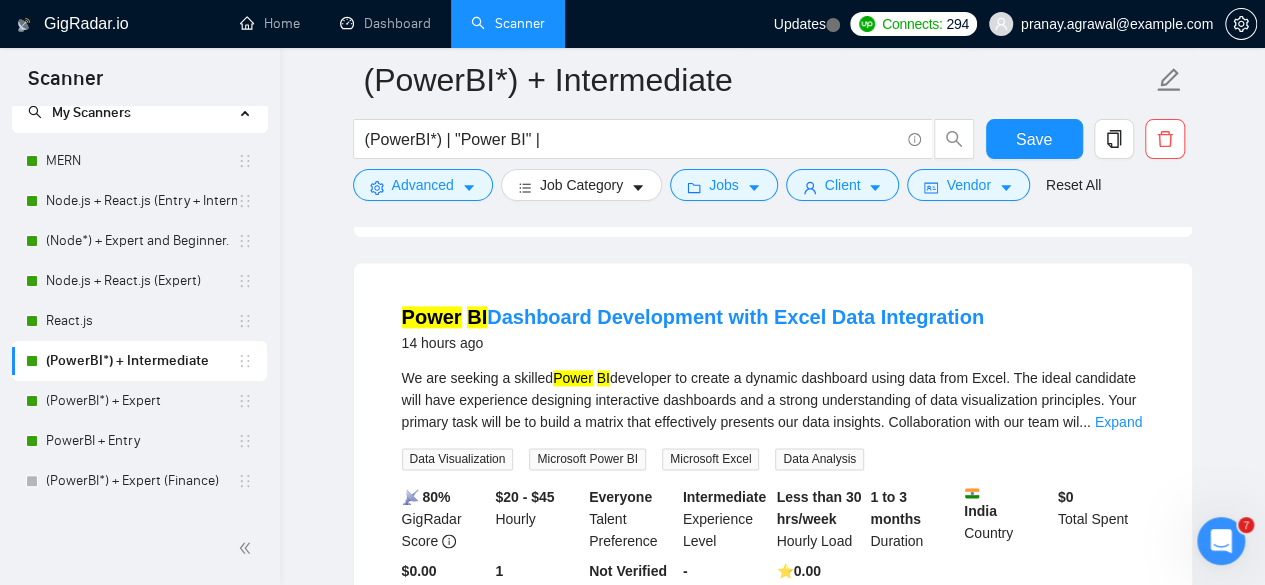 scroll, scrollTop: 1175, scrollLeft: 0, axis: vertical 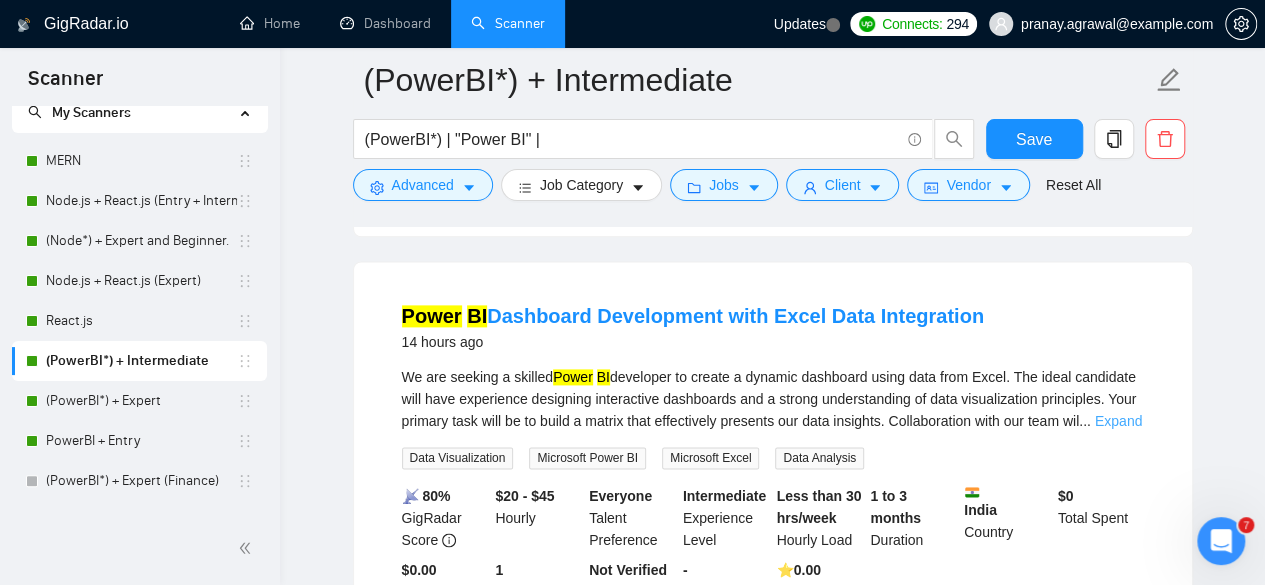 click on "Expand" at bounding box center (1118, 421) 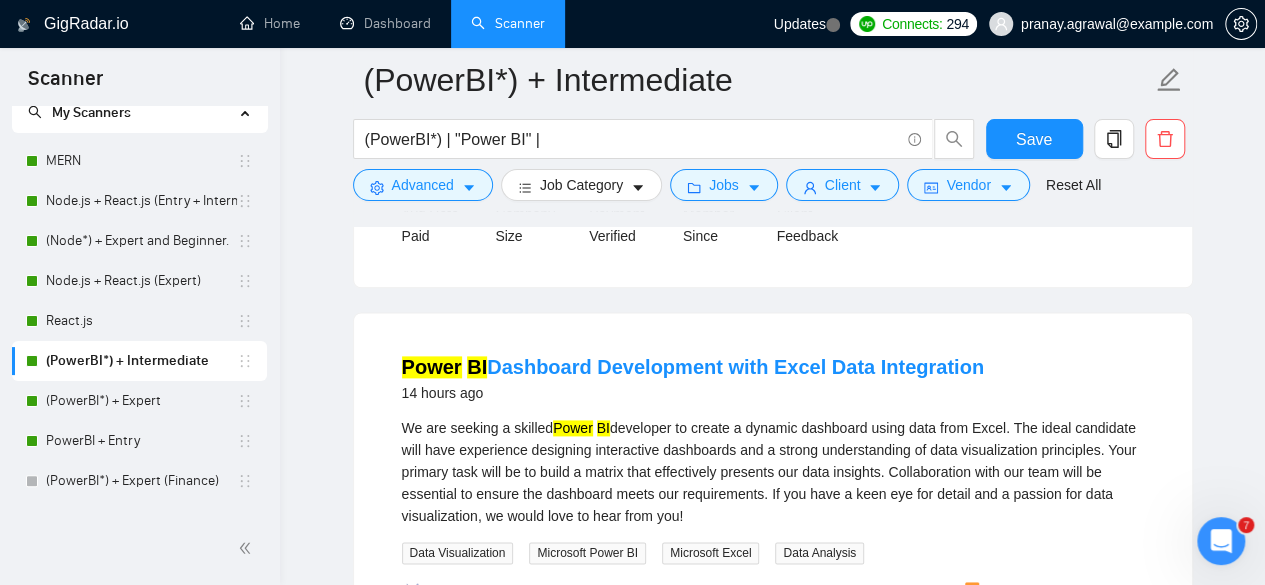 scroll, scrollTop: 1135, scrollLeft: 0, axis: vertical 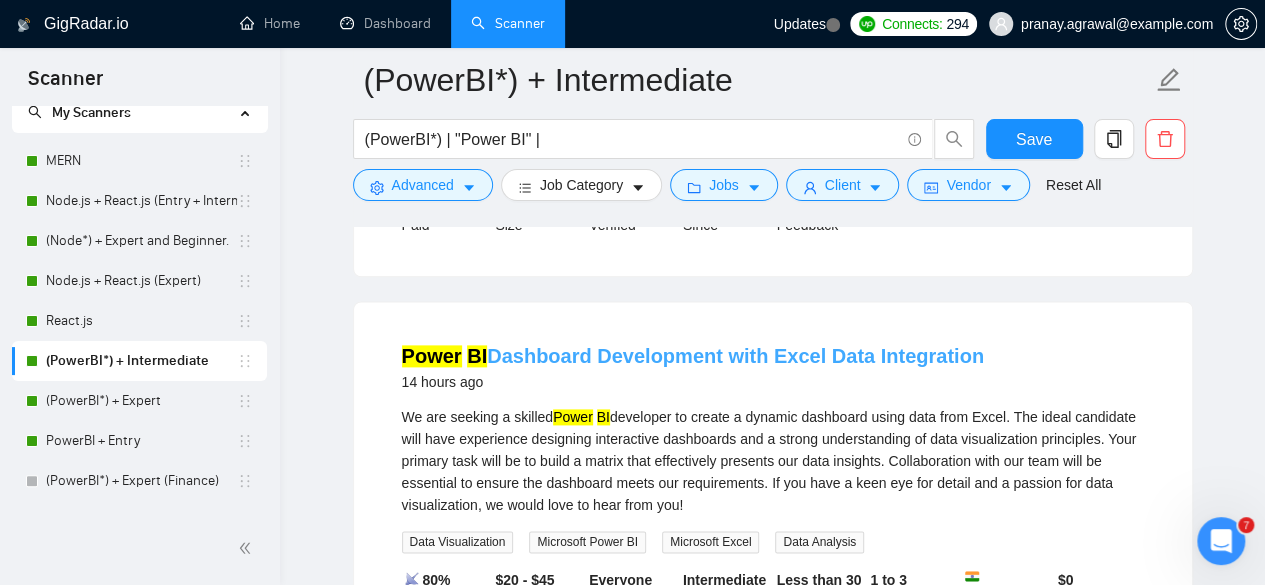 click on "Power   BI  Dashboard Development with Excel Data Integration" at bounding box center (693, 356) 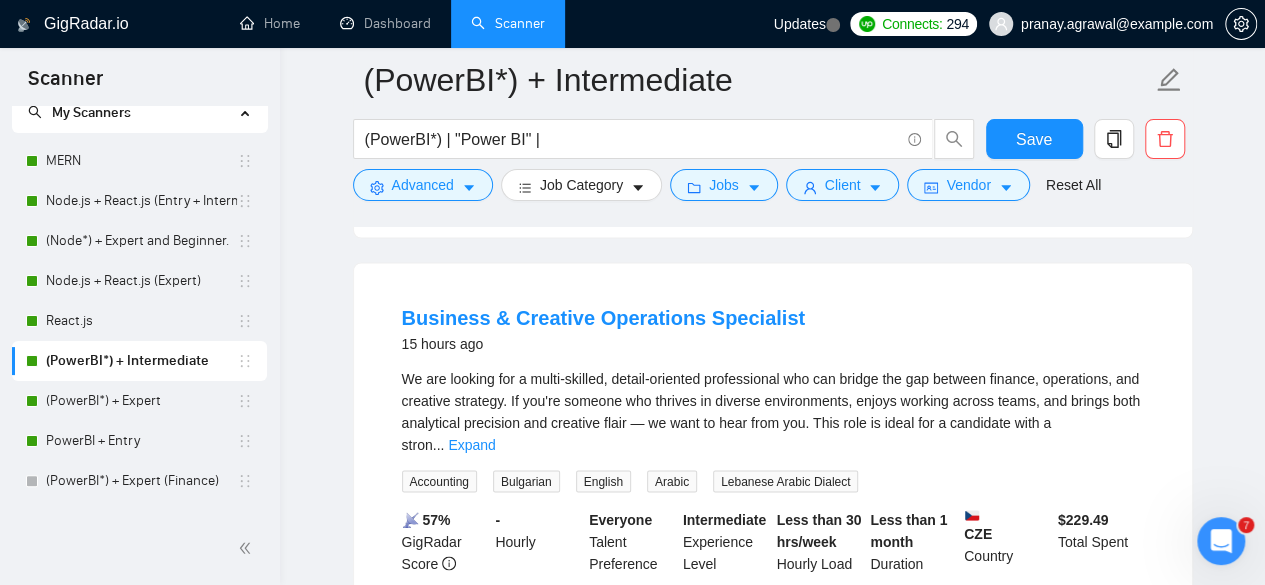 scroll, scrollTop: 1650, scrollLeft: 0, axis: vertical 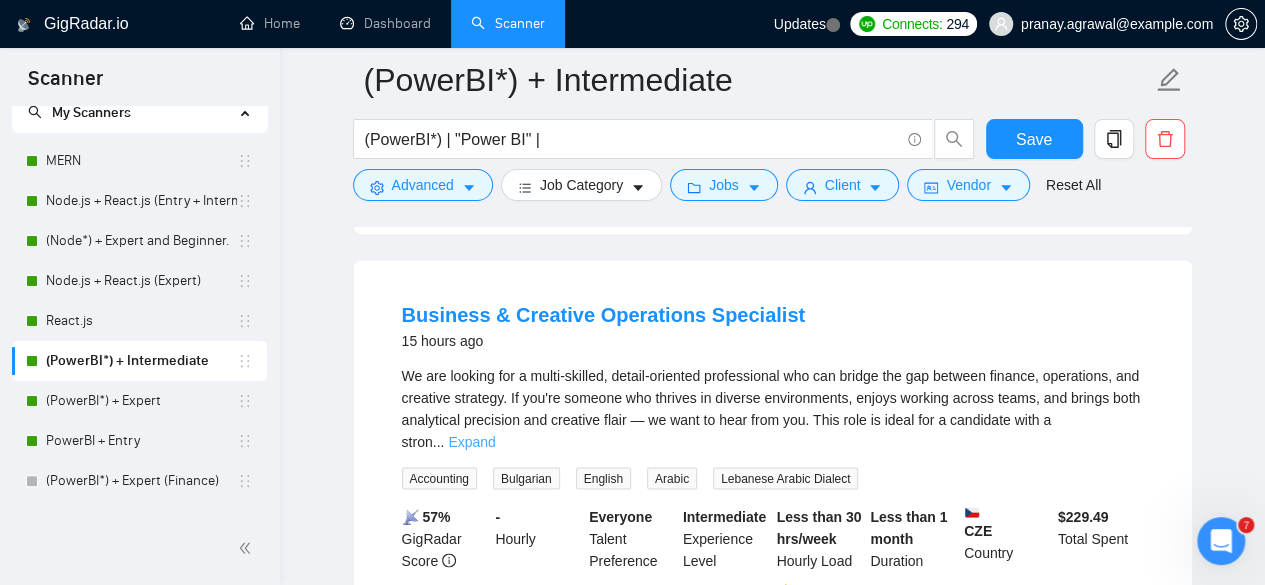 click on "Expand" at bounding box center (471, 441) 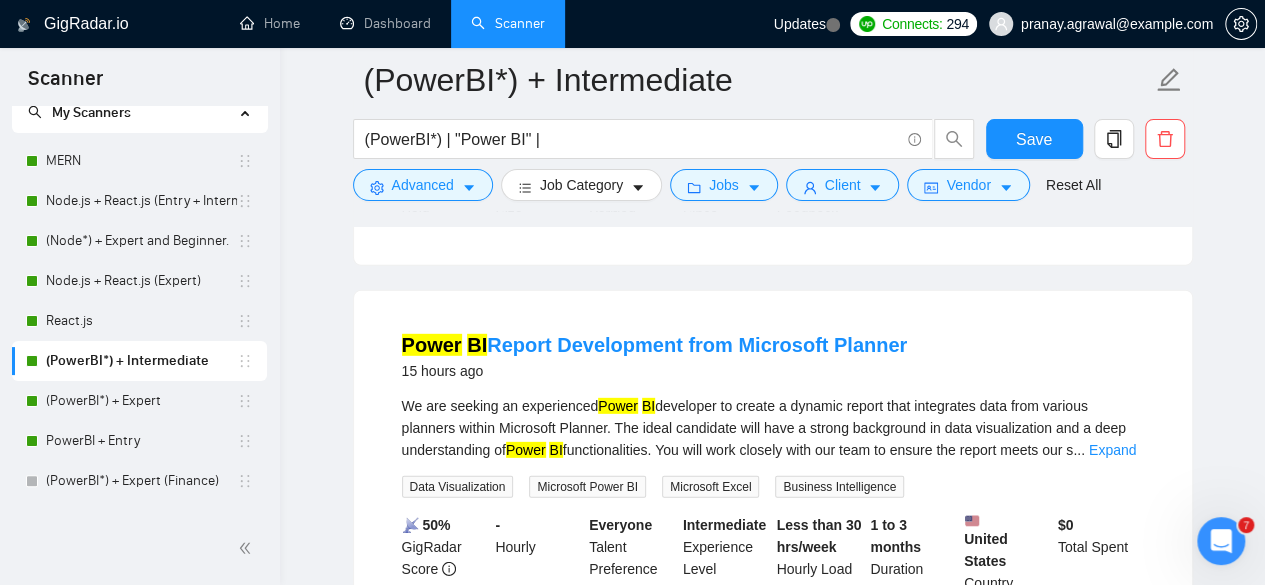 scroll, scrollTop: 2774, scrollLeft: 0, axis: vertical 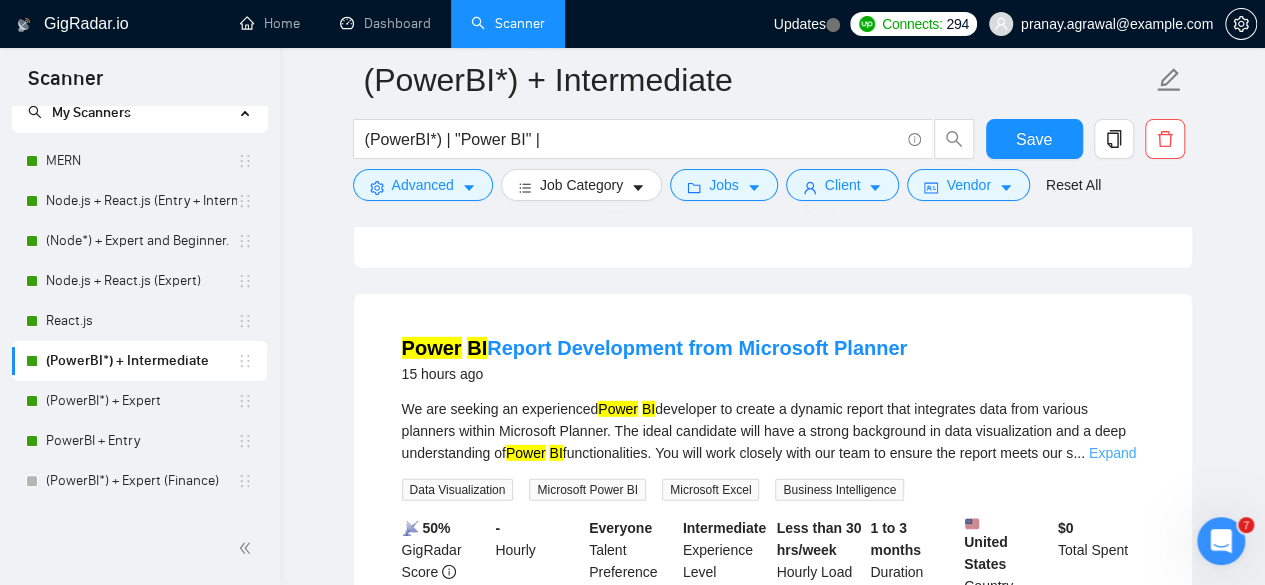 click on "Expand" at bounding box center [1112, 453] 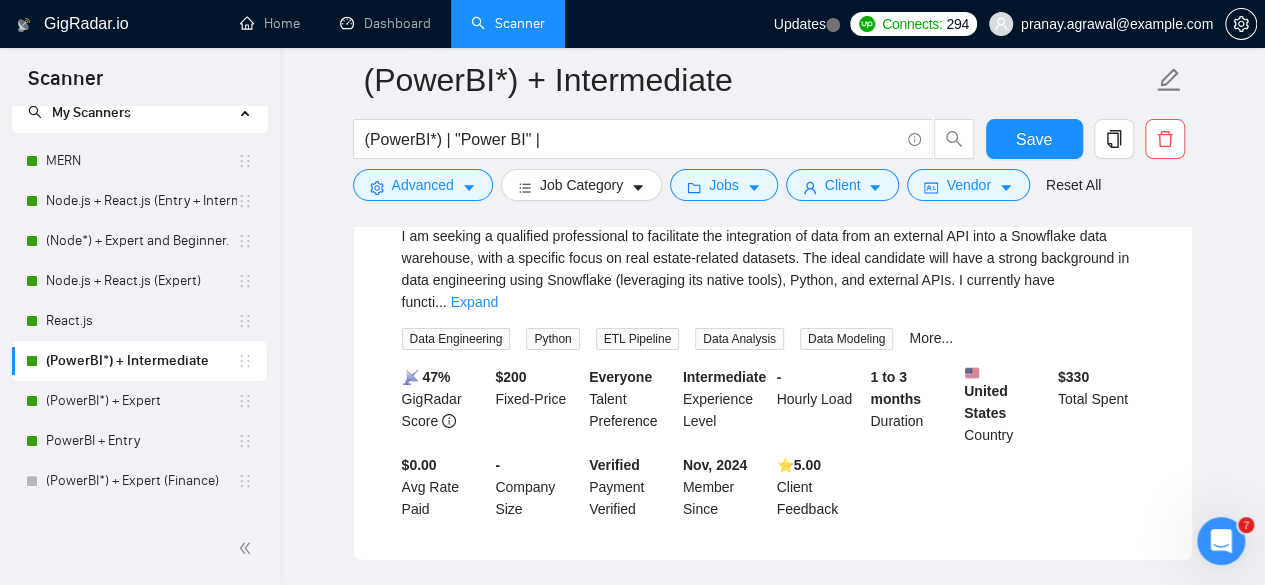 scroll, scrollTop: 3436, scrollLeft: 0, axis: vertical 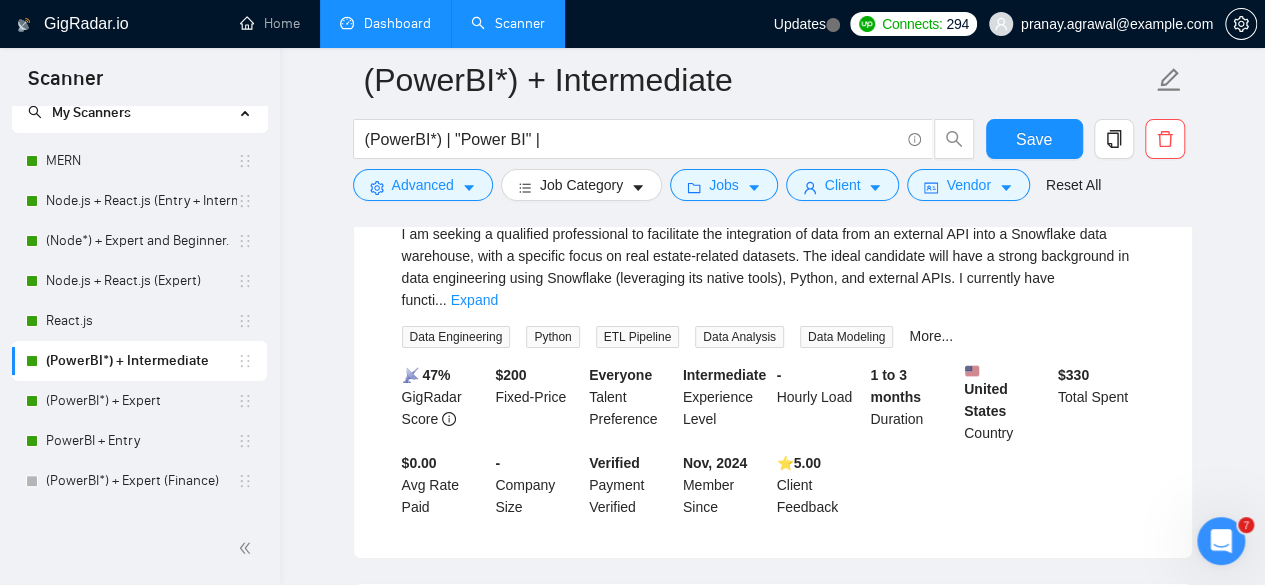click on "Dashboard" at bounding box center [385, 23] 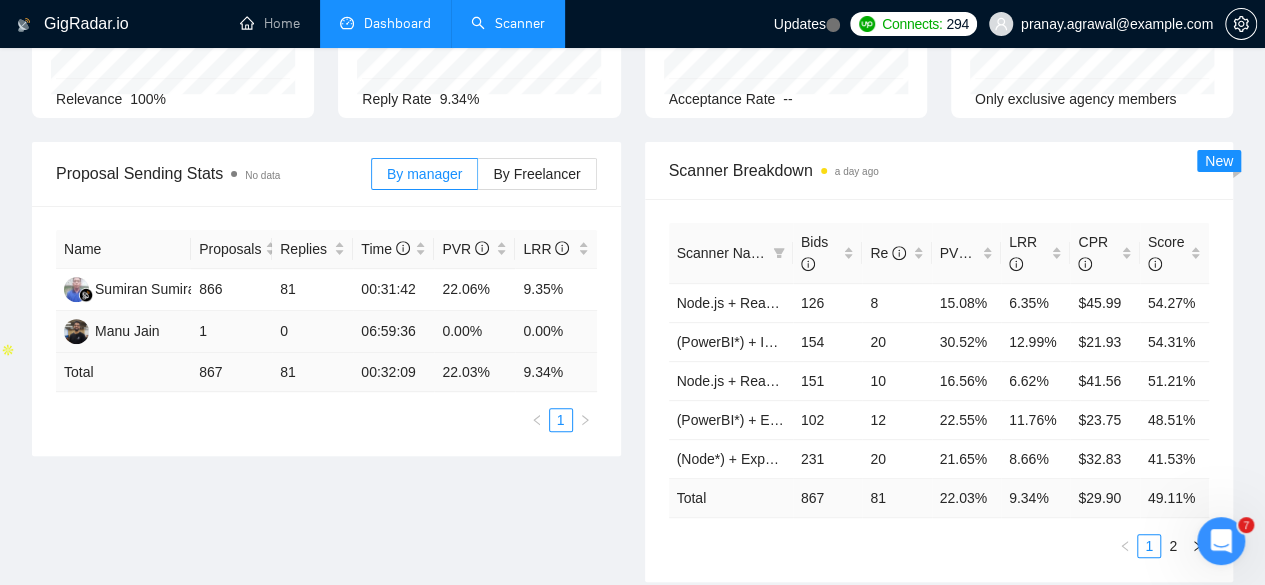 scroll, scrollTop: 0, scrollLeft: 0, axis: both 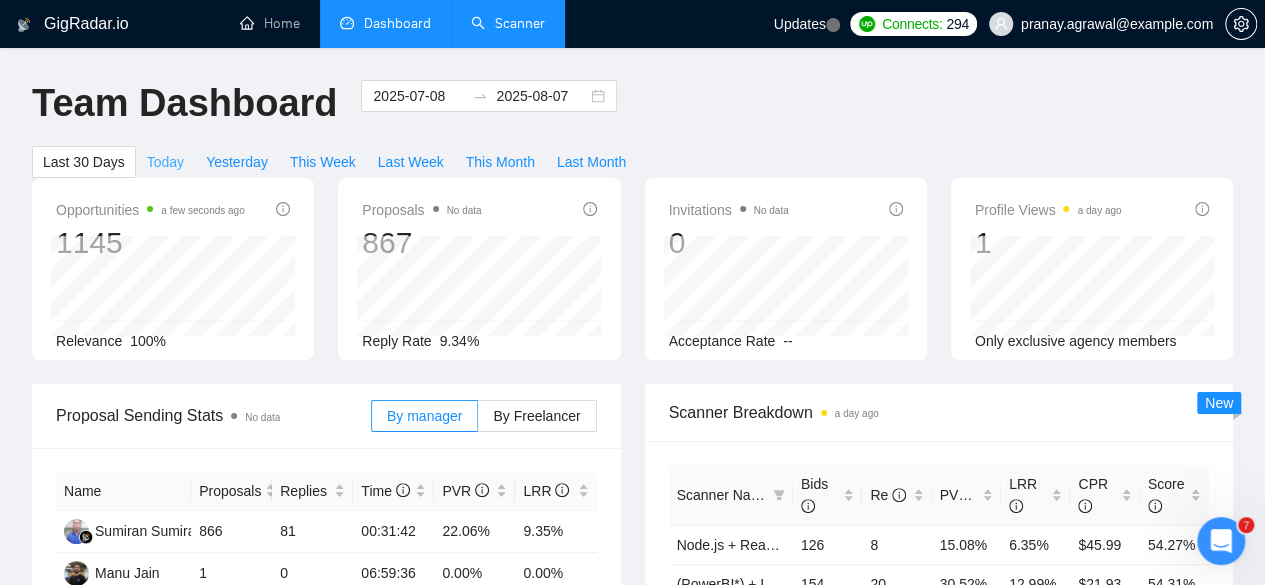 click on "Today" at bounding box center [165, 162] 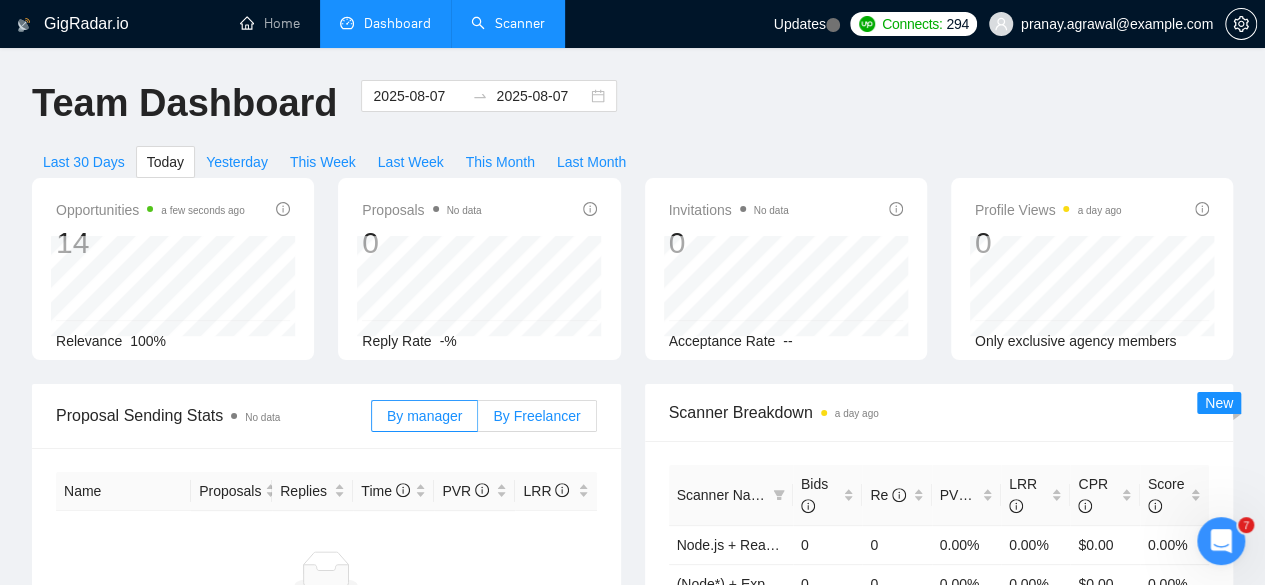 click on "By Freelancer" at bounding box center (536, 416) 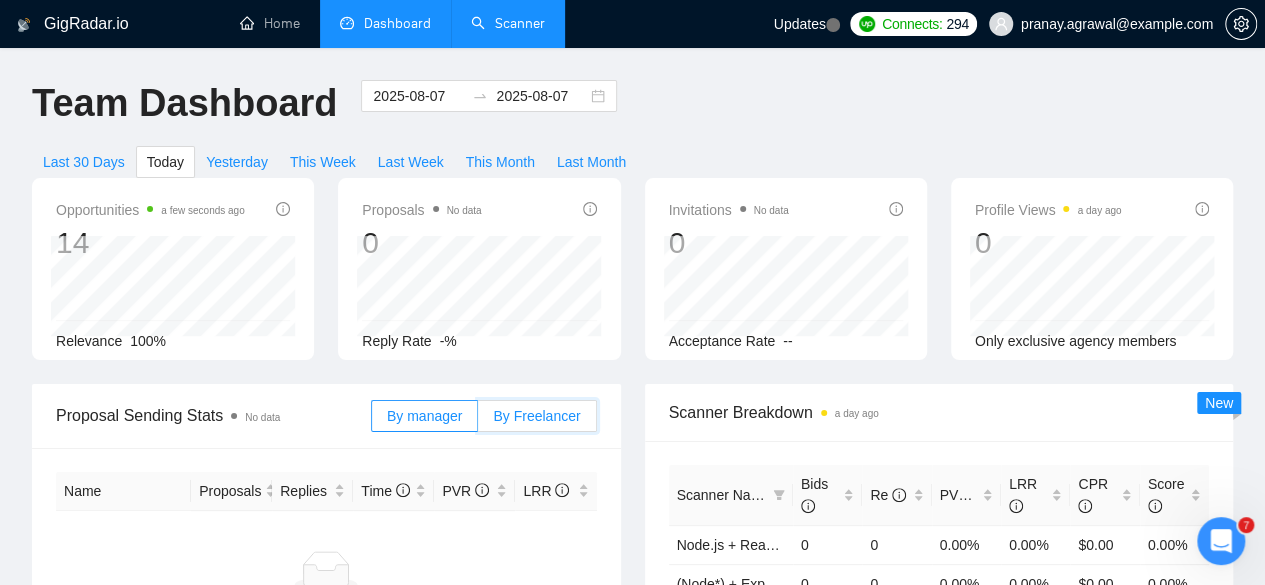 click on "By Freelancer" at bounding box center (478, 421) 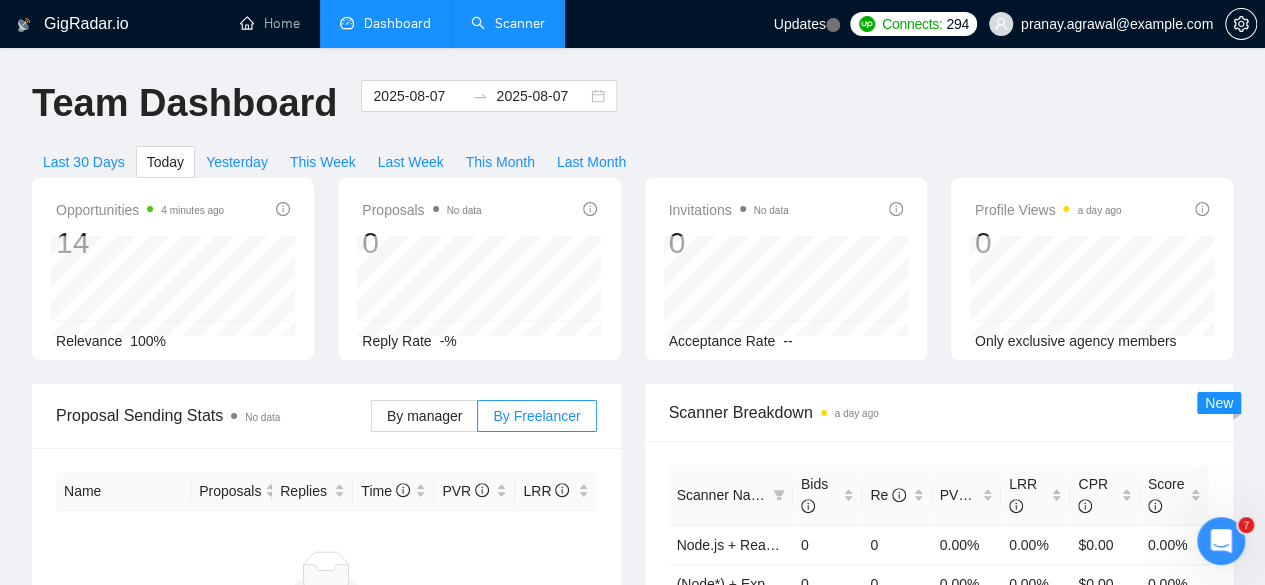 click on "Scanner" at bounding box center [508, 23] 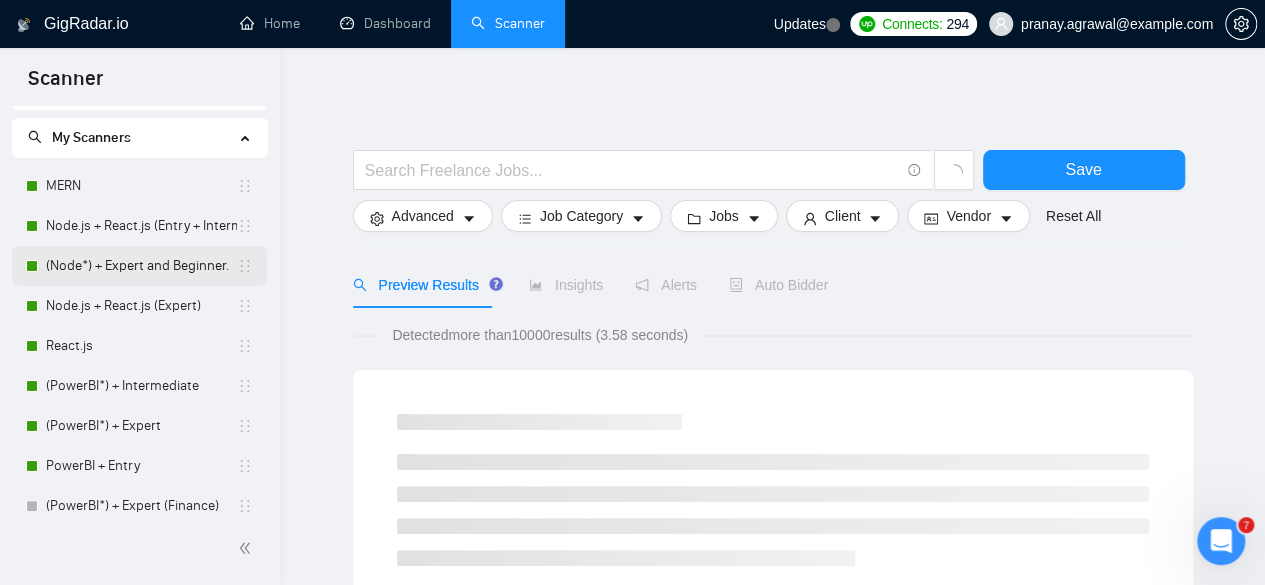 scroll, scrollTop: 41, scrollLeft: 0, axis: vertical 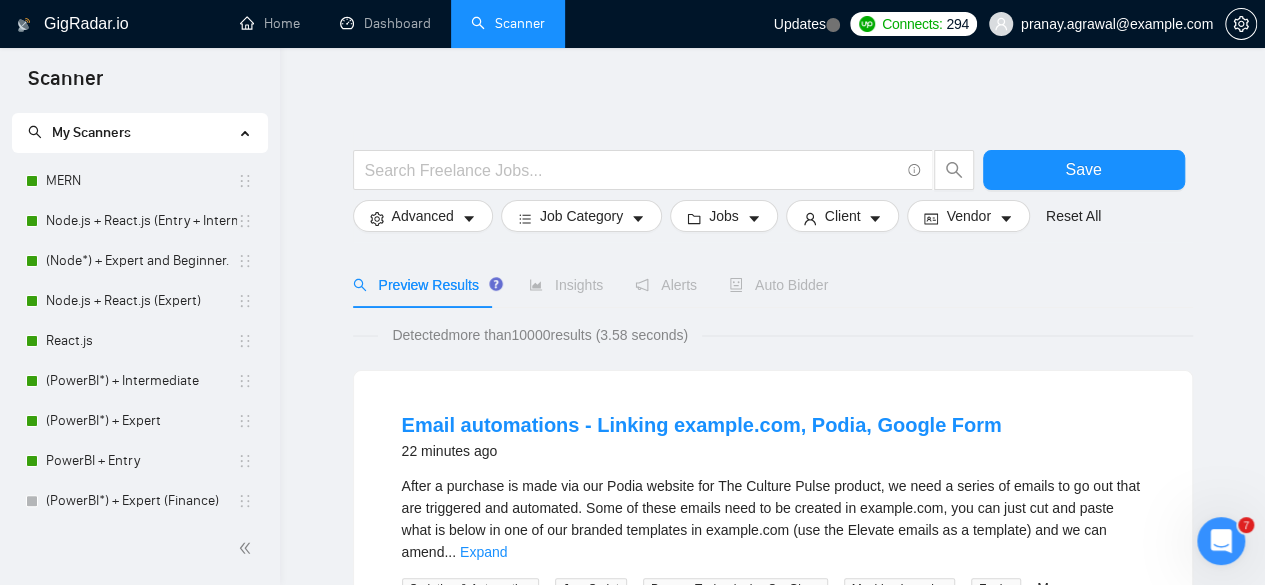 click 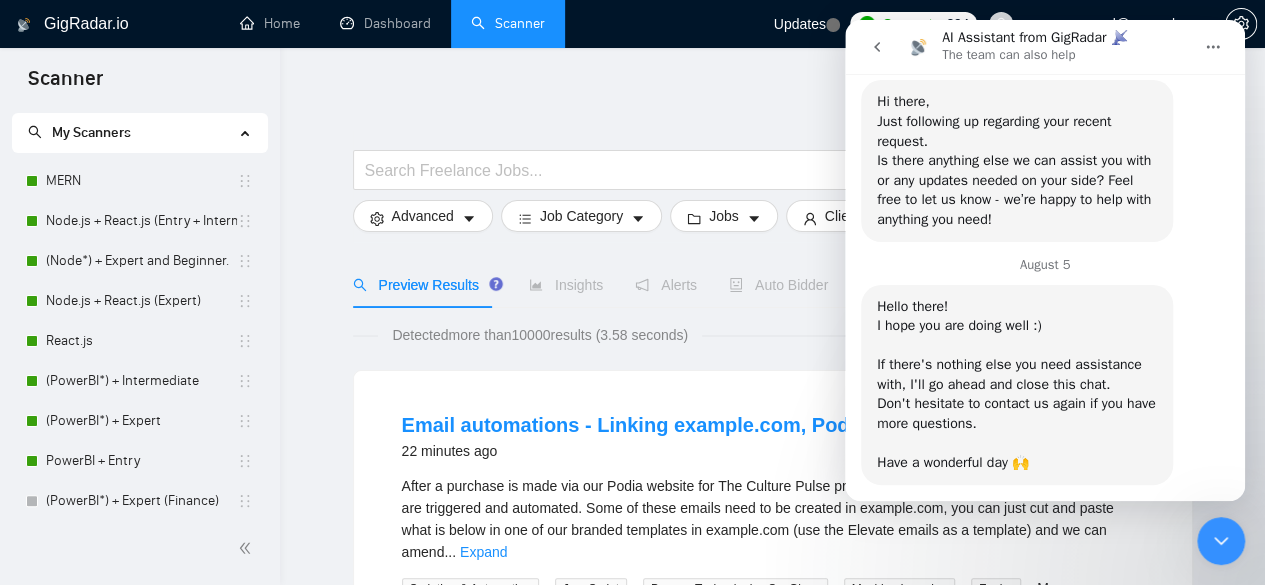 scroll, scrollTop: 5799, scrollLeft: 0, axis: vertical 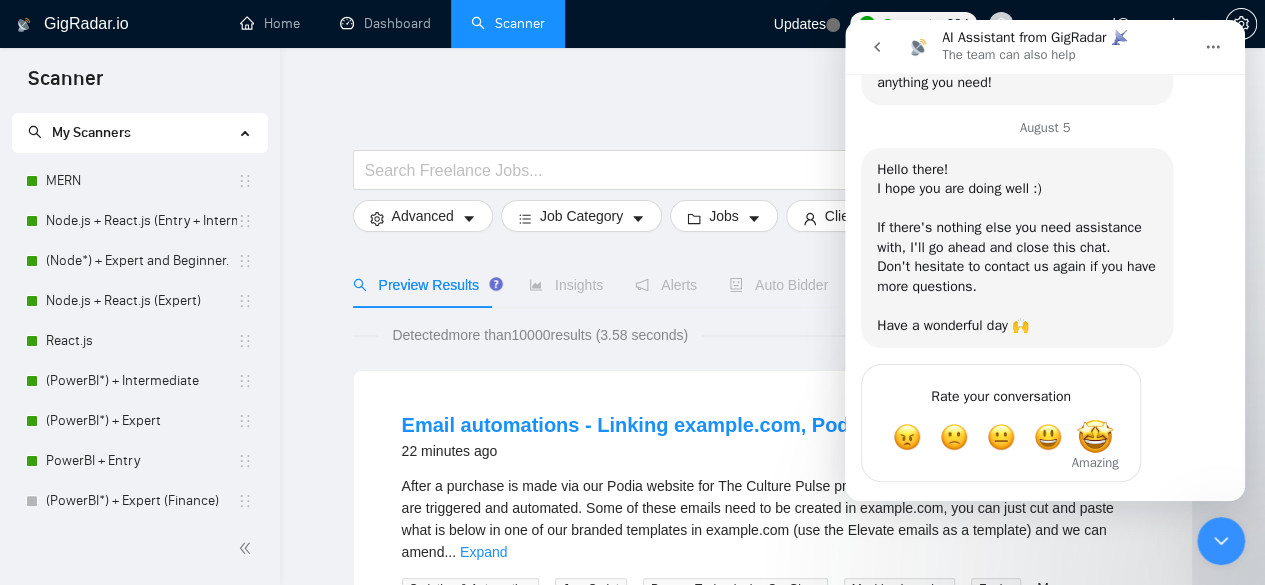 click at bounding box center [1095, 437] 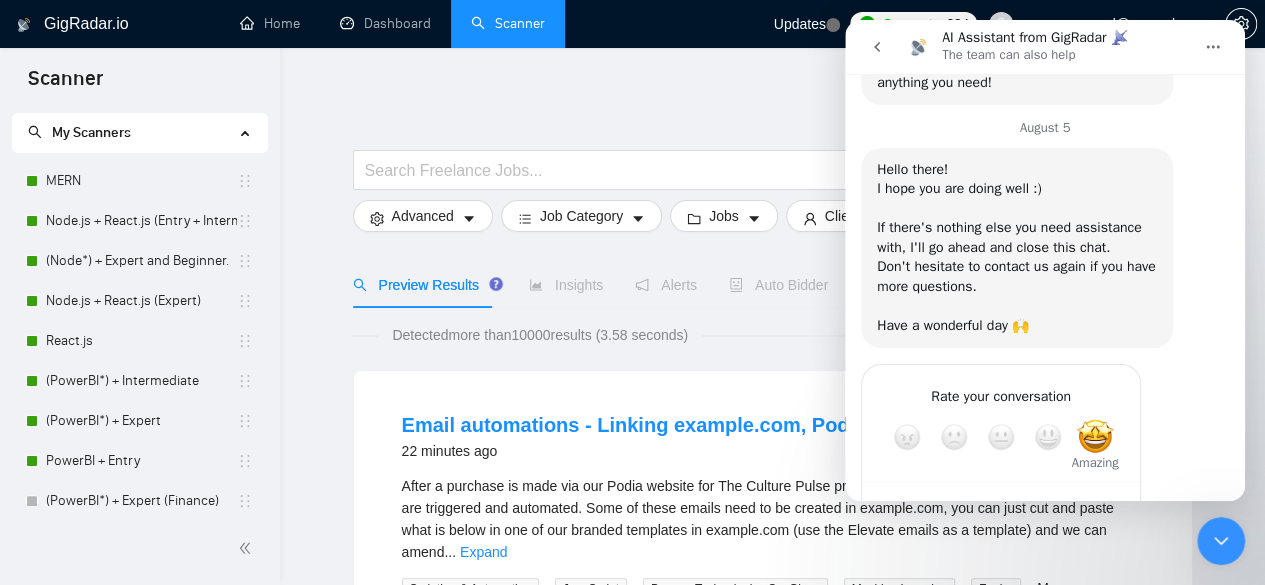 scroll, scrollTop: 5853, scrollLeft: 0, axis: vertical 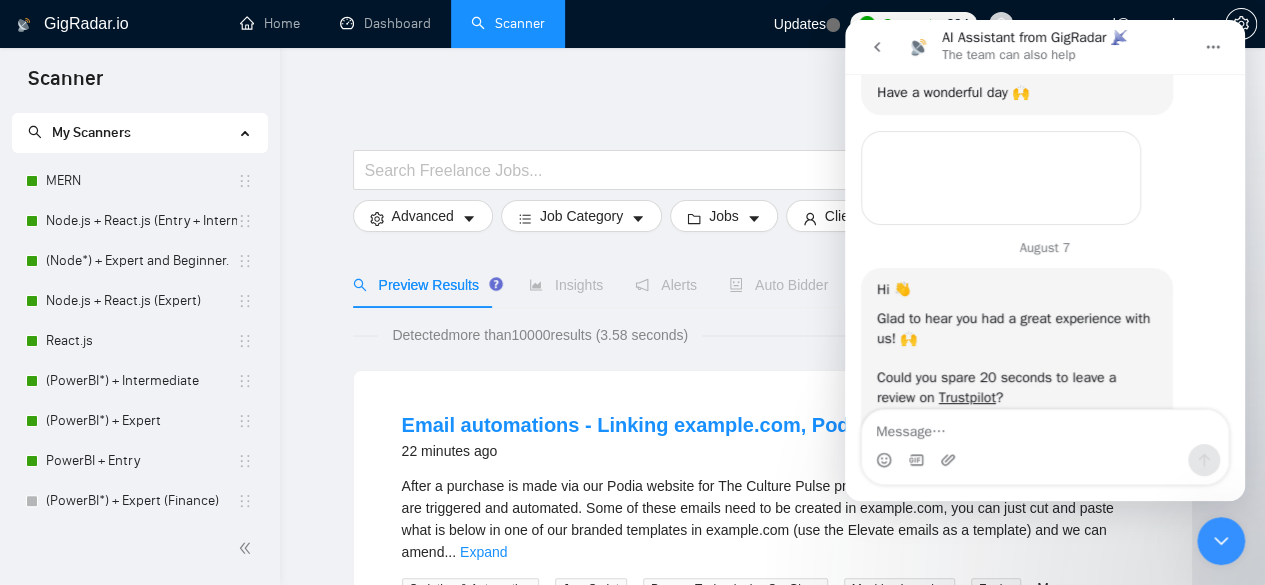 click at bounding box center (877, 47) 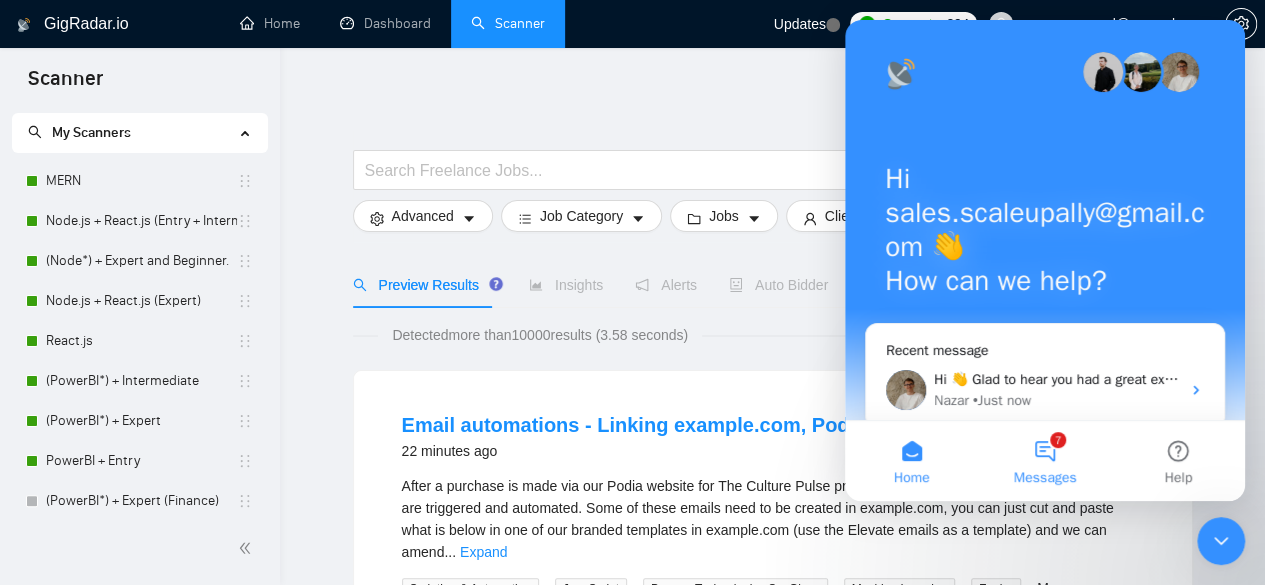 click on "7 Messages" at bounding box center [1044, 461] 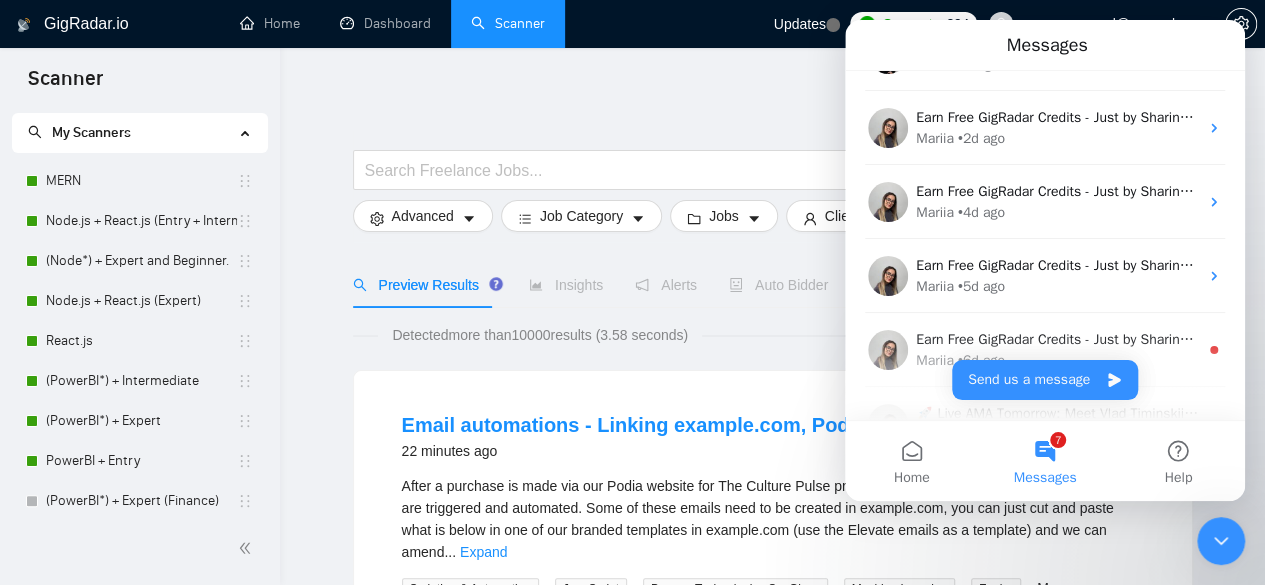 scroll, scrollTop: 0, scrollLeft: 0, axis: both 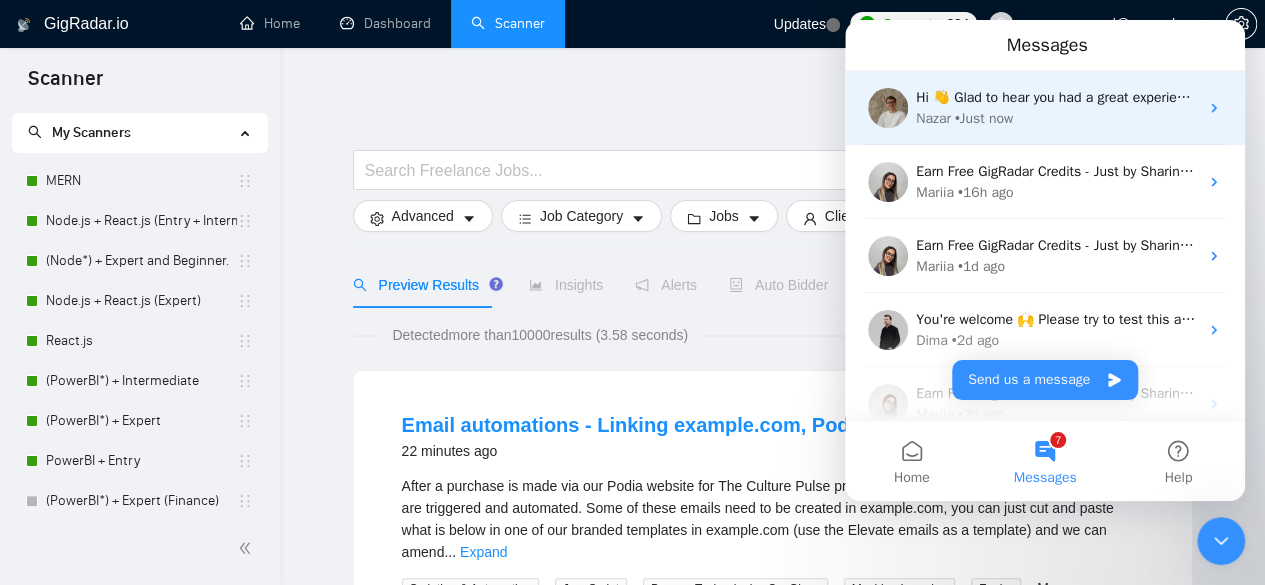 click on "•  Just now" at bounding box center (984, 118) 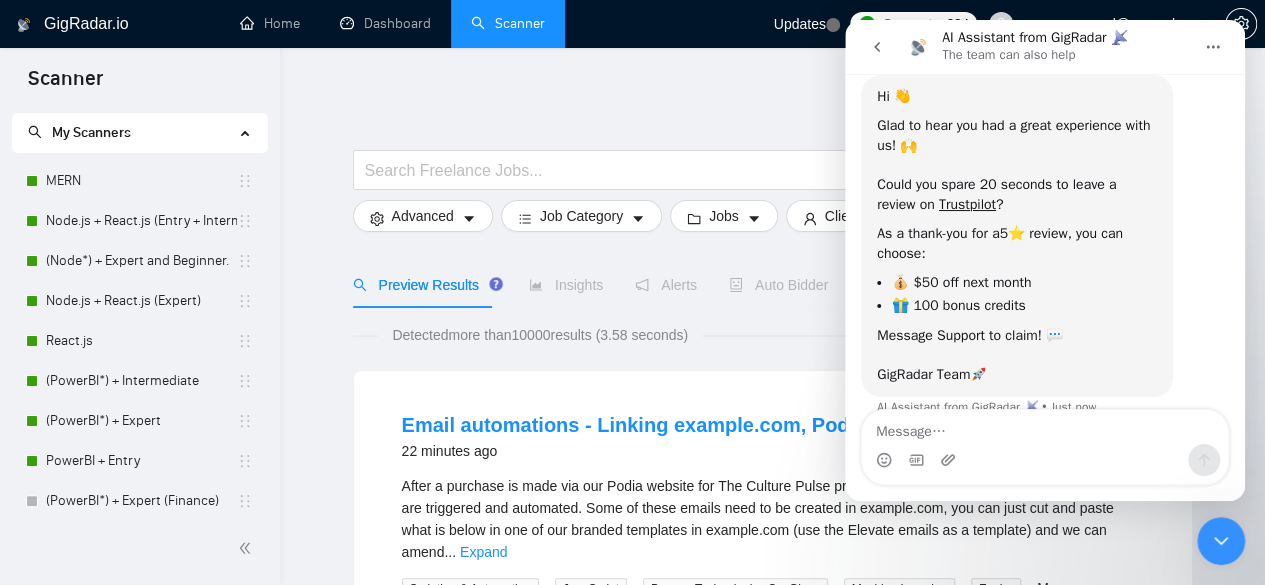 scroll, scrollTop: 6224, scrollLeft: 0, axis: vertical 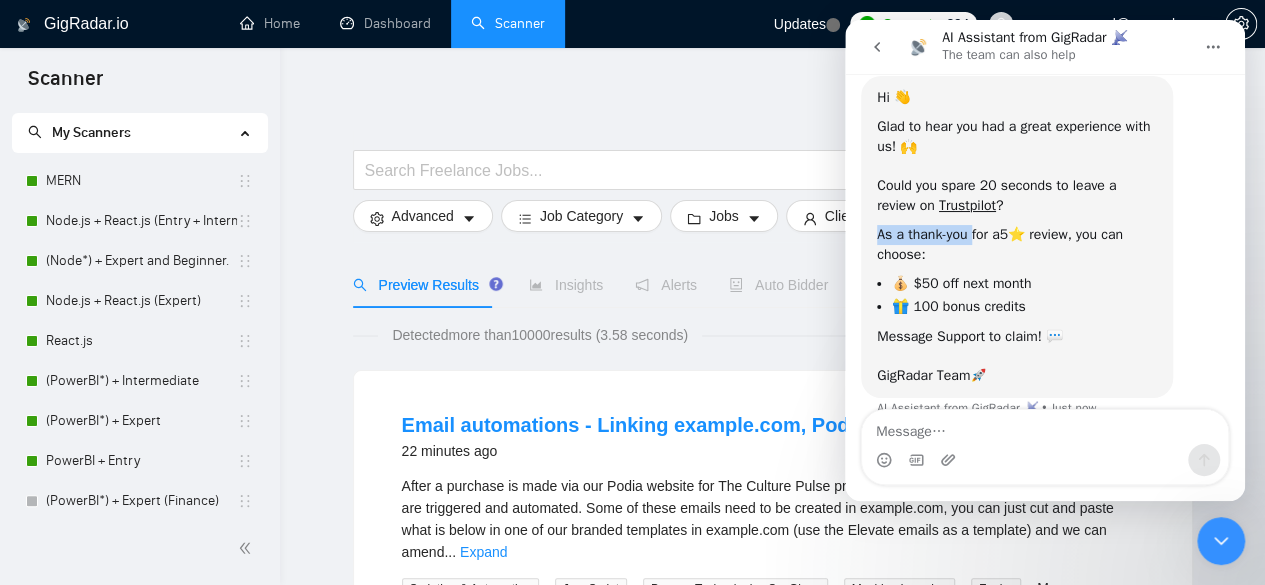 drag, startPoint x: 879, startPoint y: 214, endPoint x: 979, endPoint y: 209, distance: 100.12492 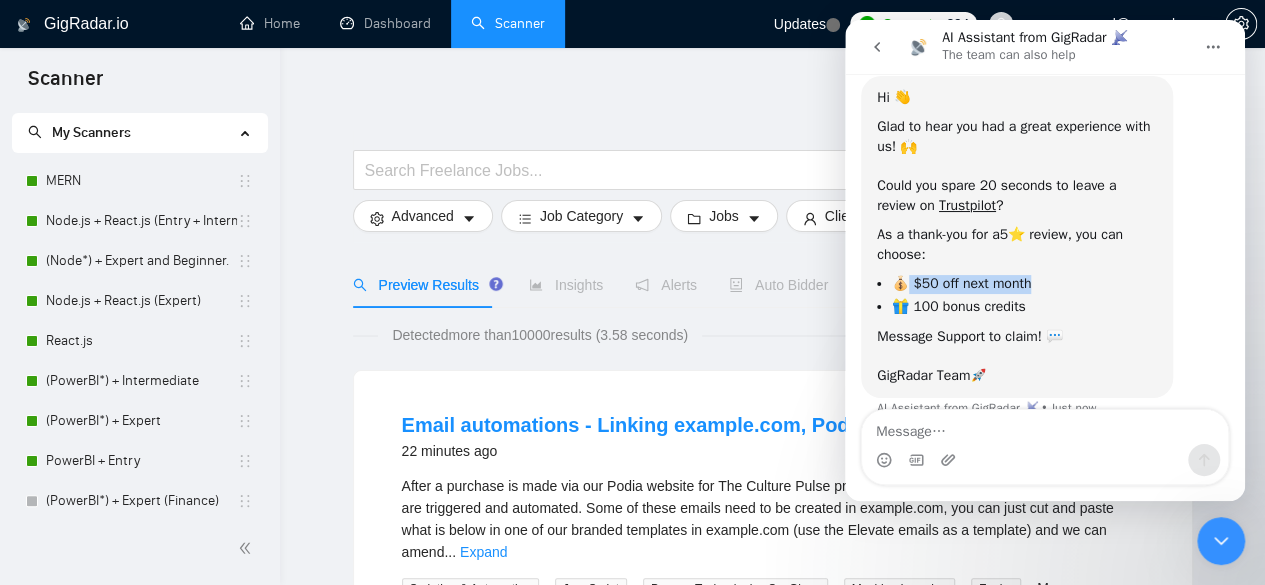 drag, startPoint x: 911, startPoint y: 265, endPoint x: 1046, endPoint y: 265, distance: 135 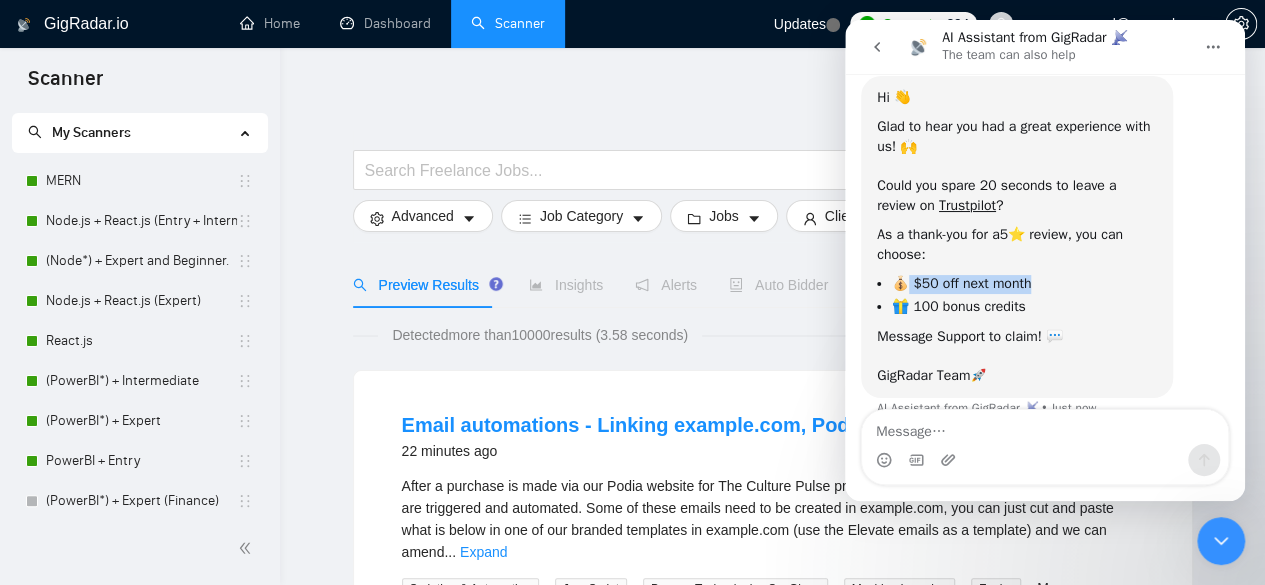 scroll, scrollTop: 6232, scrollLeft: 0, axis: vertical 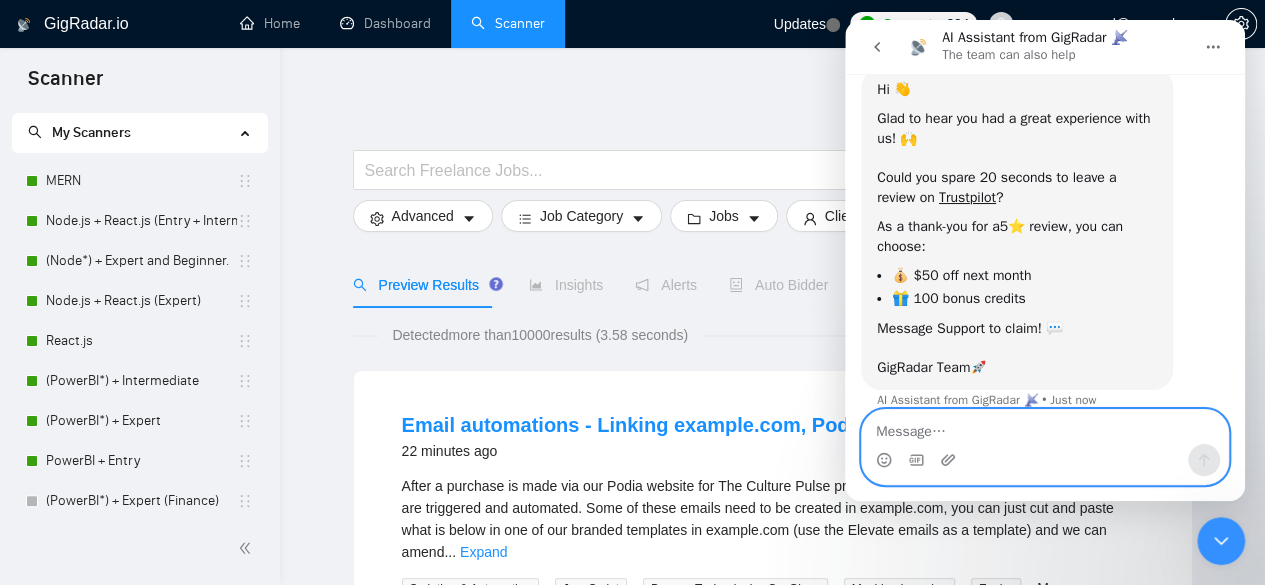 click at bounding box center [1045, 427] 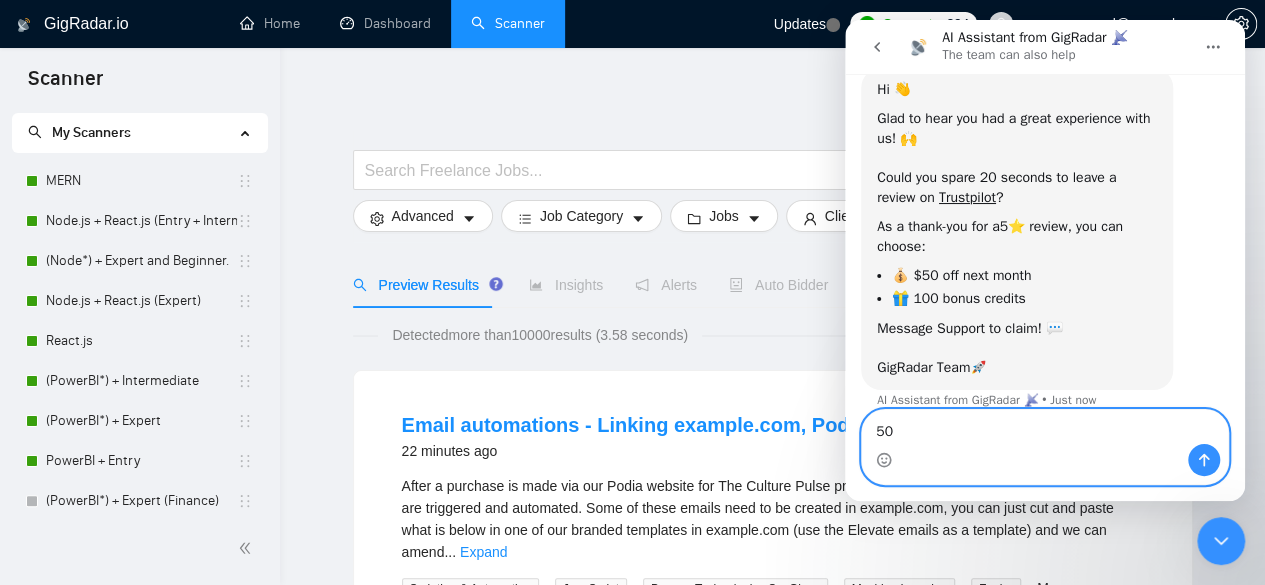 type on "5" 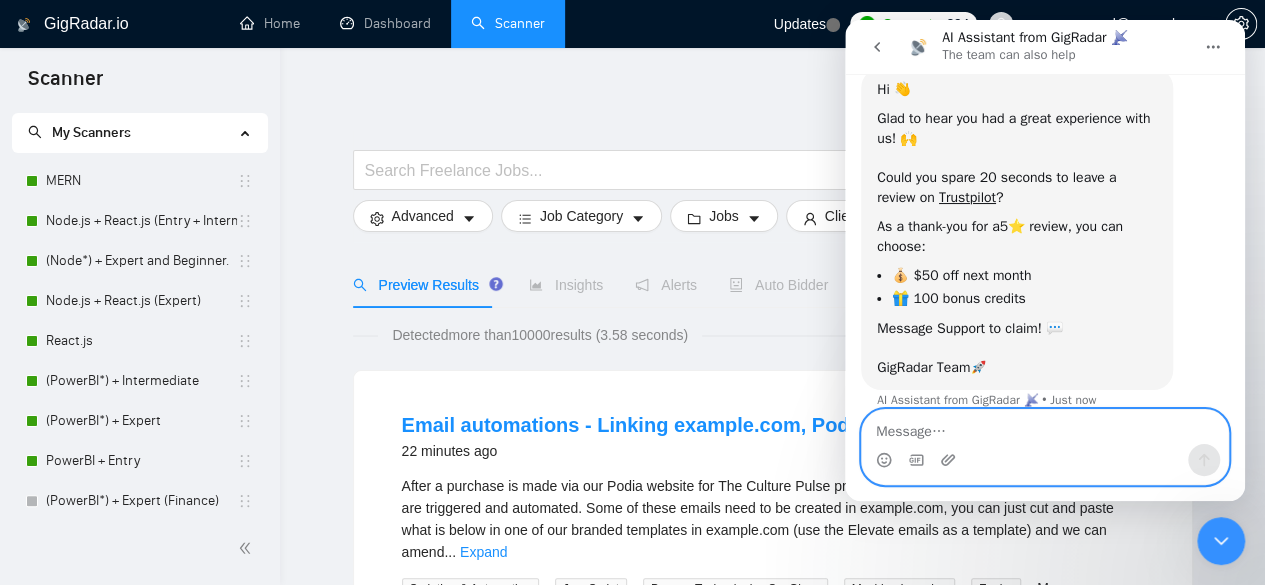 type on "$" 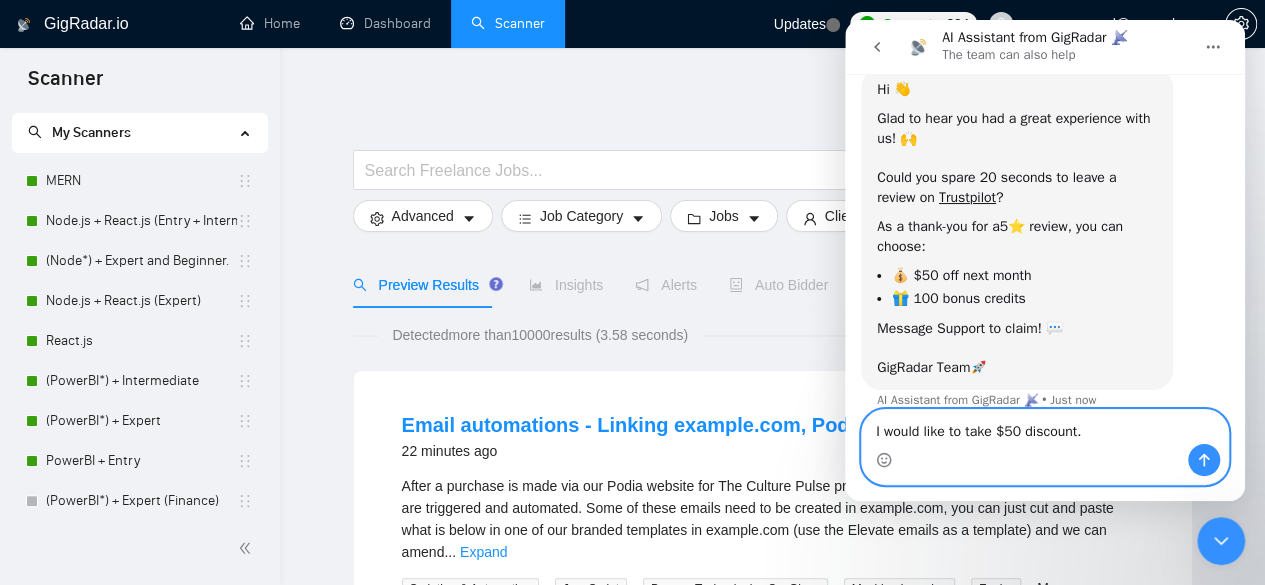 click on "I would like to take $50 discount." at bounding box center (1045, 427) 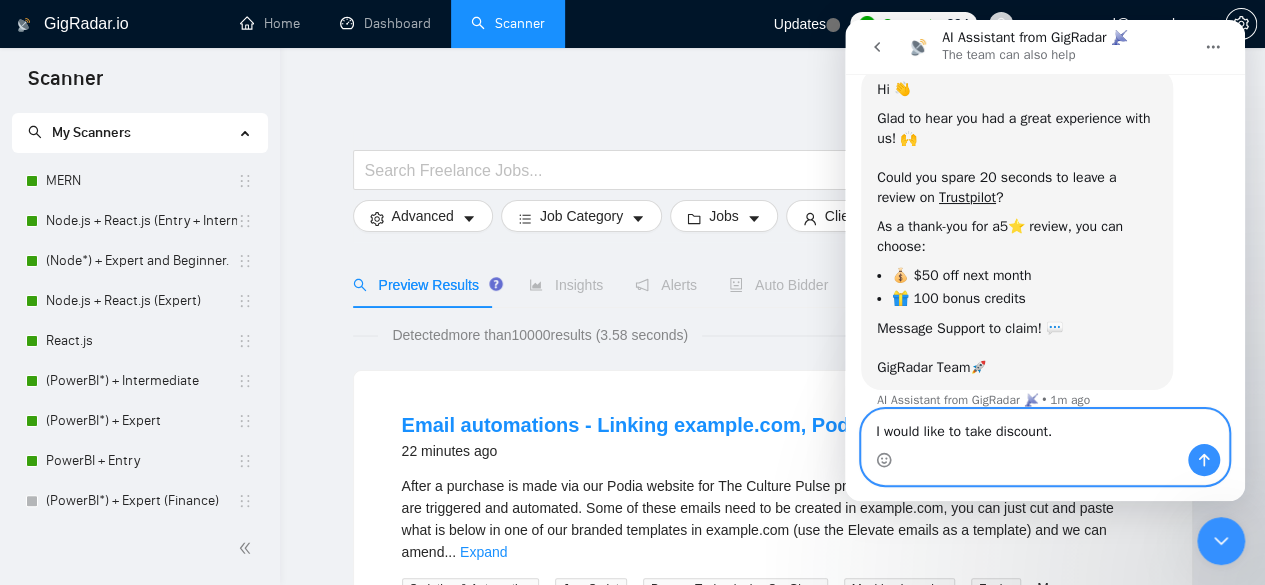 type on "I would like to take discount." 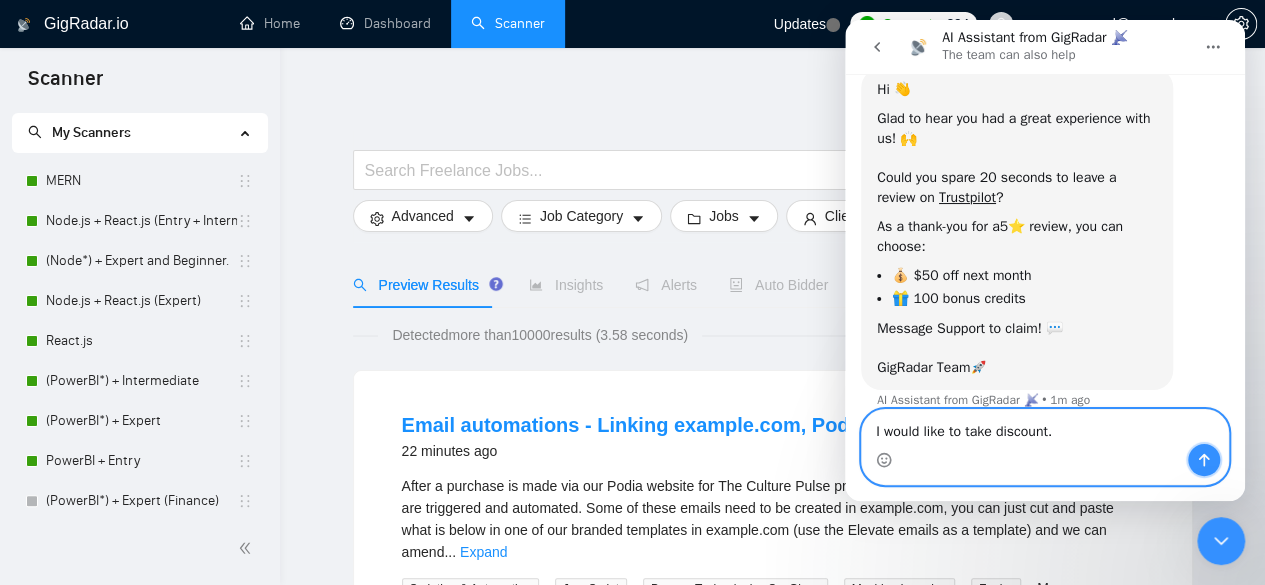 click at bounding box center (1204, 460) 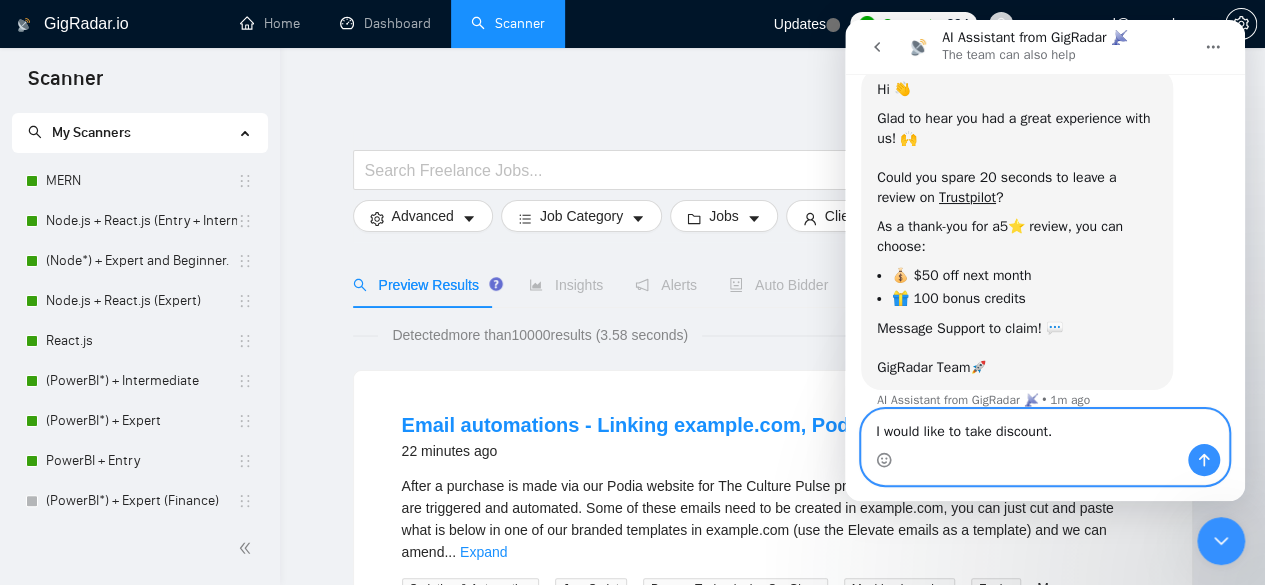 type 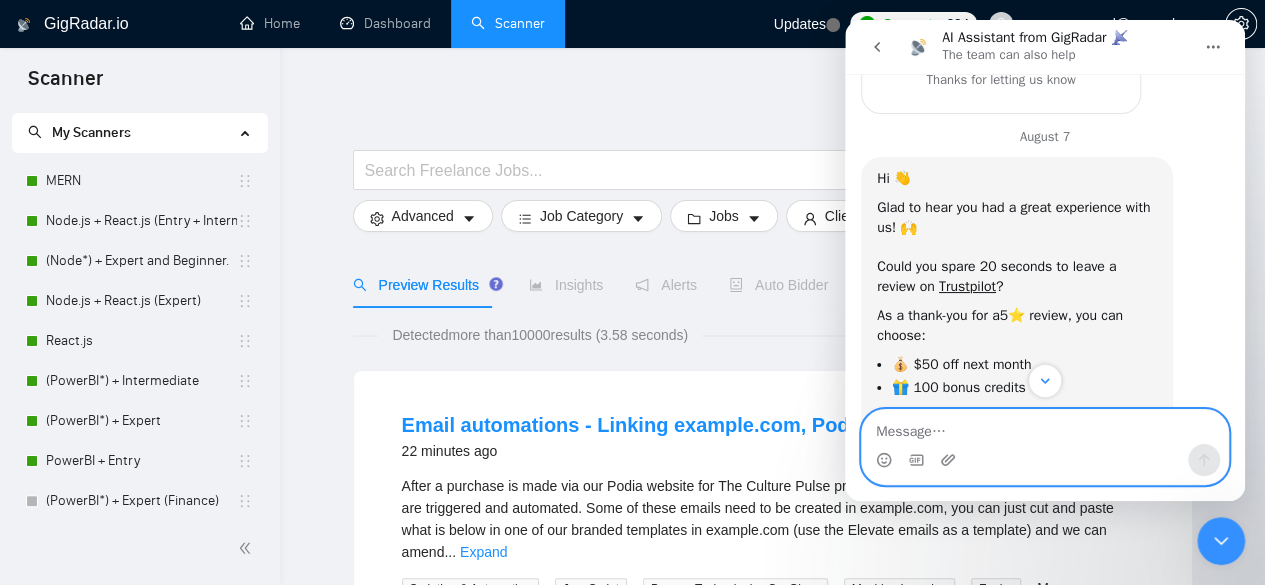 scroll, scrollTop: 6291, scrollLeft: 0, axis: vertical 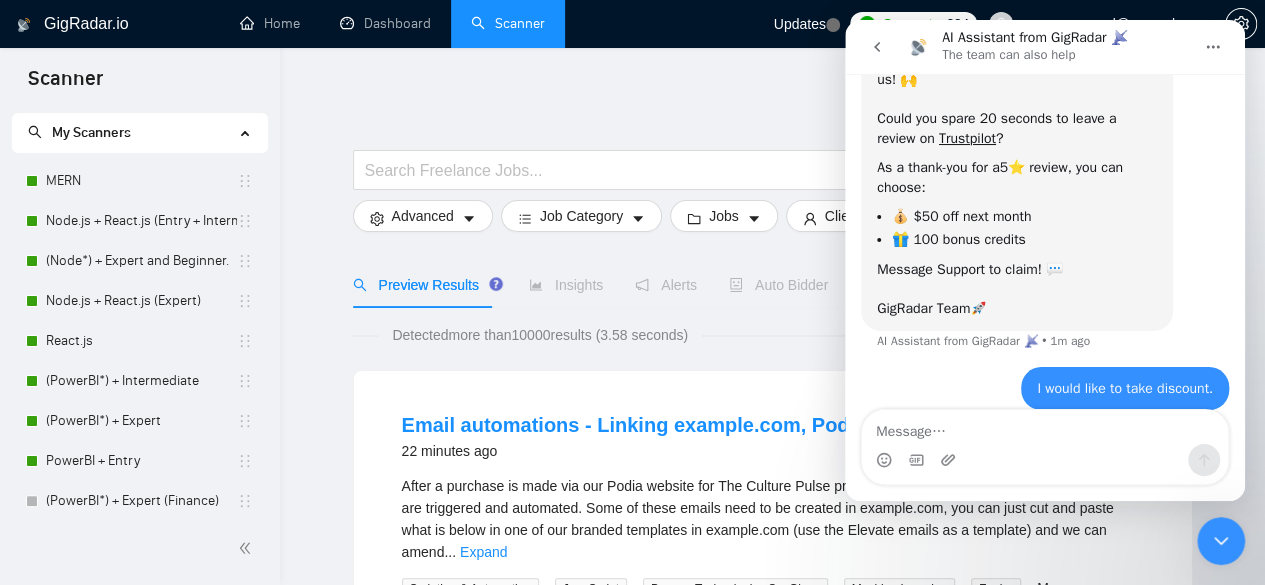 click 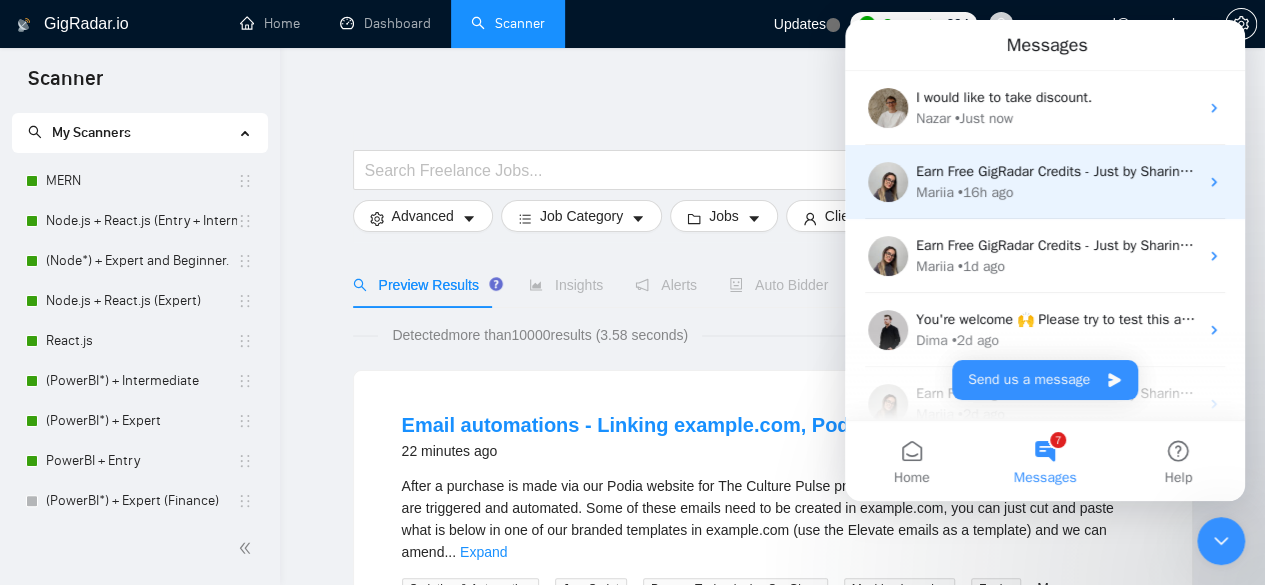 scroll, scrollTop: 0, scrollLeft: 0, axis: both 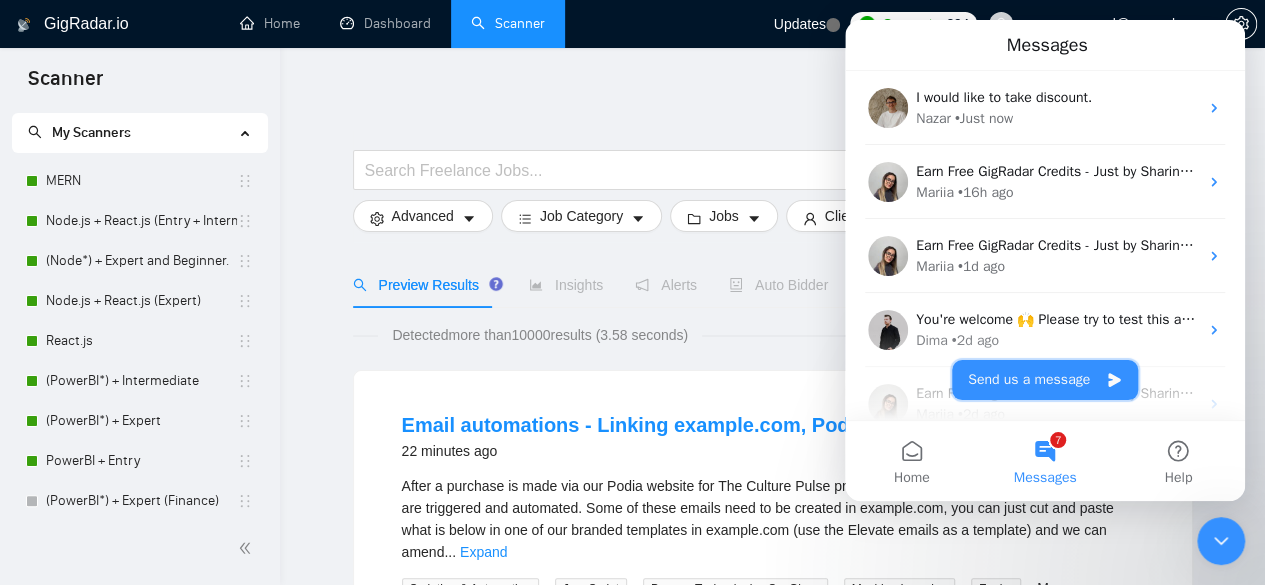 click on "Send us a message" at bounding box center (1045, 380) 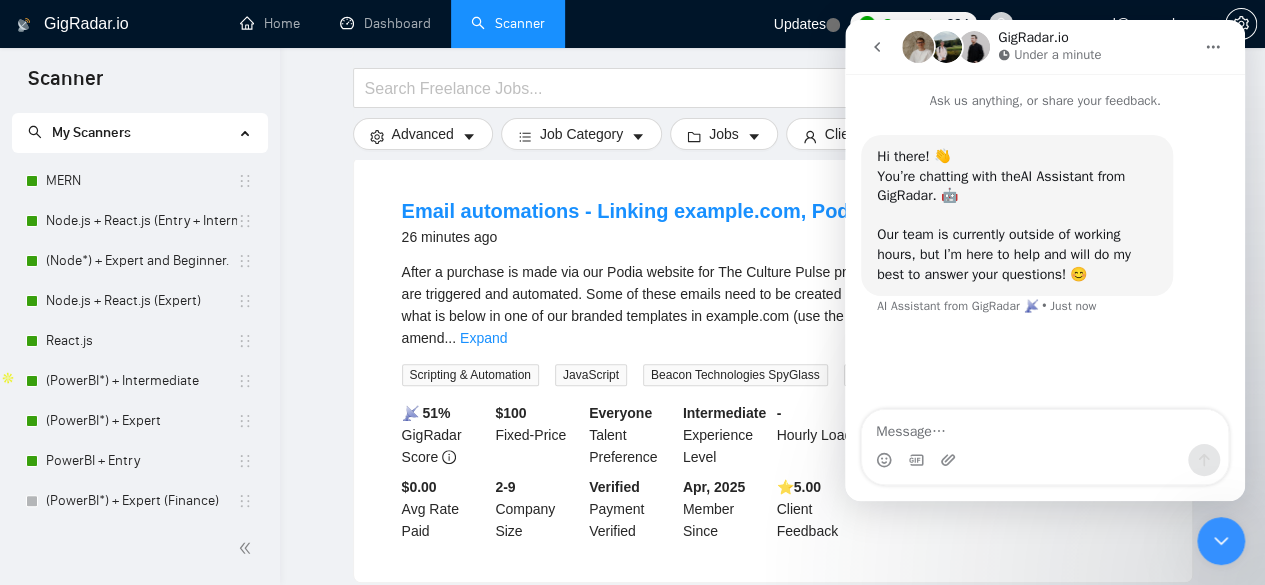 scroll, scrollTop: 218, scrollLeft: 0, axis: vertical 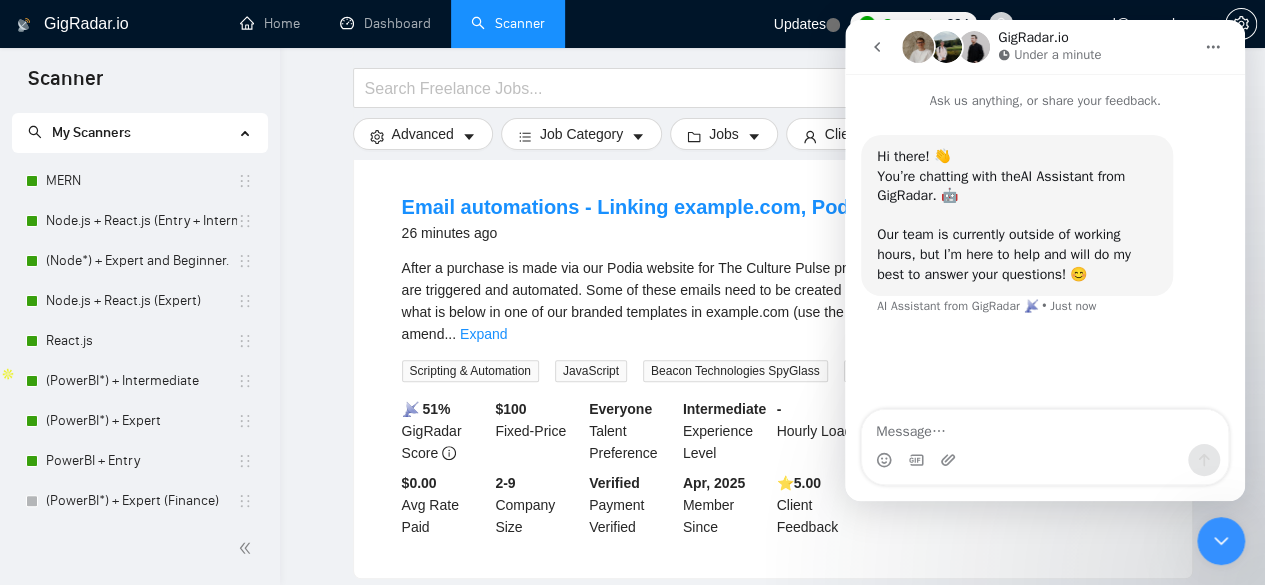 click at bounding box center (1045, 427) 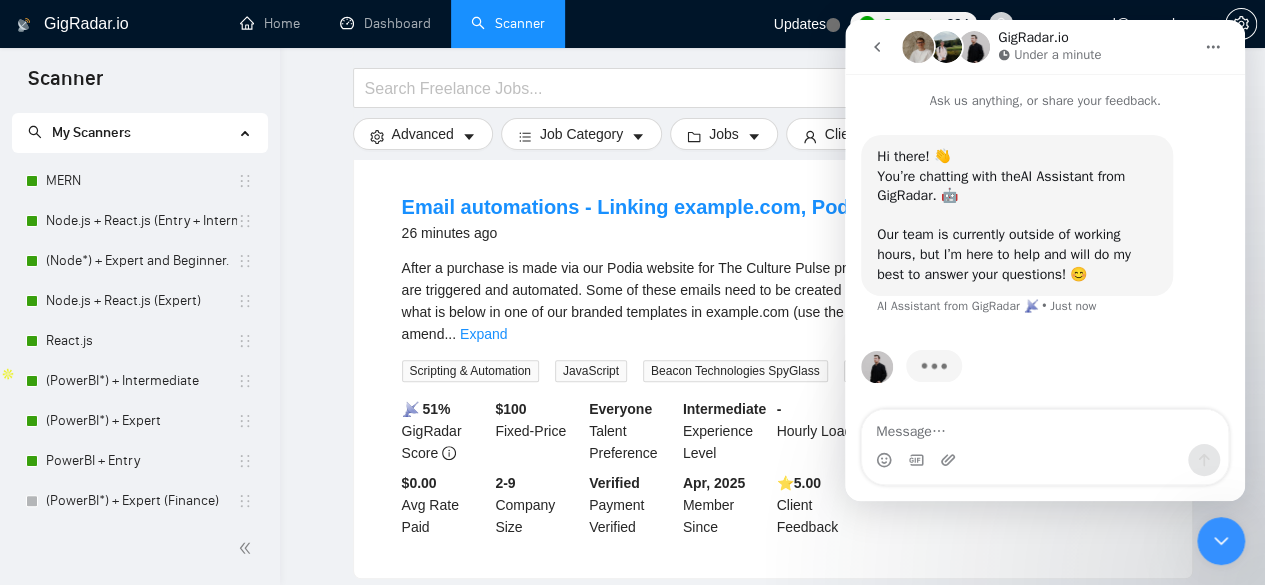 scroll, scrollTop: 4, scrollLeft: 0, axis: vertical 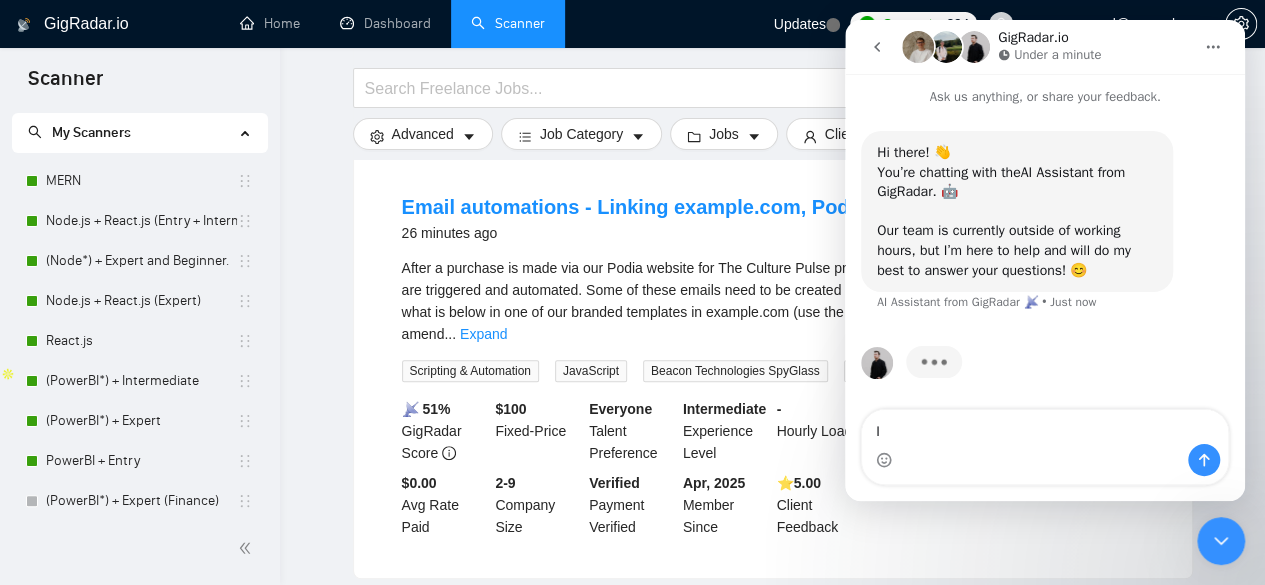 type on "I" 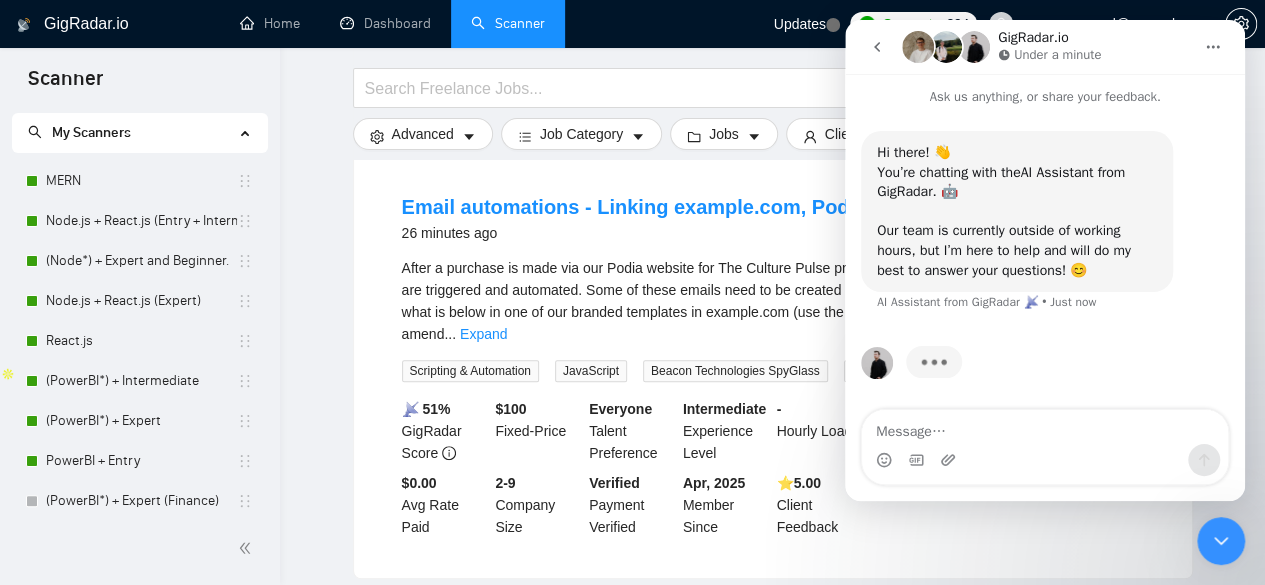 scroll, scrollTop: 0, scrollLeft: 0, axis: both 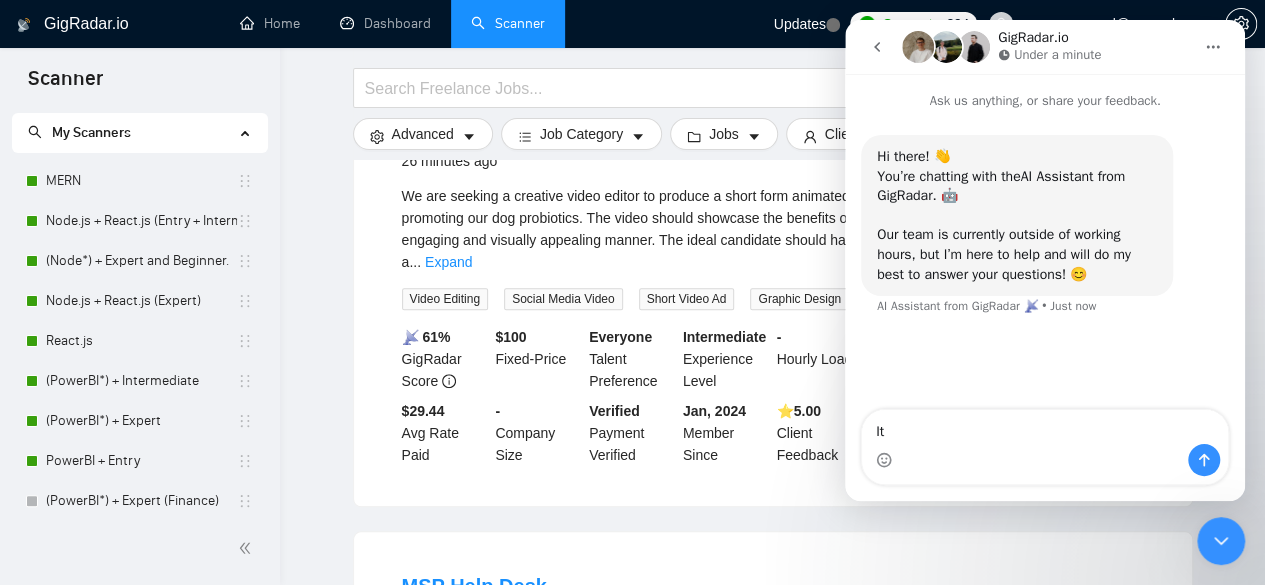 type on "I" 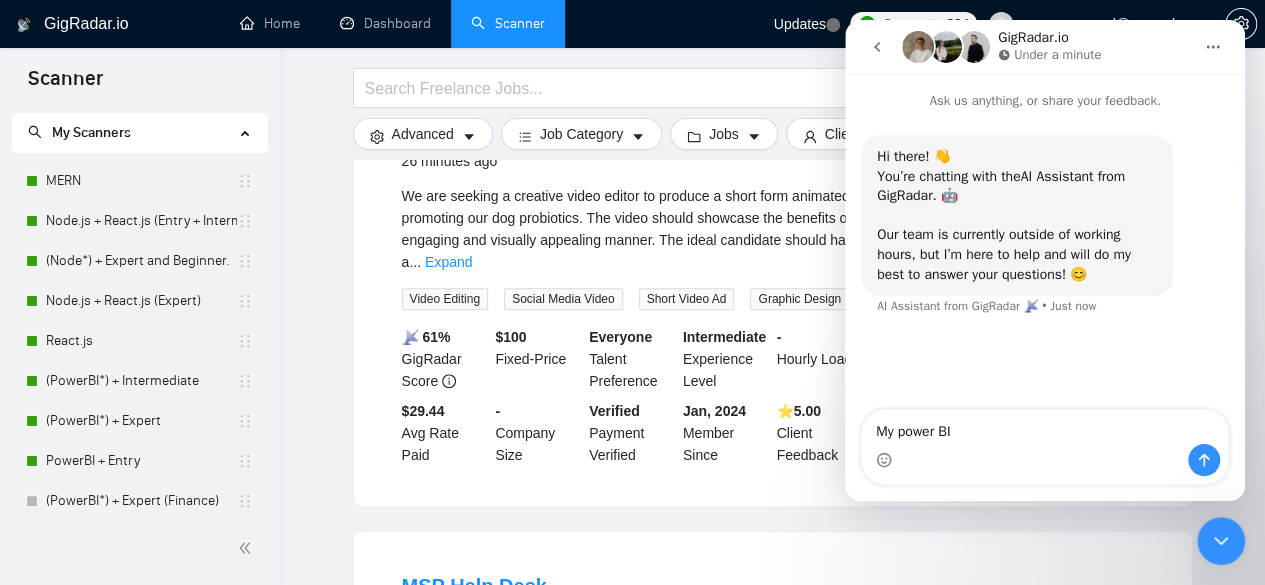click on "My power BI" at bounding box center (1045, 427) 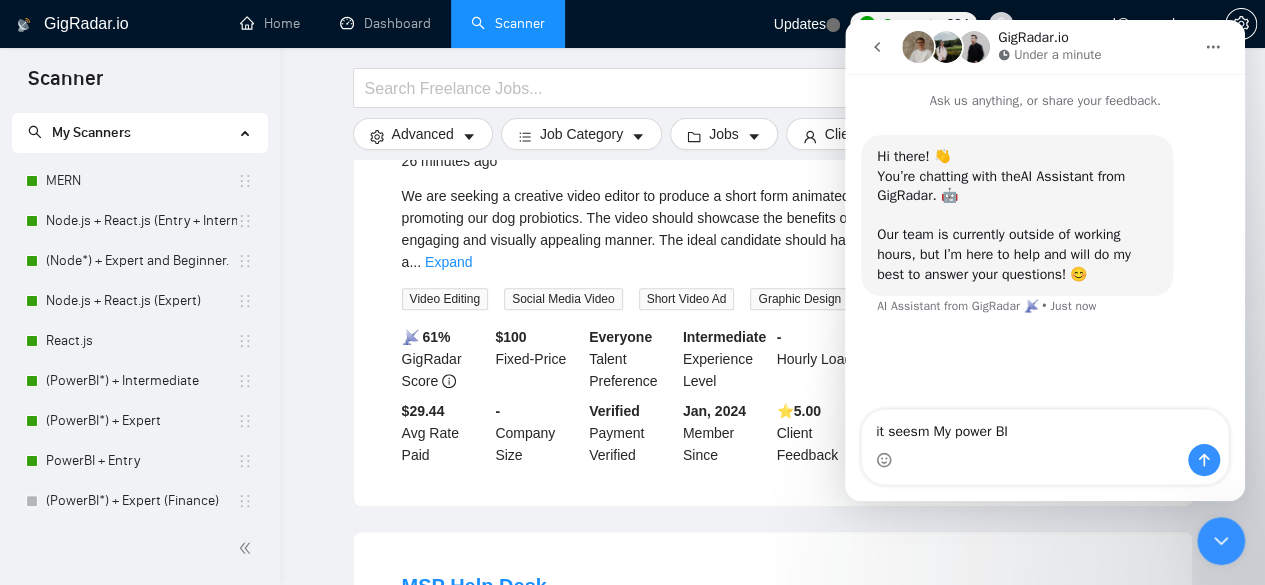 click on "it seesm My power BI" at bounding box center (1045, 427) 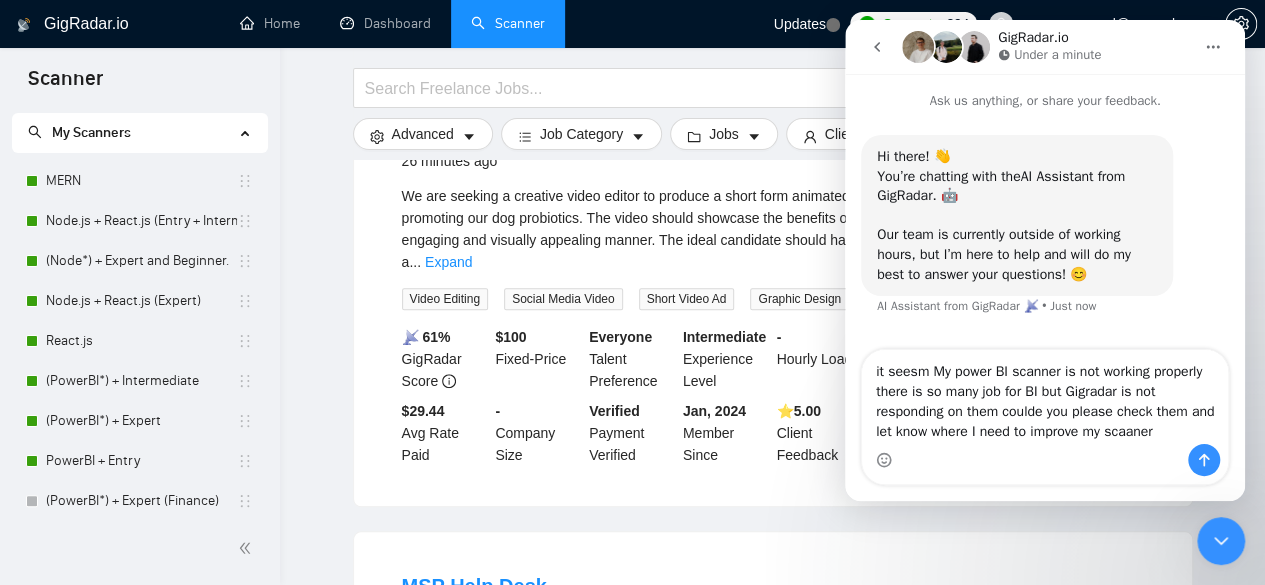 click on "it seesm My power BI scanner is not working properly there is so many job for BI but Gigradar is not responding on them coulde you please check them and let know where I need to improve my scaaner" at bounding box center (1045, 397) 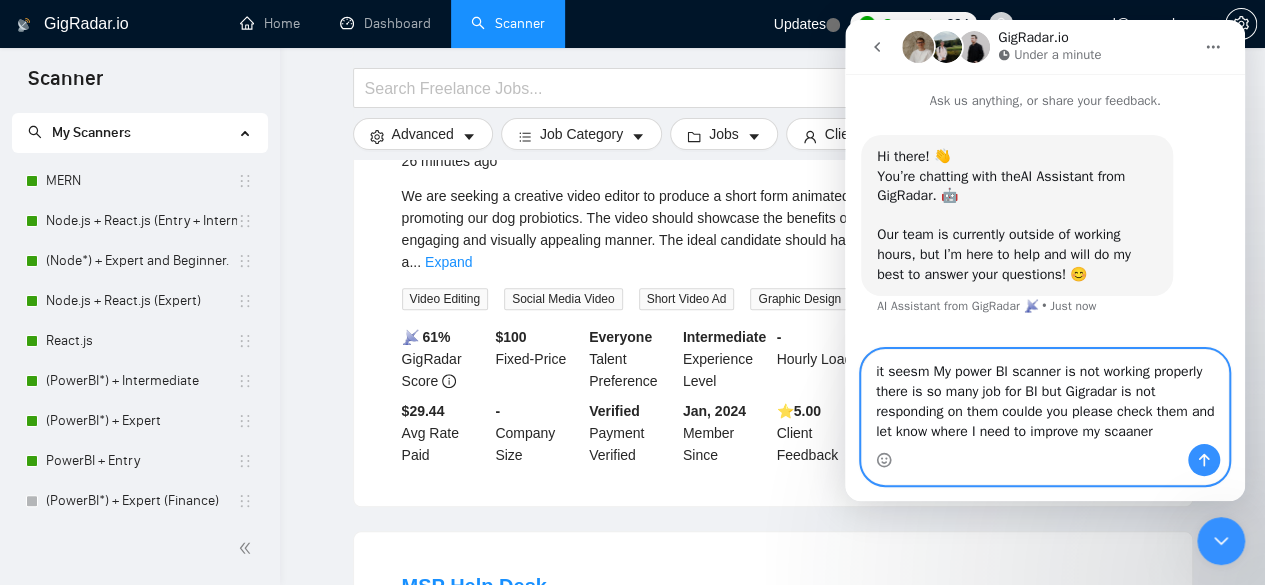 scroll, scrollTop: 64, scrollLeft: 0, axis: vertical 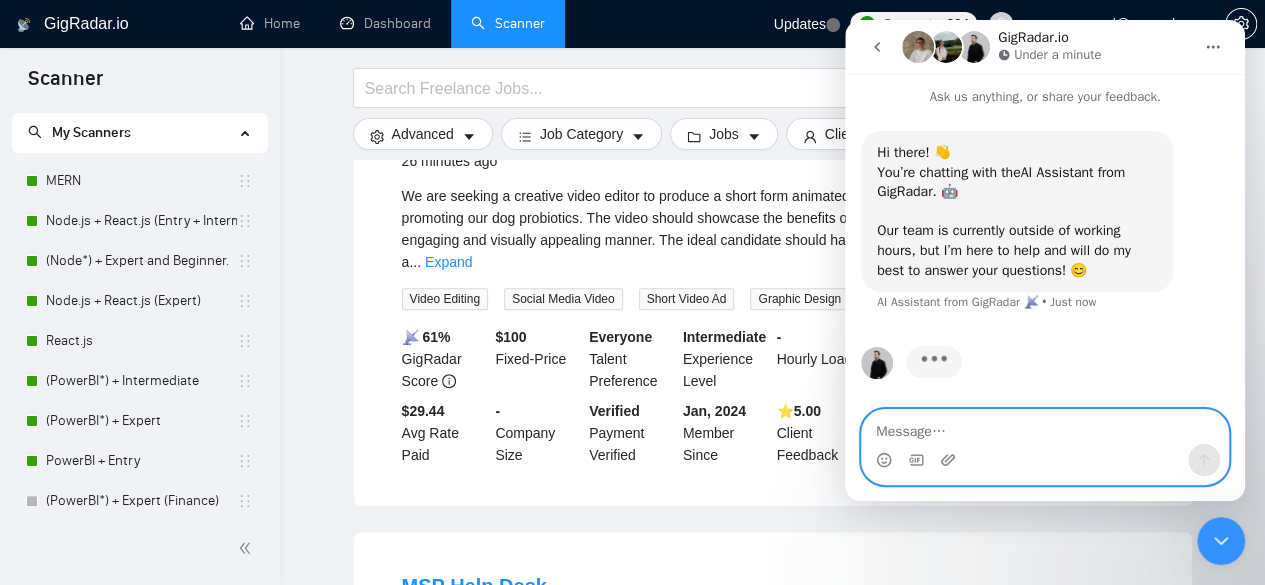 paste on "It seems my Power BI scanner is not working properly. There are many jobs for BI, but Gigradar is not responding to them. Could you please check and let me know where I need to improve my scanner?" 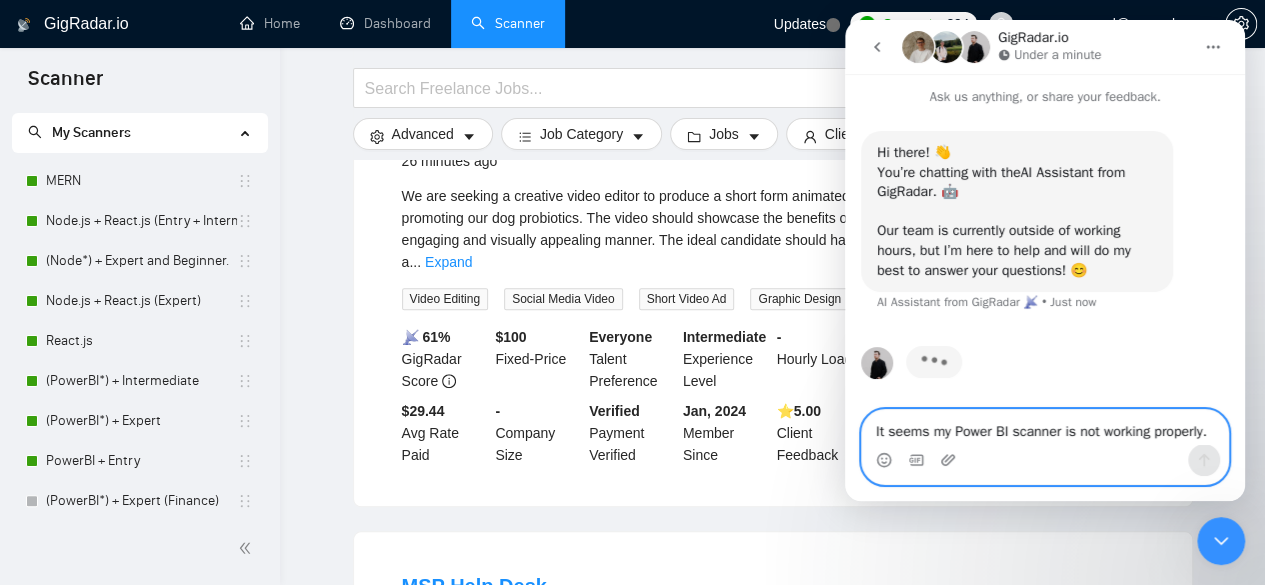 scroll, scrollTop: 64, scrollLeft: 0, axis: vertical 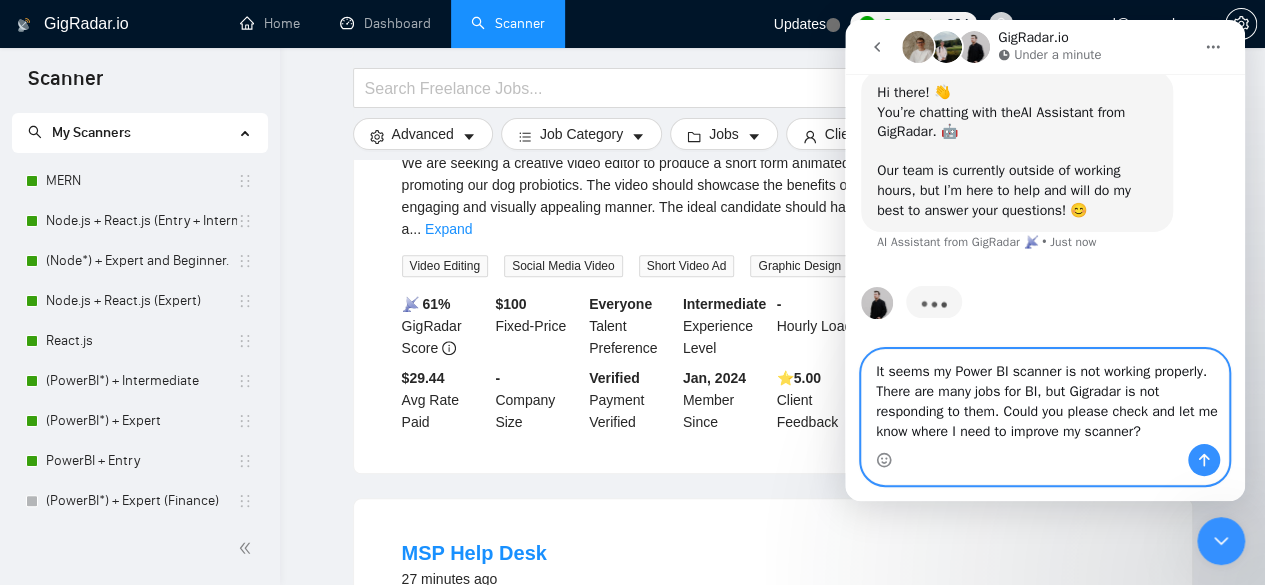 type on "It seems my Power BI scanner is not working properly. There are many jobs for BI, but Gigradar is not responding to them. Could you please check and let me know where I need to improve my scanner?" 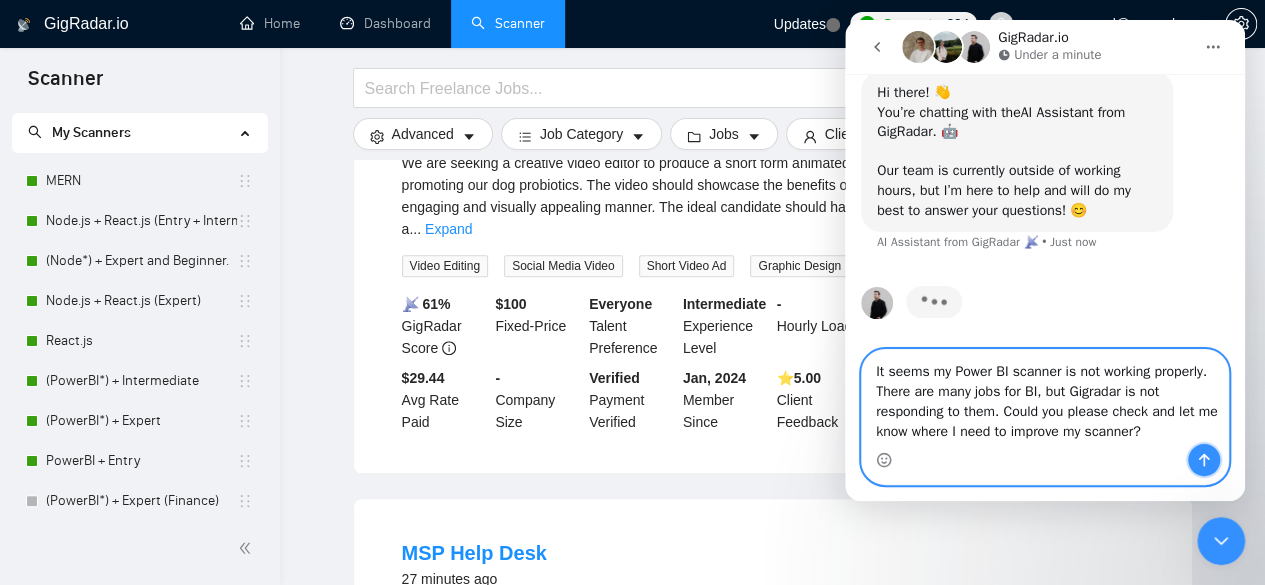 click 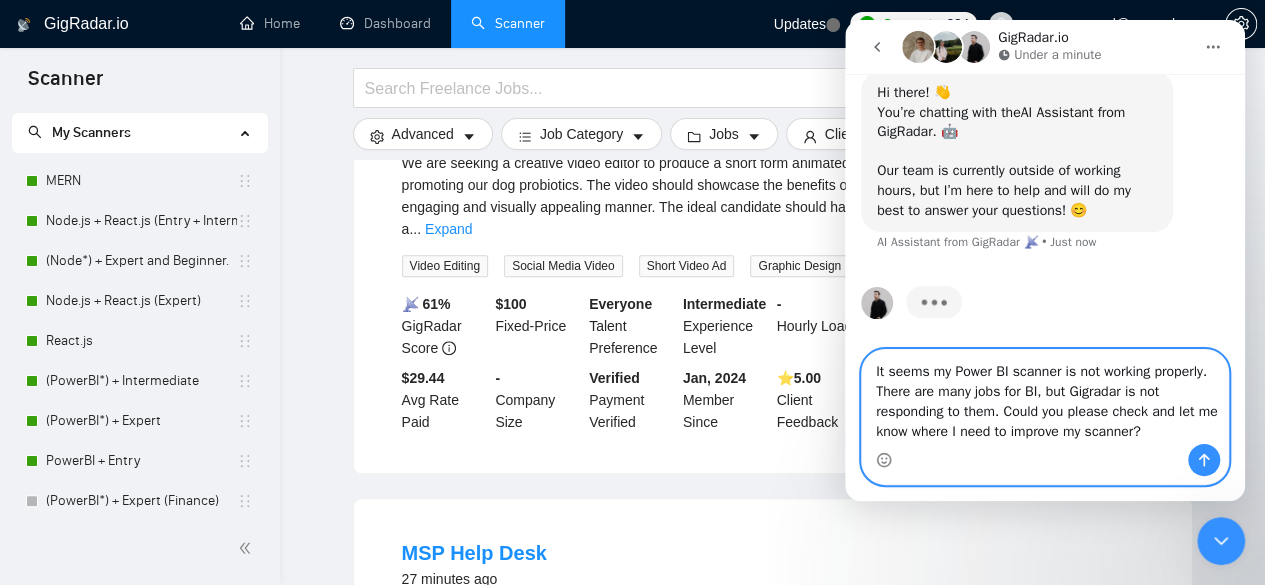 type 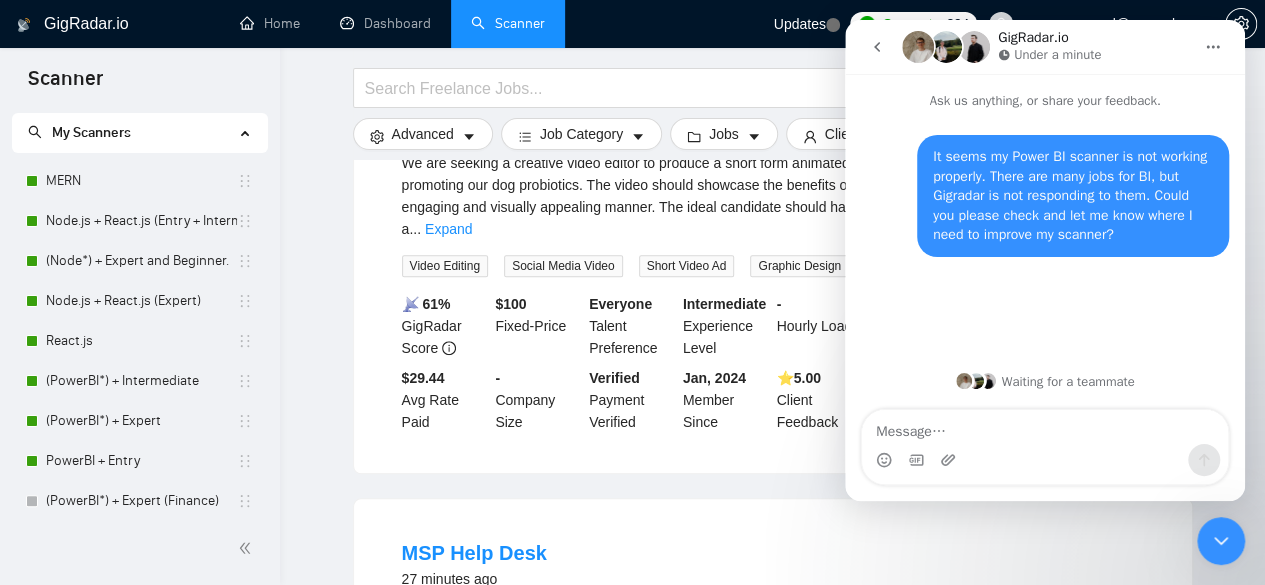 scroll, scrollTop: 0, scrollLeft: 0, axis: both 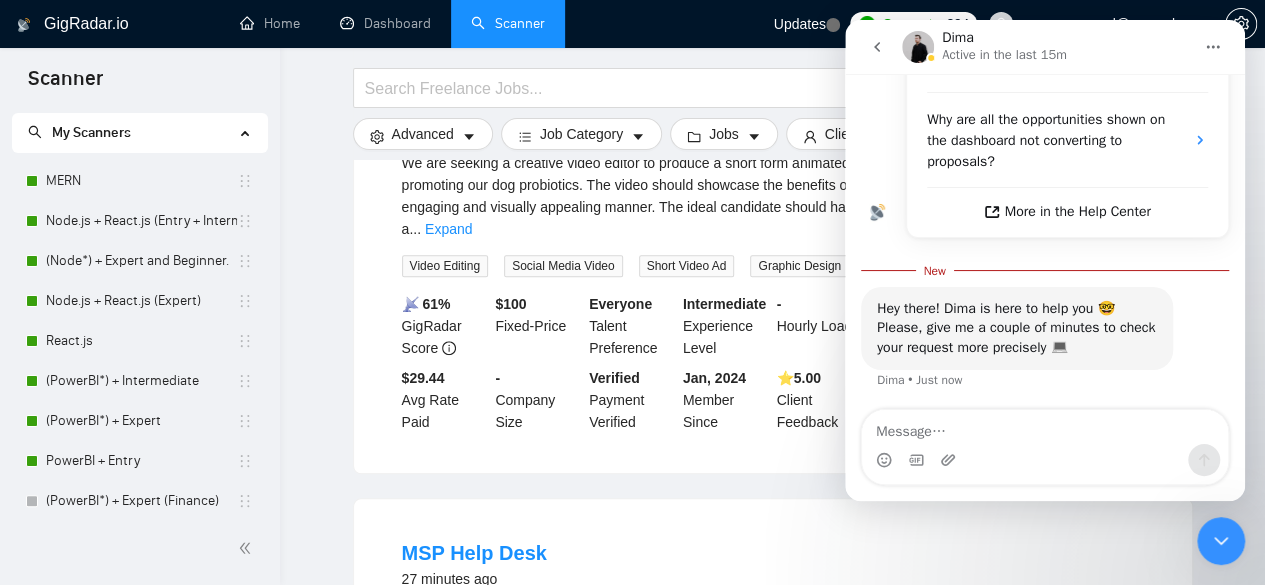 click at bounding box center [1045, 427] 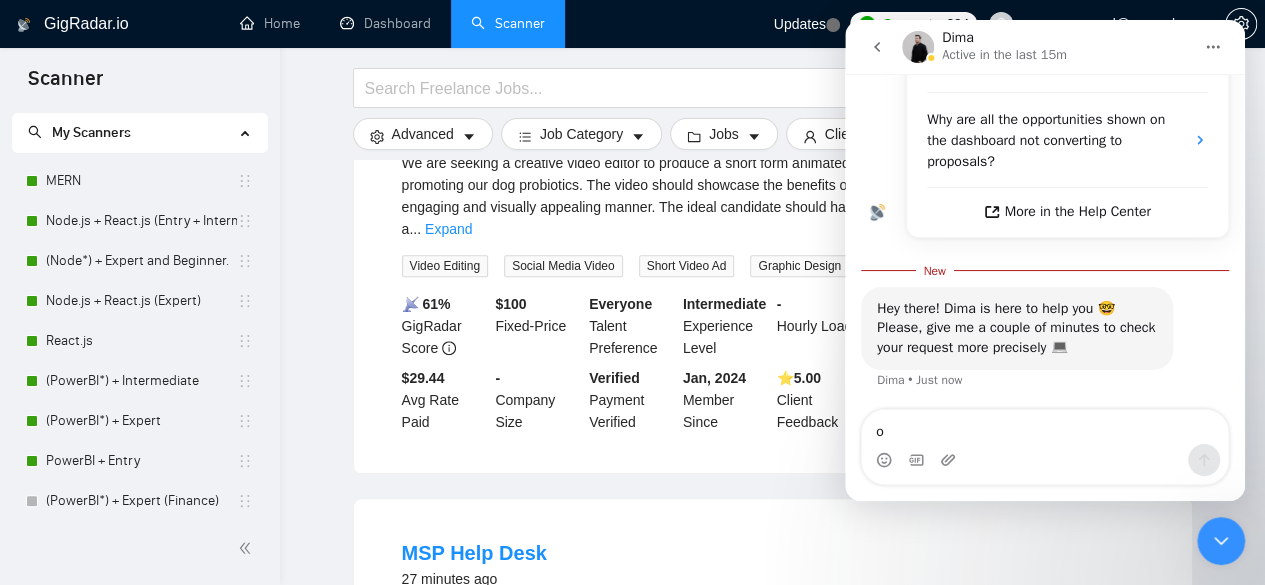 type on "ok" 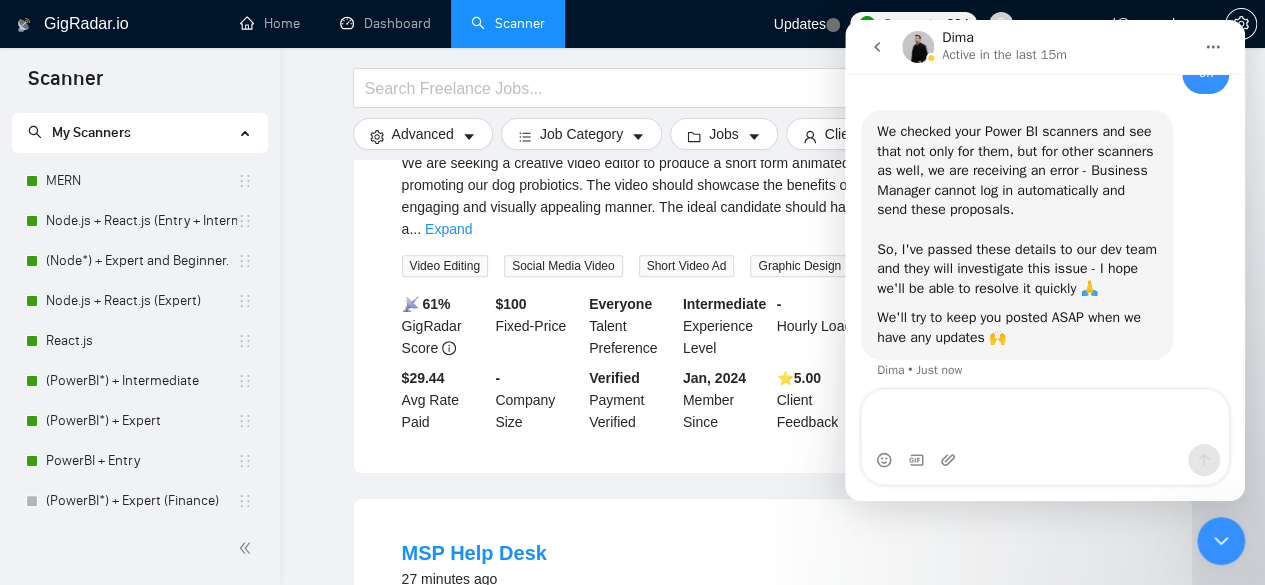 scroll, scrollTop: 761, scrollLeft: 0, axis: vertical 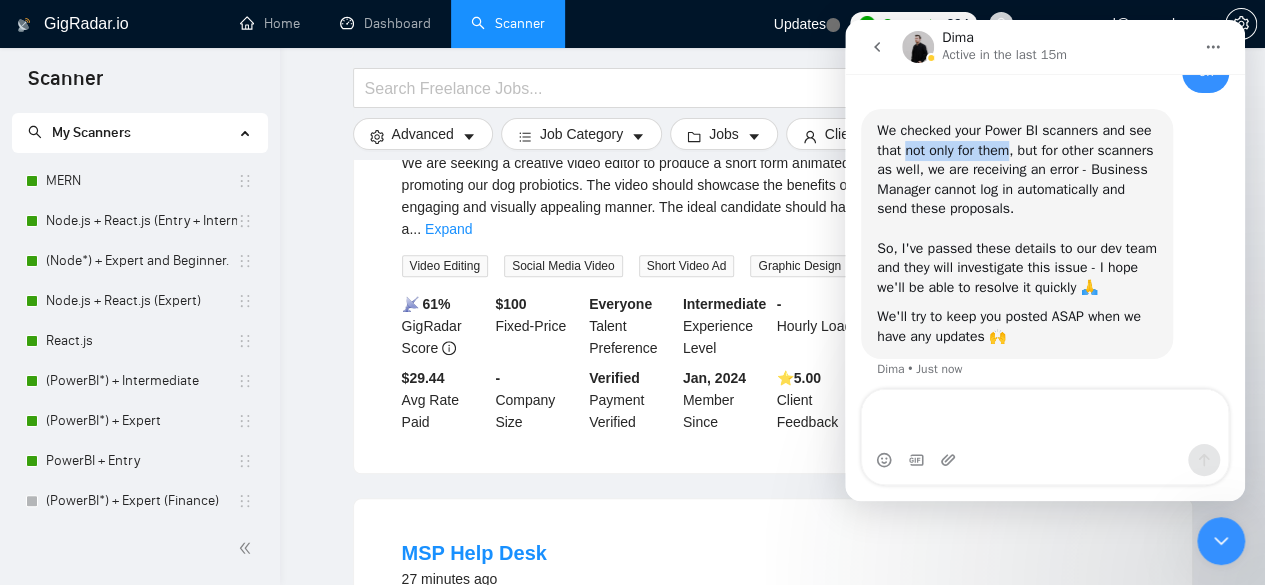 drag, startPoint x: 905, startPoint y: 156, endPoint x: 1012, endPoint y: 158, distance: 107.01869 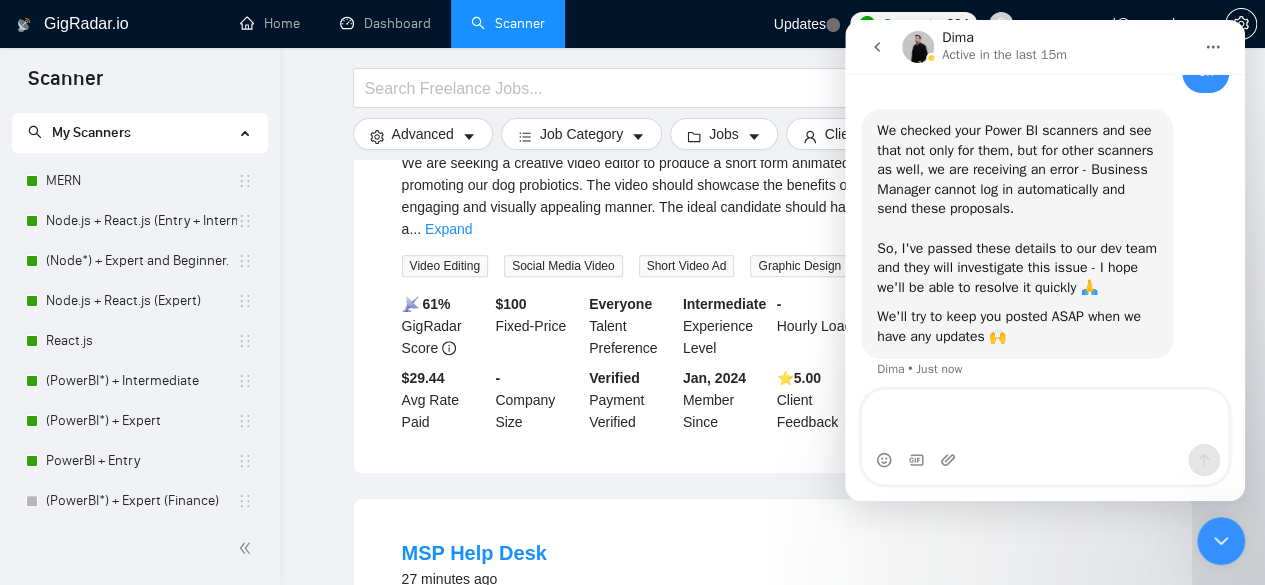click on "We checked your Power BI scanners and see that not only for them, but for other scanners as well, we are receiving an error - Business Manager cannot log in automatically and send these proposals.  So, ​I've passed these details to our dev team and they will investigate this issue - I hope we'll be able to resolve it quickly 🙏" at bounding box center (1017, 209) 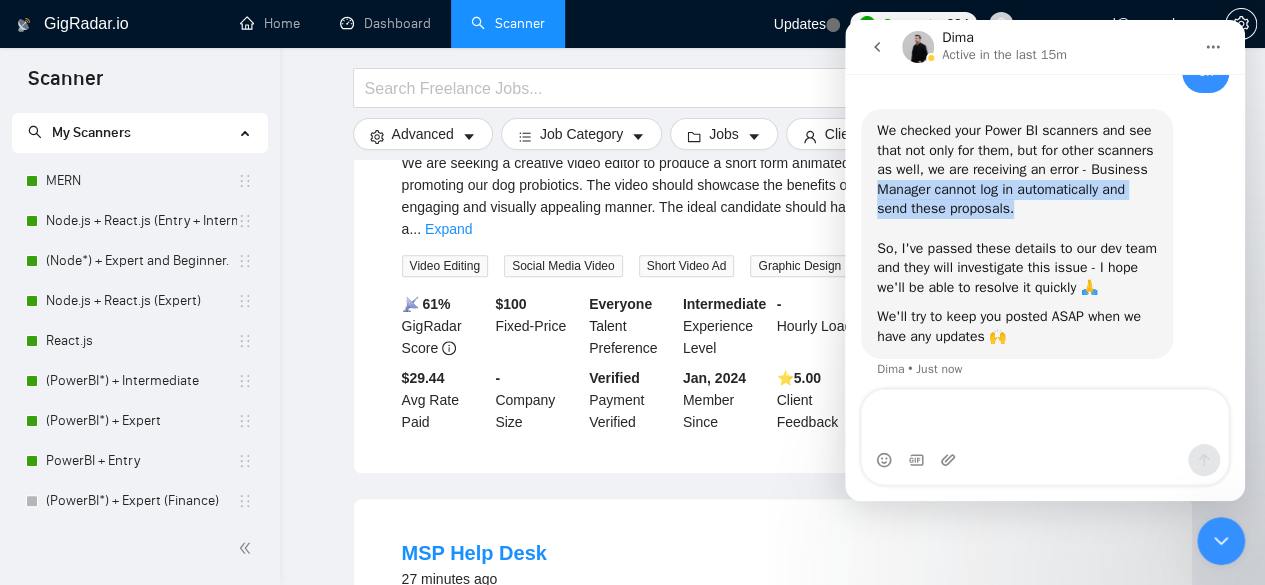 drag, startPoint x: 1014, startPoint y: 209, endPoint x: 877, endPoint y: 191, distance: 138.17743 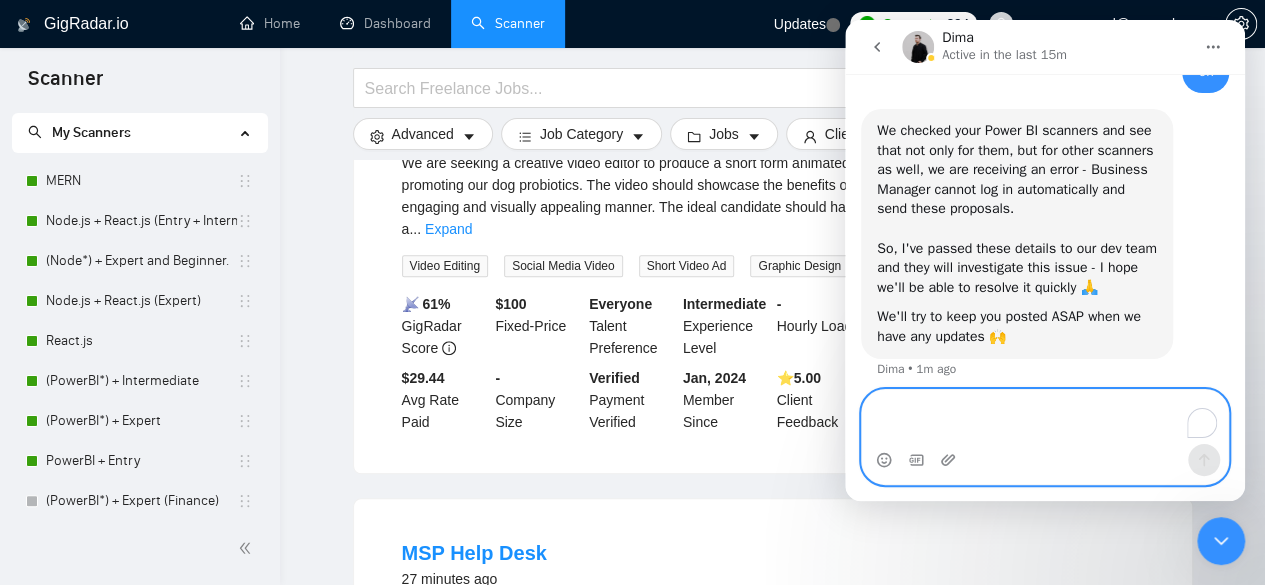 click at bounding box center (1045, 417) 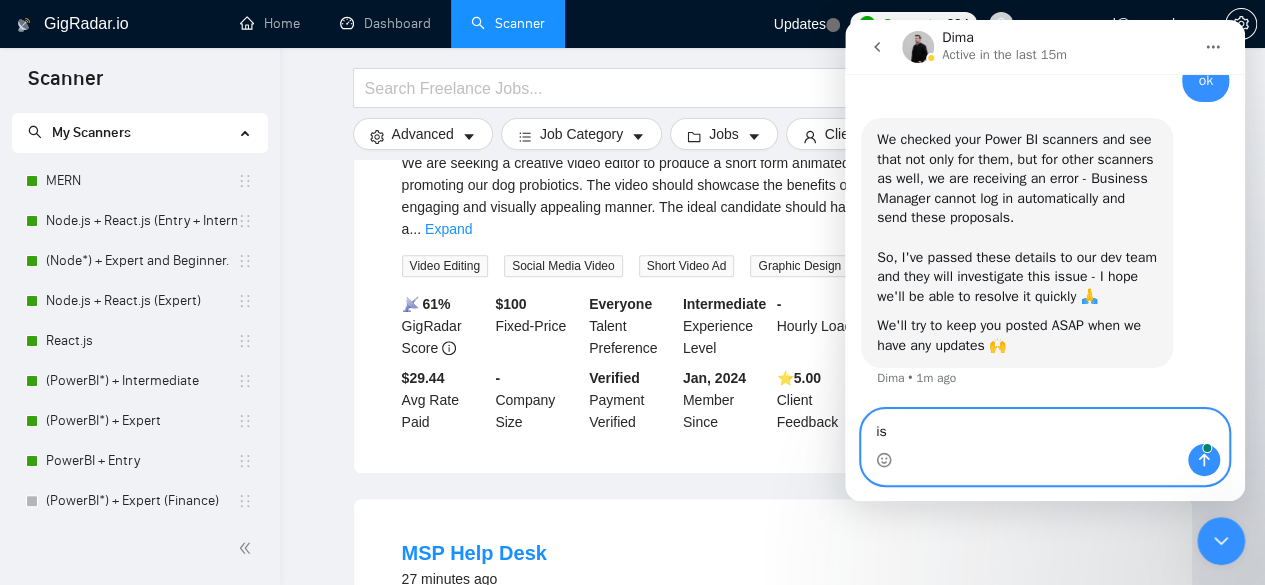 type on "i" 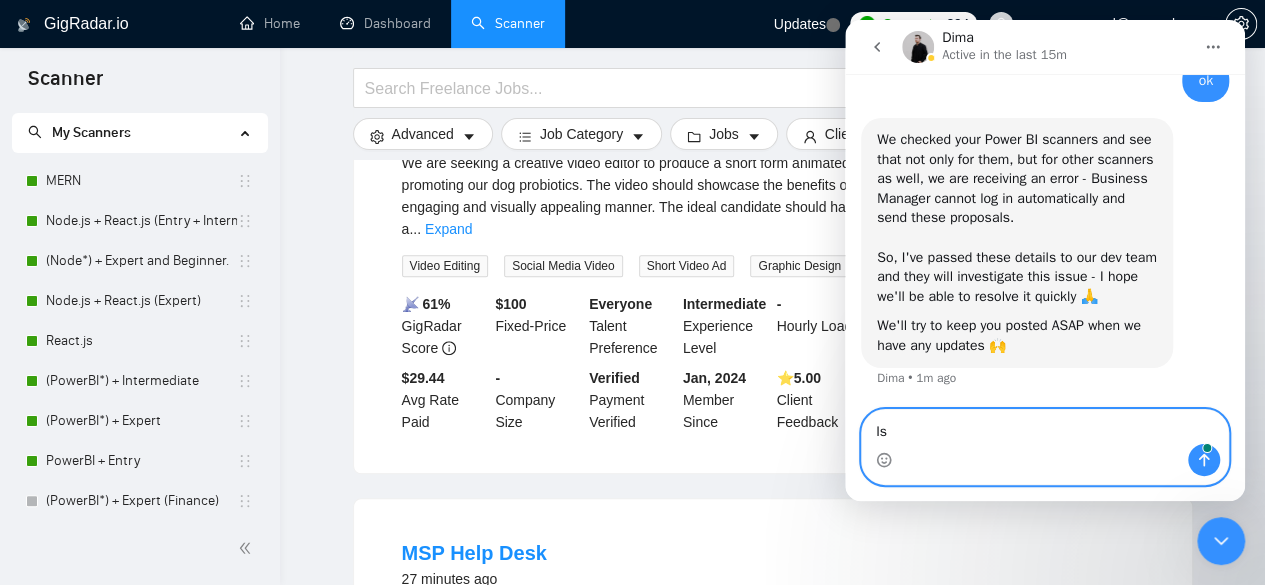 type on "I" 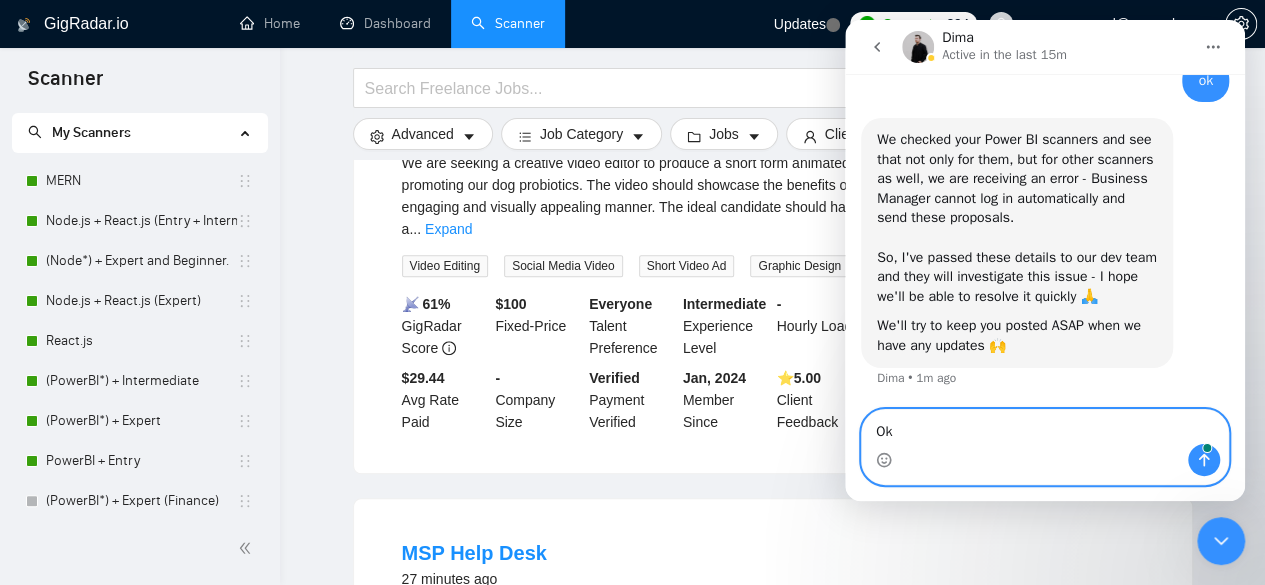 type on "Ok" 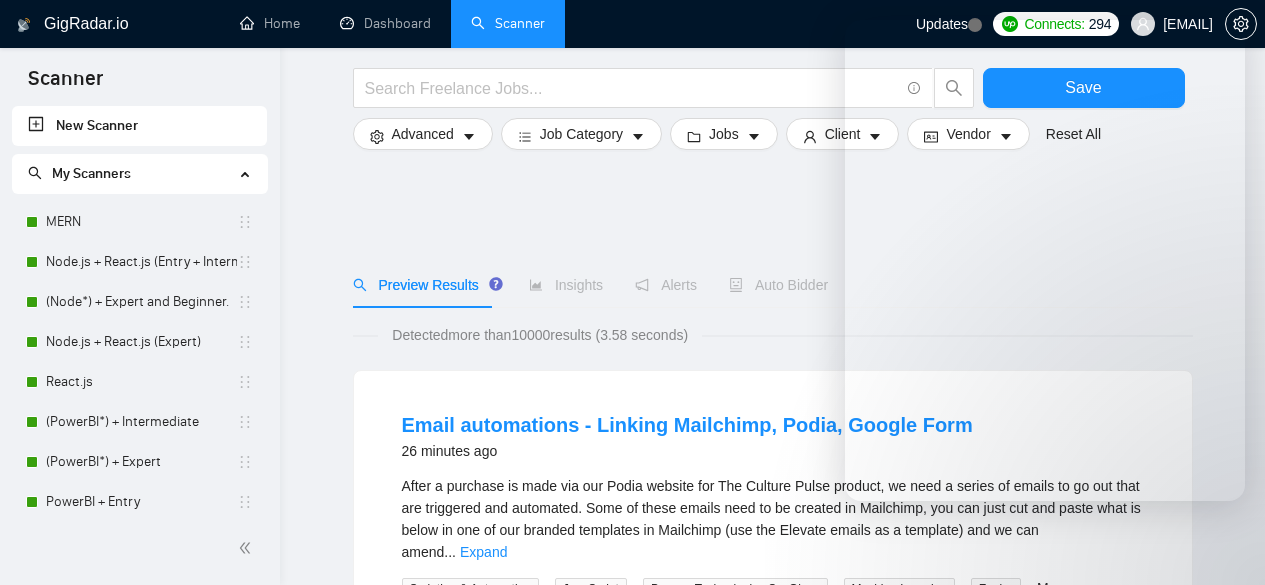 scroll, scrollTop: 774, scrollLeft: 0, axis: vertical 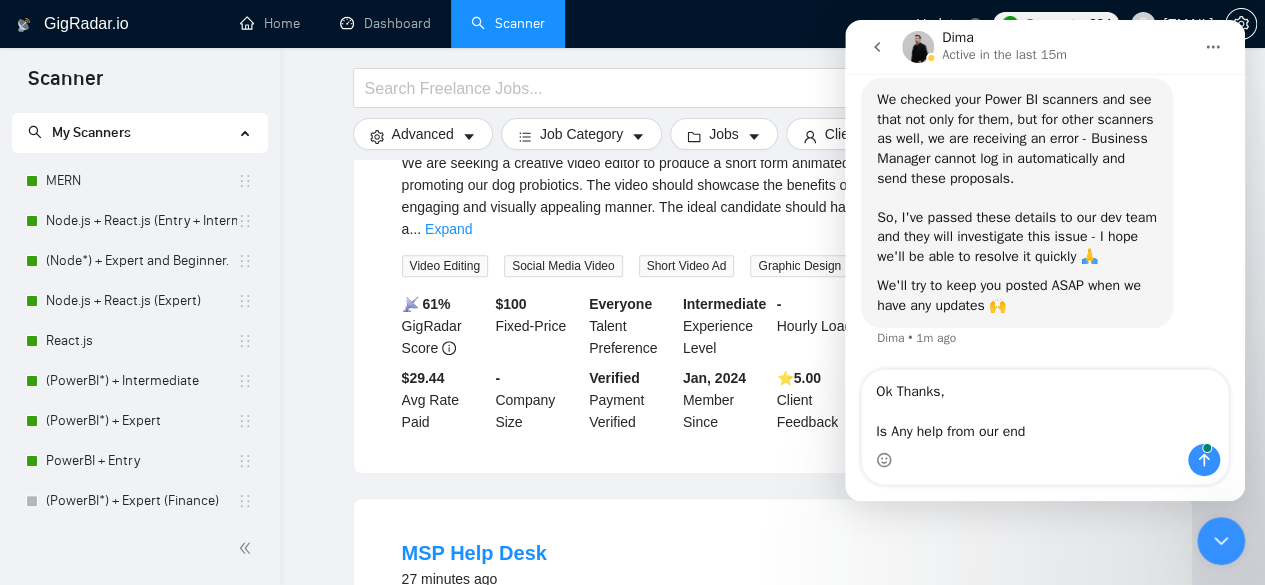 type on "Ok Thanks,
Is Any help from our end ?" 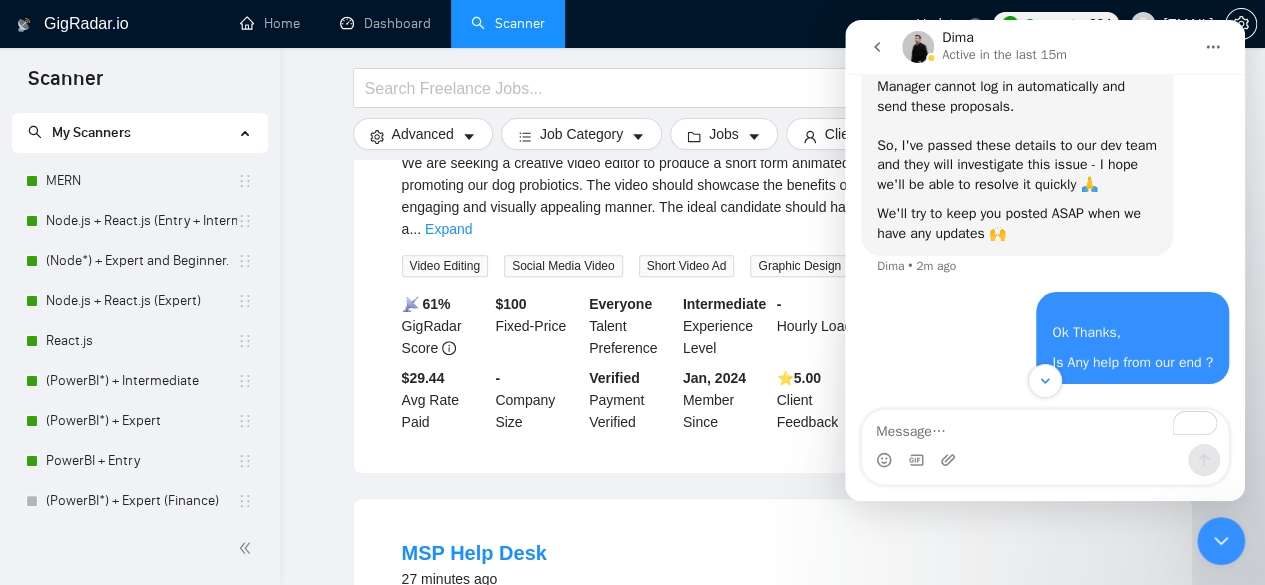 scroll, scrollTop: 769, scrollLeft: 0, axis: vertical 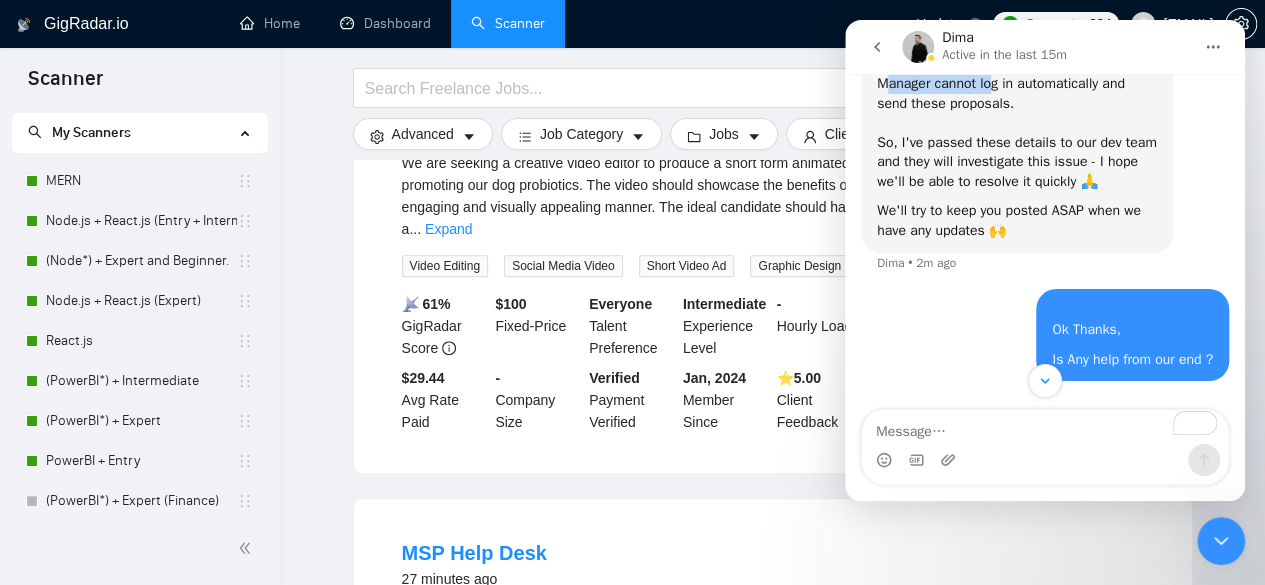 drag, startPoint x: 891, startPoint y: 181, endPoint x: 1015, endPoint y: 177, distance: 124.0645 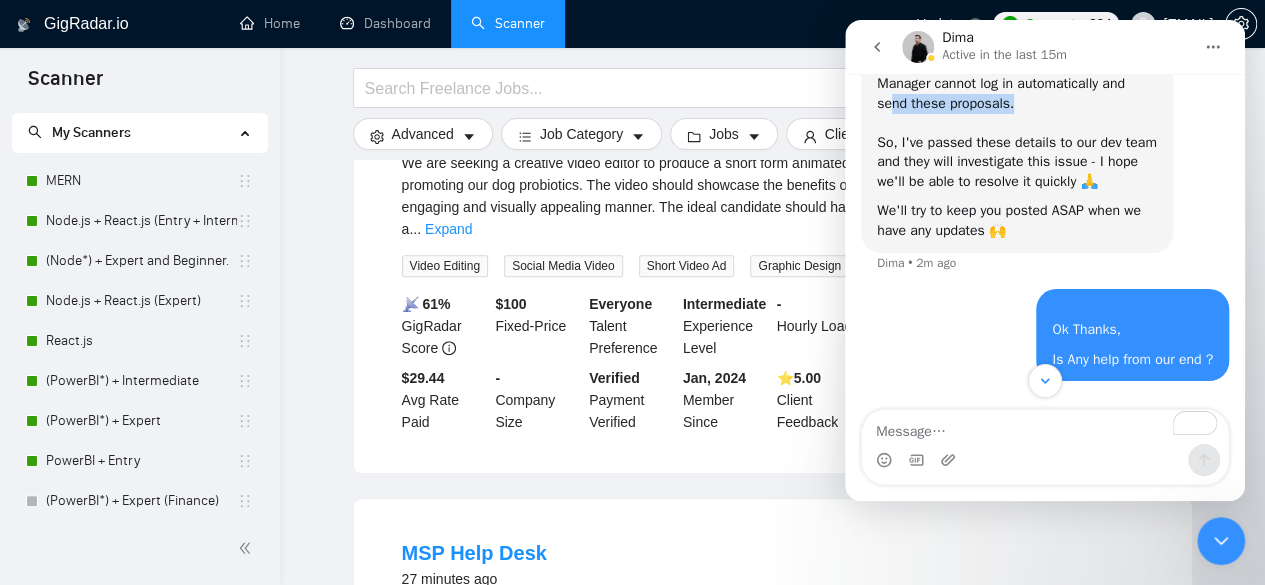 drag, startPoint x: 889, startPoint y: 205, endPoint x: 1035, endPoint y: 198, distance: 146.16771 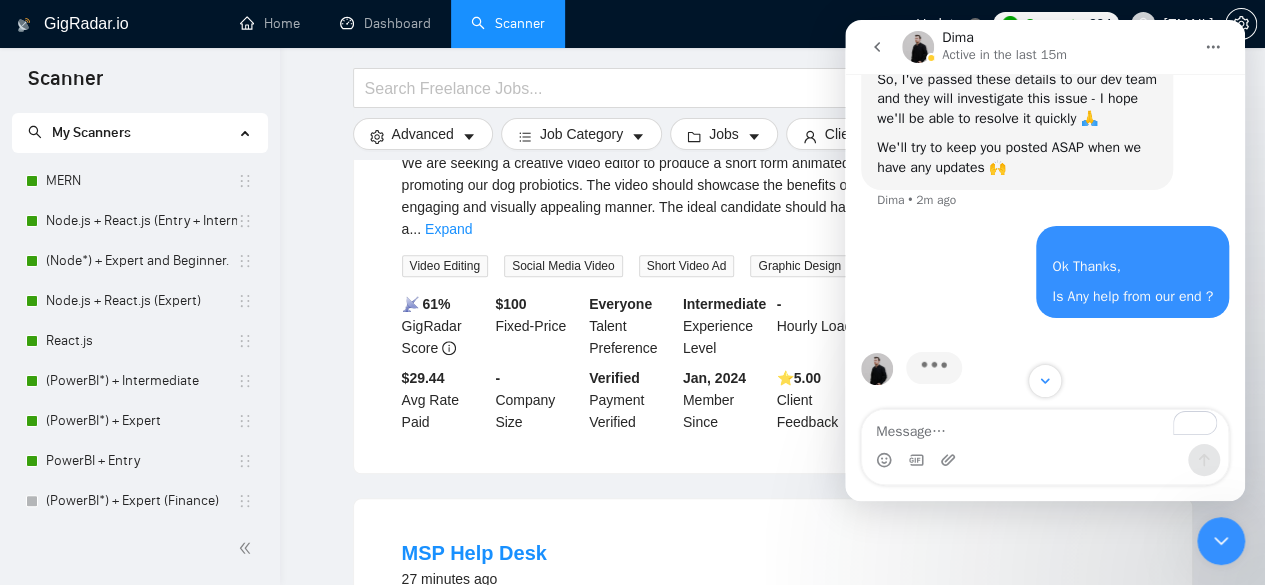 scroll, scrollTop: 833, scrollLeft: 0, axis: vertical 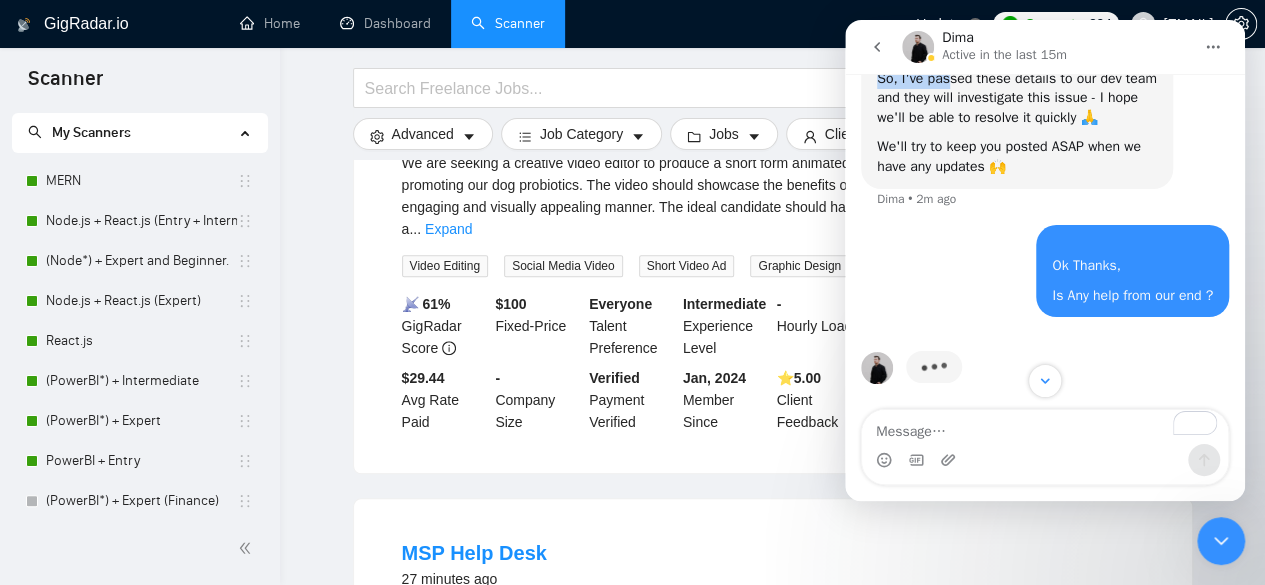 drag, startPoint x: 877, startPoint y: 180, endPoint x: 949, endPoint y: 171, distance: 72.56032 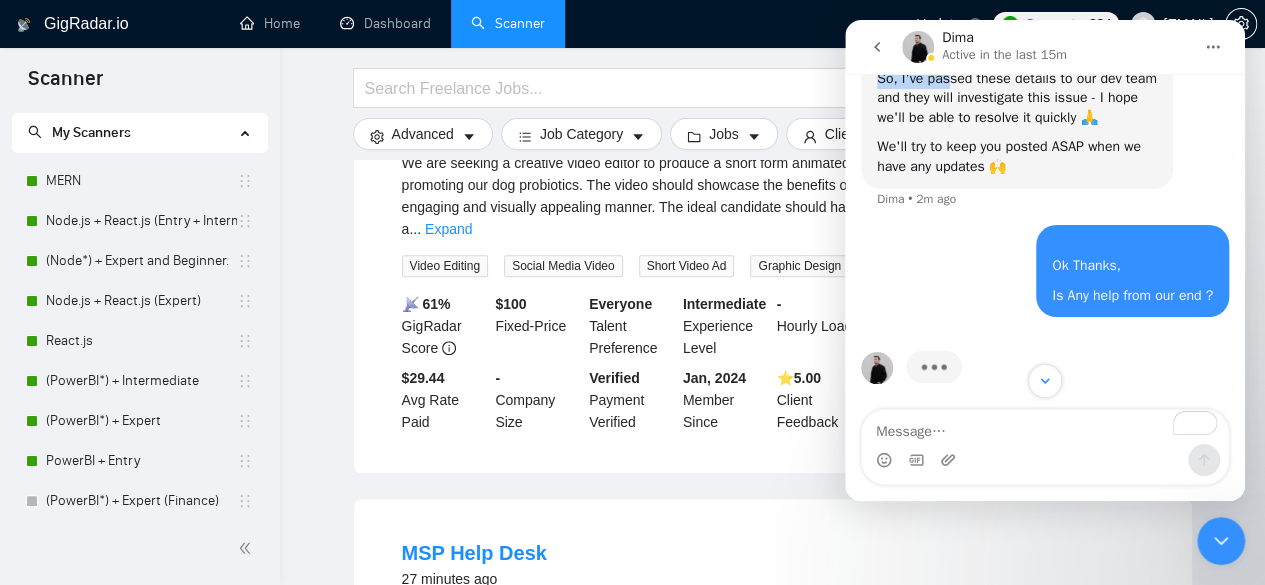 click on "We checked your Power BI scanners and see that not only for them, but for other scanners as well, we are receiving an error - Business Manager cannot log in automatically and send these proposals.  So, ​I've passed these details to our dev team and they will investigate this issue - I hope we'll be able to resolve it quickly 🙏" at bounding box center (1017, 39) 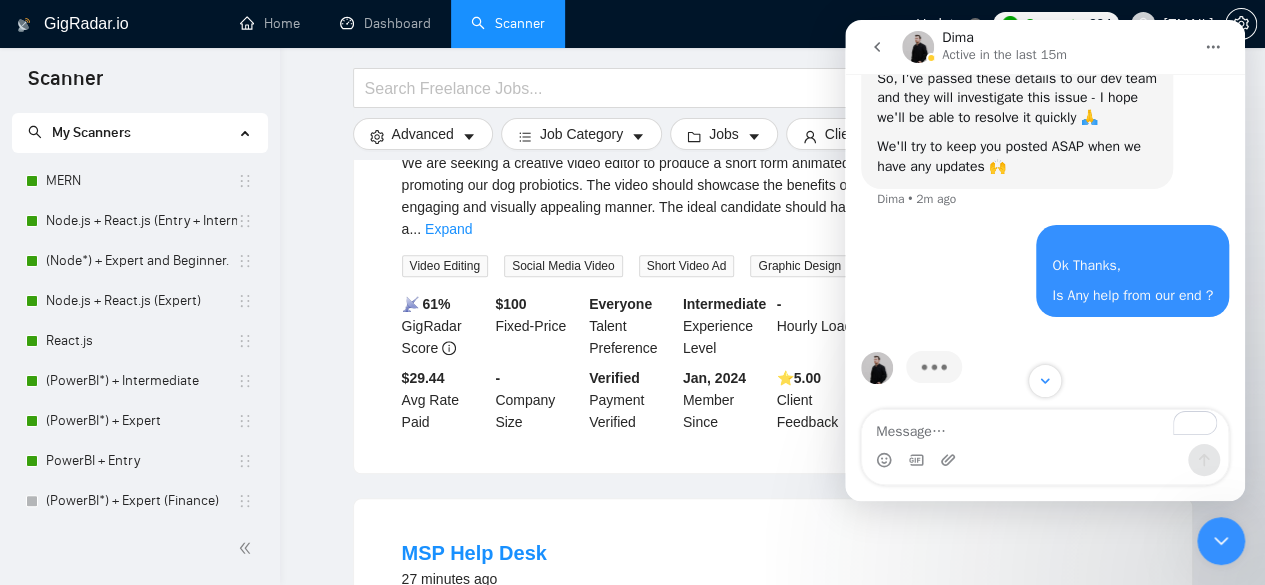 click on "We checked your Power BI scanners and see that not only for them, but for other scanners as well, we are receiving an error - Business Manager cannot log in automatically and send these proposals.  So, ​I've passed these details to our dev team and they will investigate this issue - I hope we'll be able to resolve it quickly 🙏" at bounding box center [1017, 39] 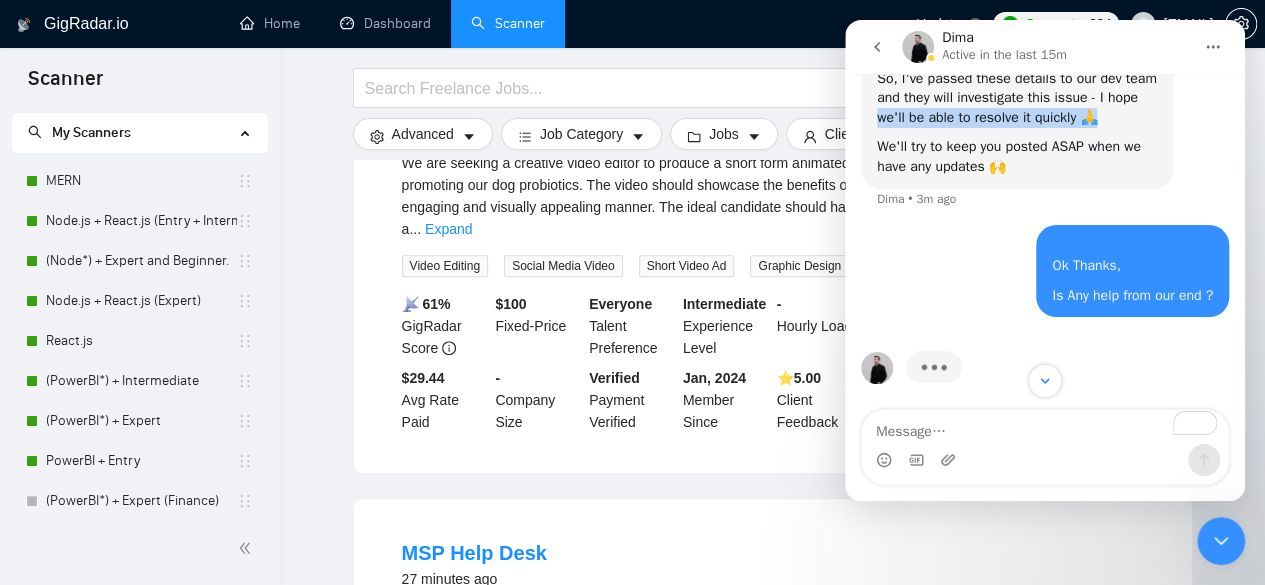 drag, startPoint x: 878, startPoint y: 214, endPoint x: 1107, endPoint y: 211, distance: 229.01965 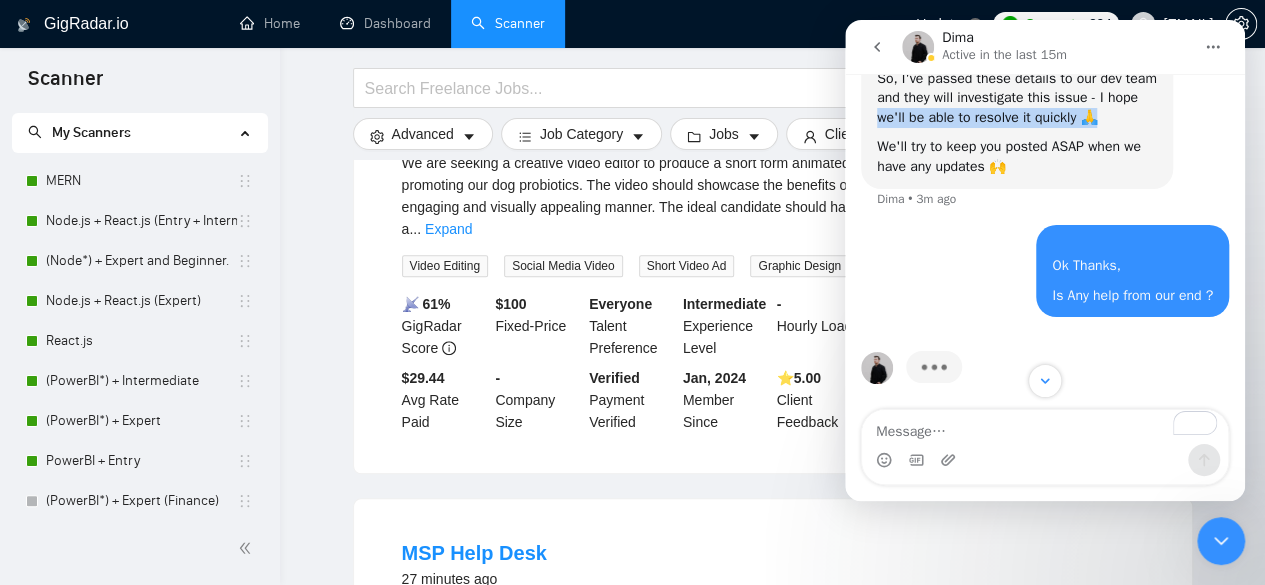 click on "We checked your Power BI scanners and see that not only for them, but for other scanners as well, we are receiving an error - Business Manager cannot log in automatically and send these proposals.  So, ​I've passed these details to our dev team and they will investigate this issue - I hope we'll be able to resolve it quickly 🙏" at bounding box center [1017, 39] 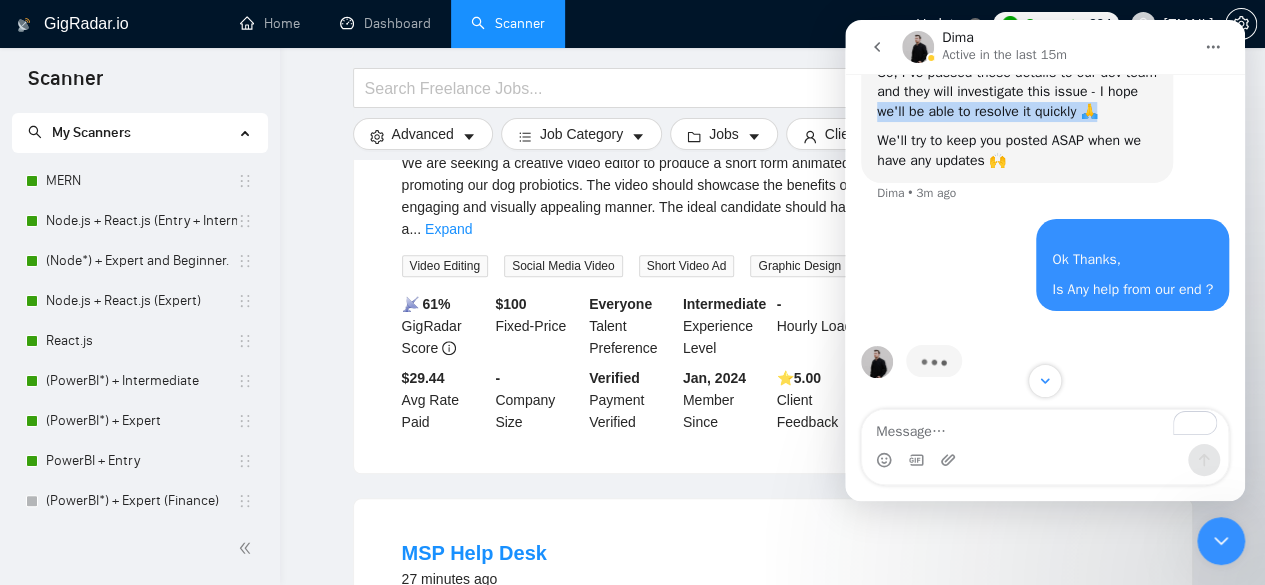 scroll, scrollTop: 867, scrollLeft: 0, axis: vertical 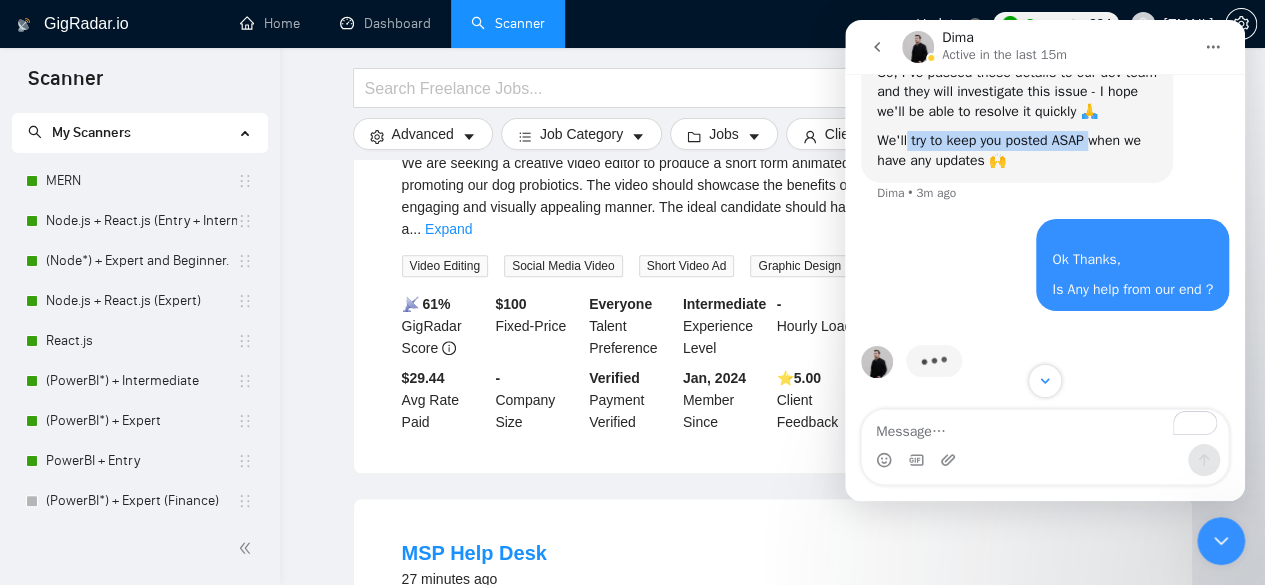 drag, startPoint x: 907, startPoint y: 216, endPoint x: 1090, endPoint y: 207, distance: 183.22118 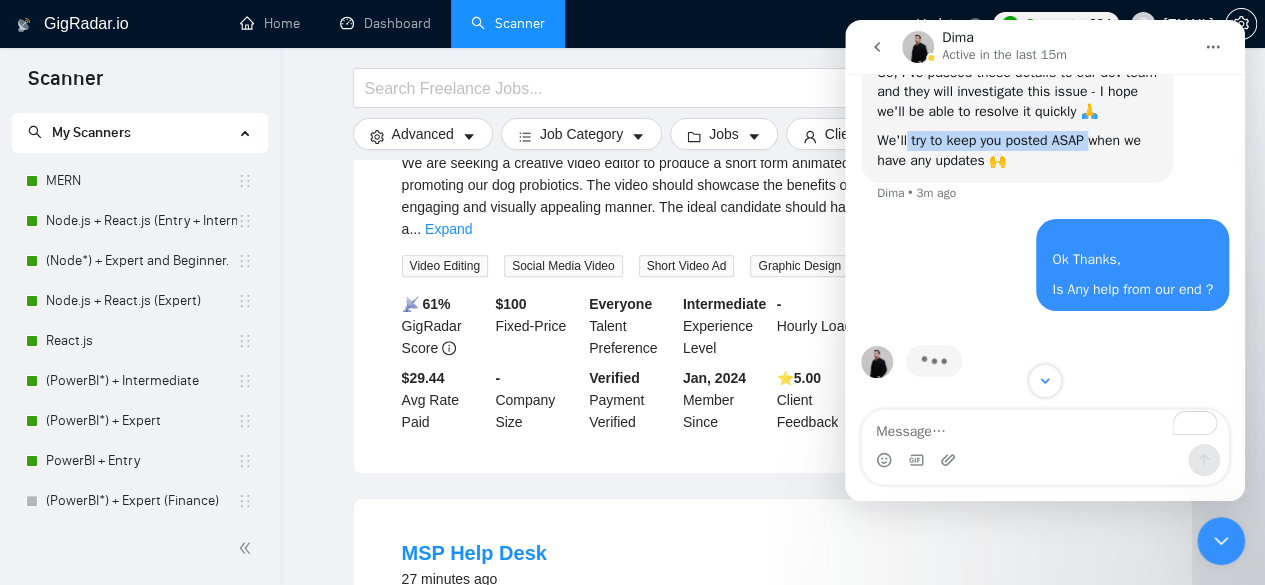 click on "We'll try to keep you posted ASAP when we have any updates 🙌" at bounding box center (1017, 150) 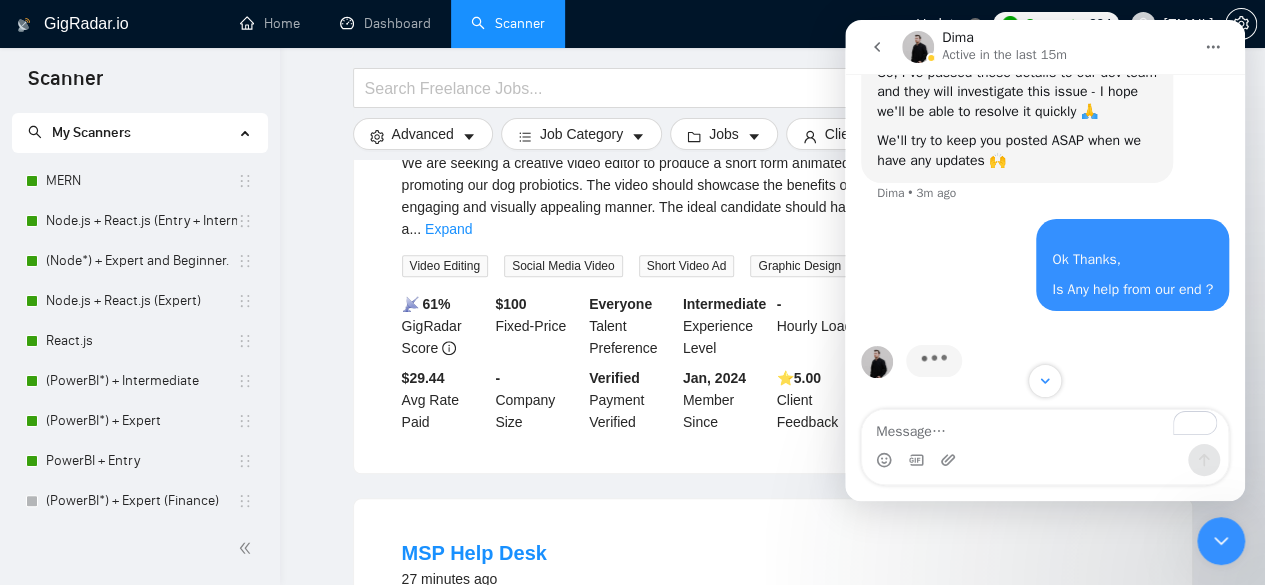 click on "We'll try to keep you posted ASAP when we have any updates 🙌" at bounding box center (1017, 150) 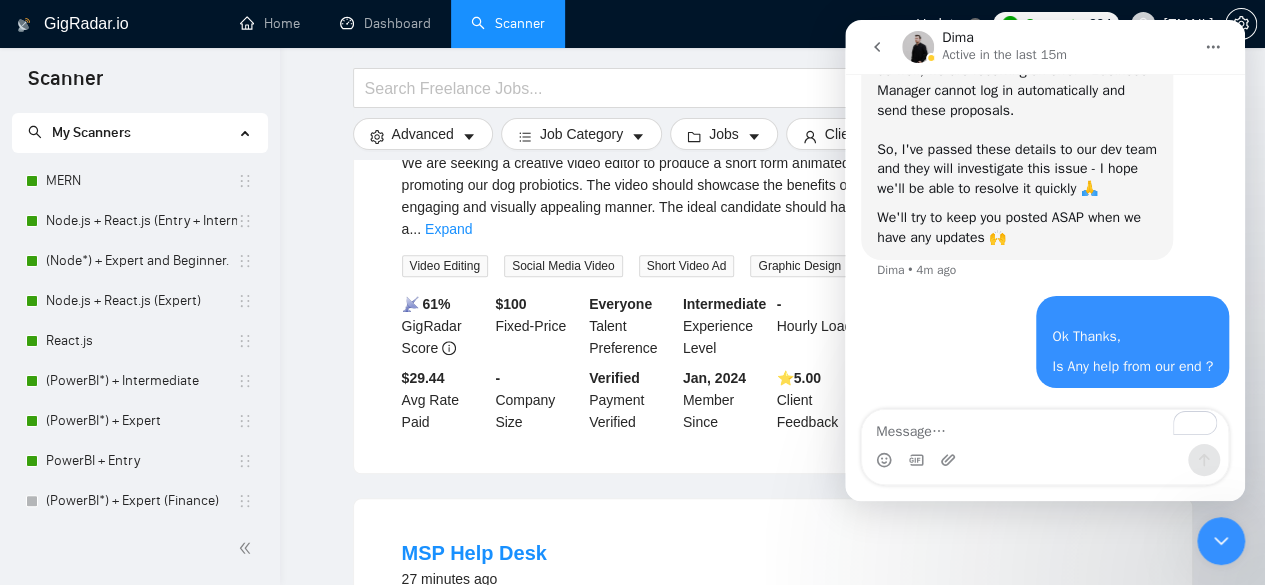 scroll, scrollTop: 858, scrollLeft: 0, axis: vertical 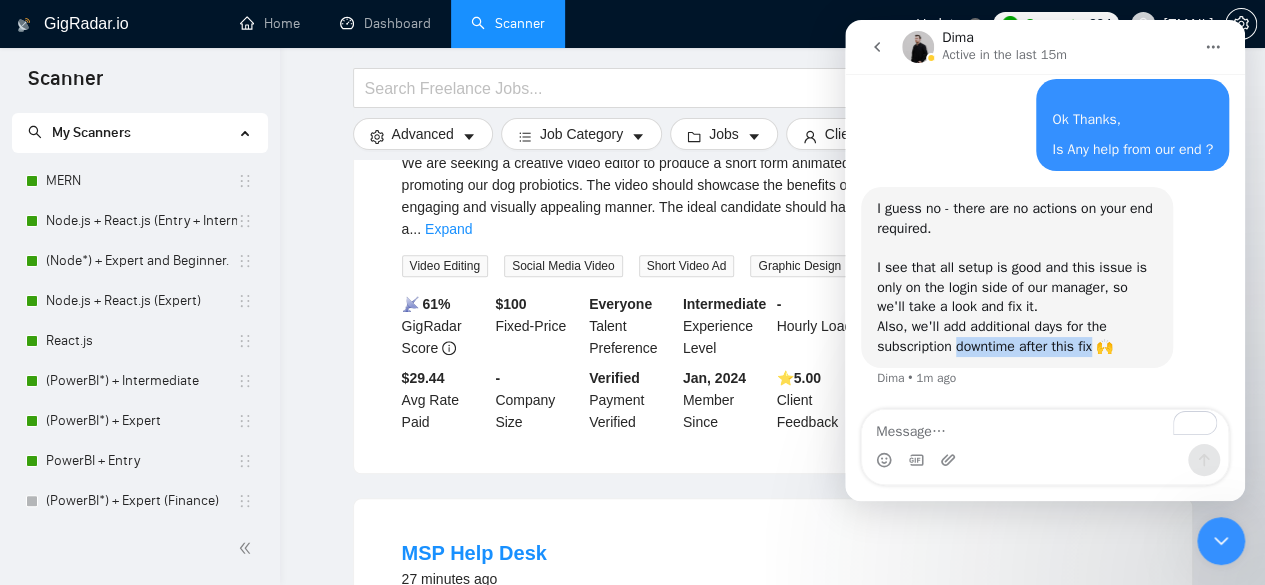 drag, startPoint x: 959, startPoint y: 351, endPoint x: 1094, endPoint y: 347, distance: 135.05925 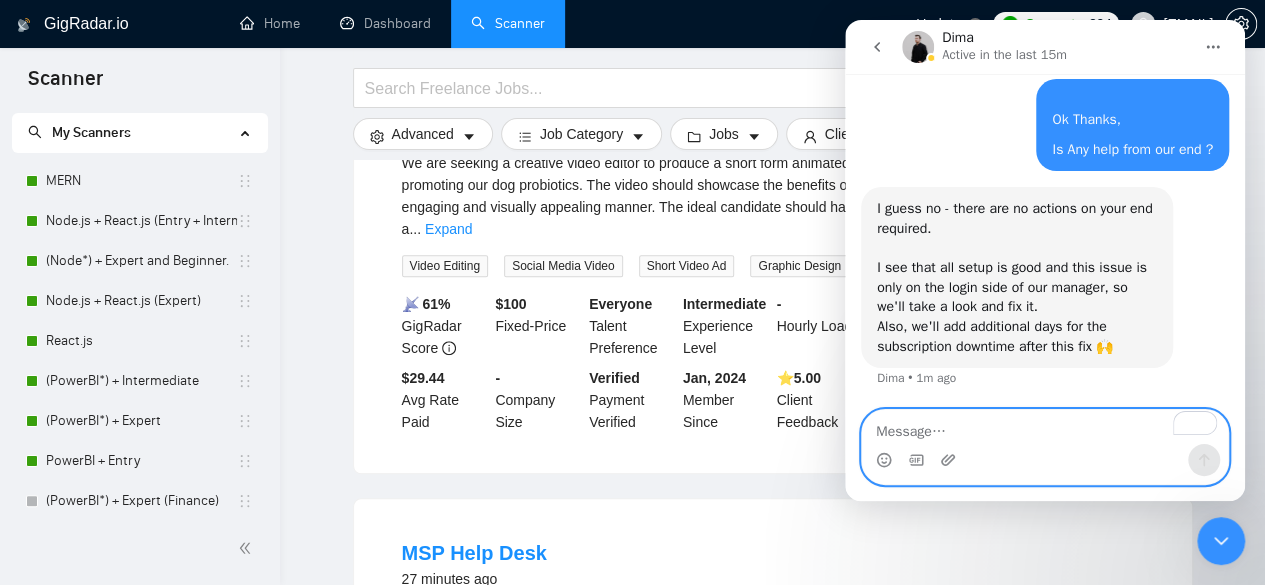 click at bounding box center (1045, 427) 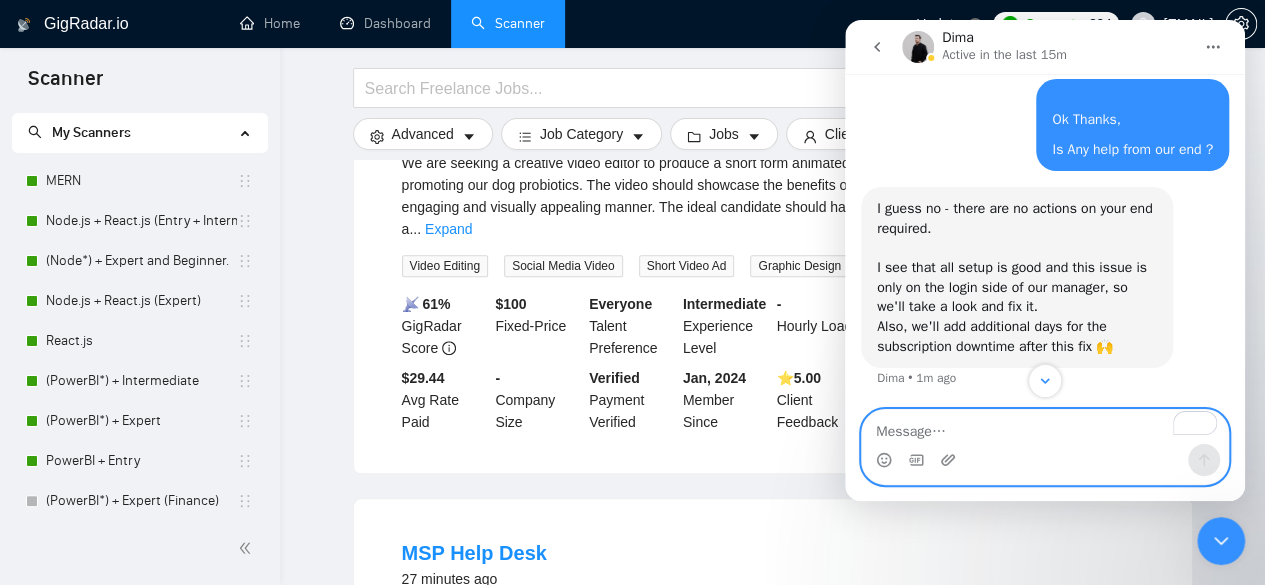 scroll, scrollTop: 1055, scrollLeft: 0, axis: vertical 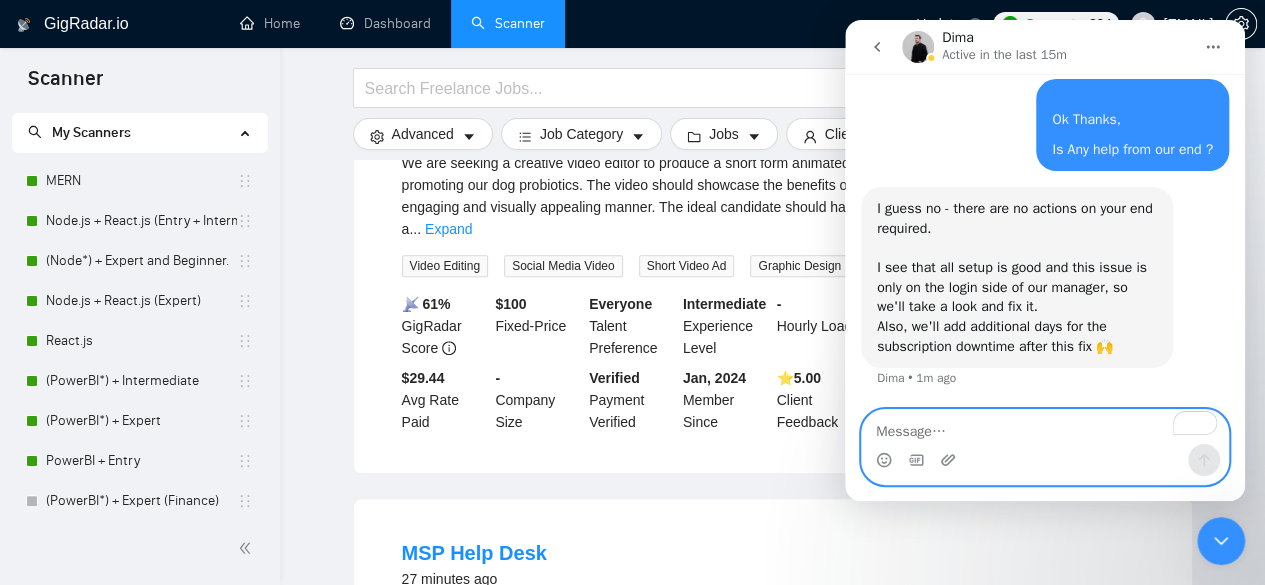 click at bounding box center [1045, 427] 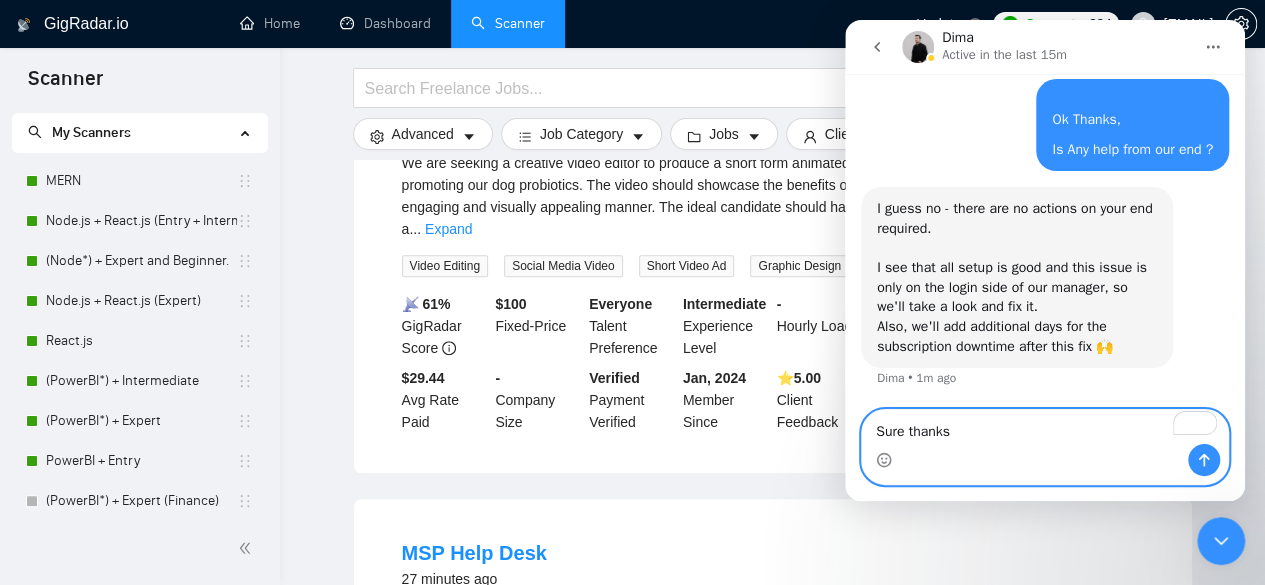 type on "Sure thanks" 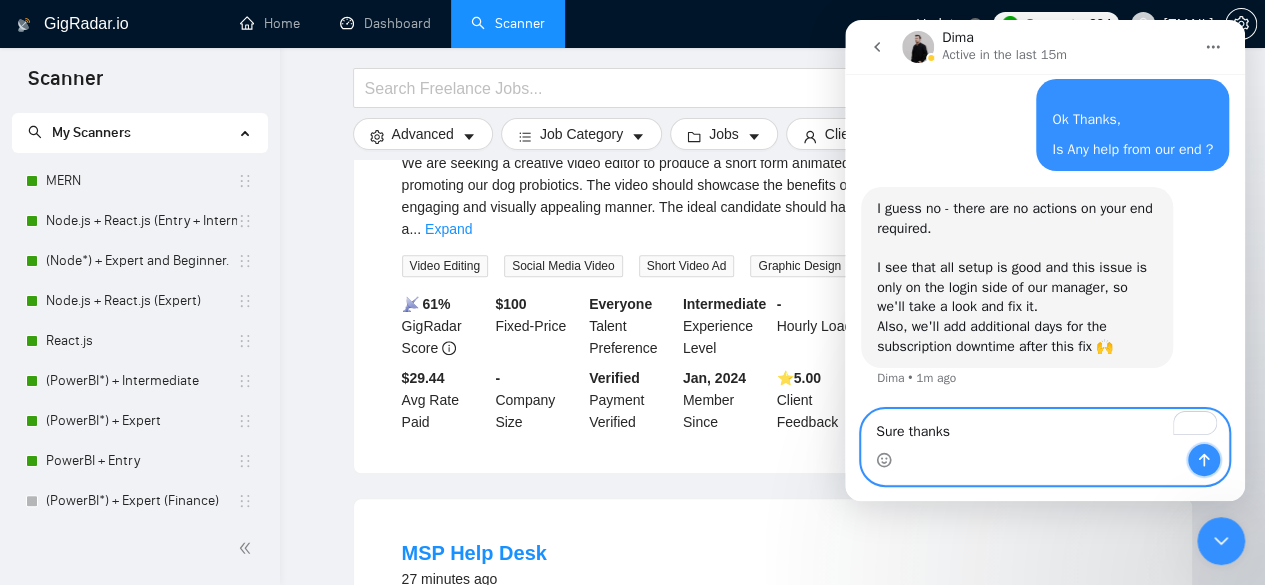 click 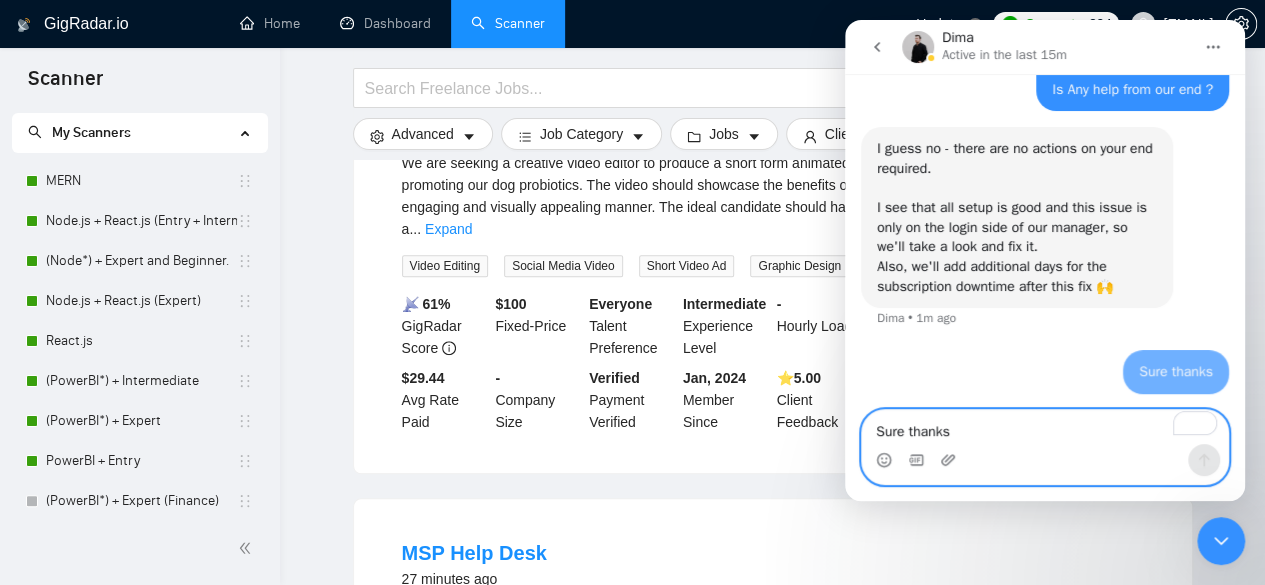 scroll, scrollTop: 1115, scrollLeft: 0, axis: vertical 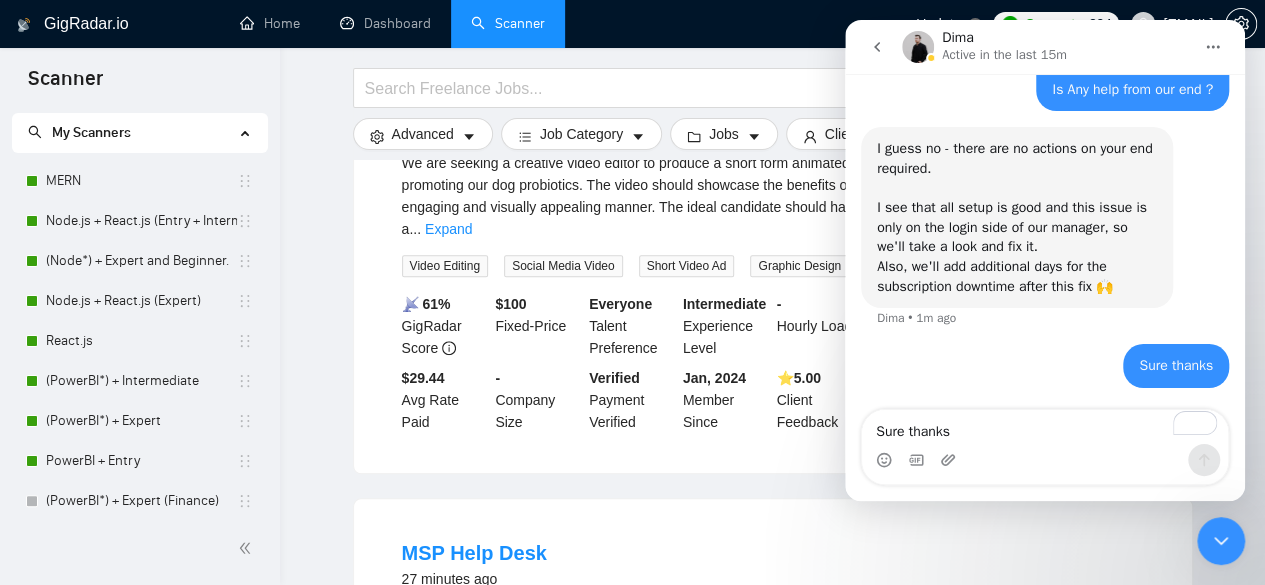 click 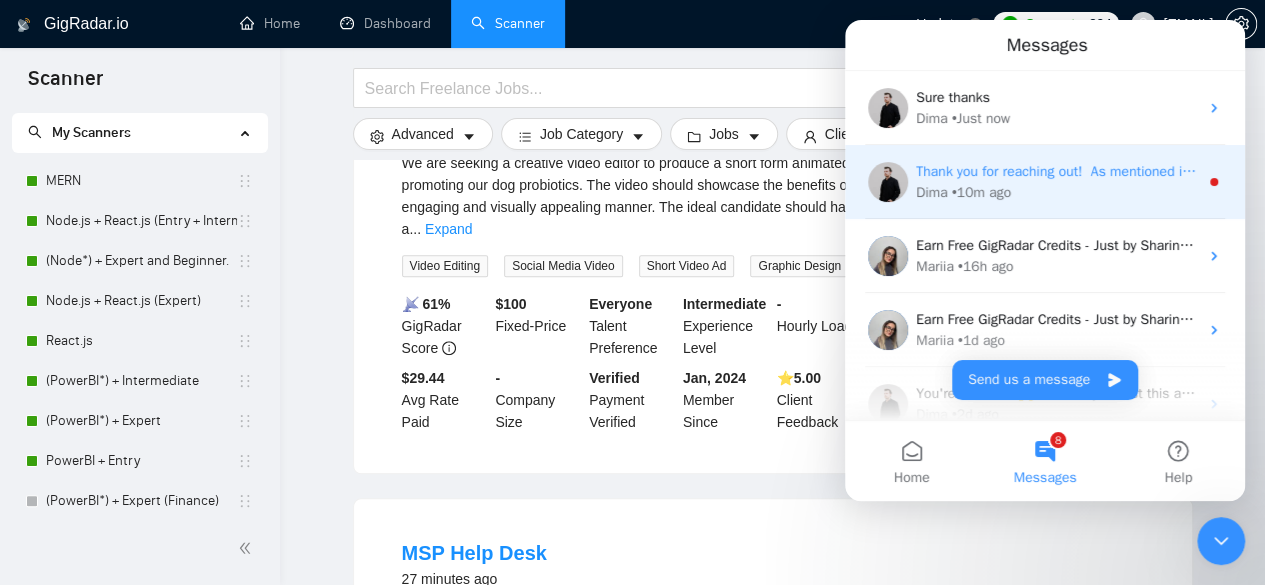 scroll, scrollTop: 0, scrollLeft: 0, axis: both 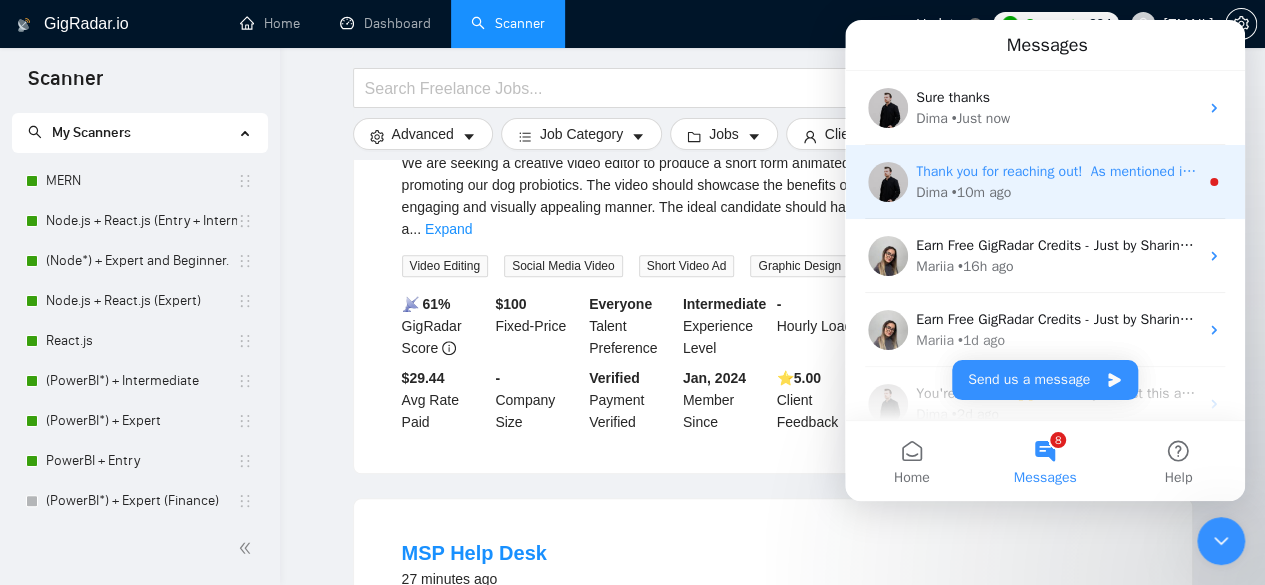 click on "Dima" at bounding box center (932, 192) 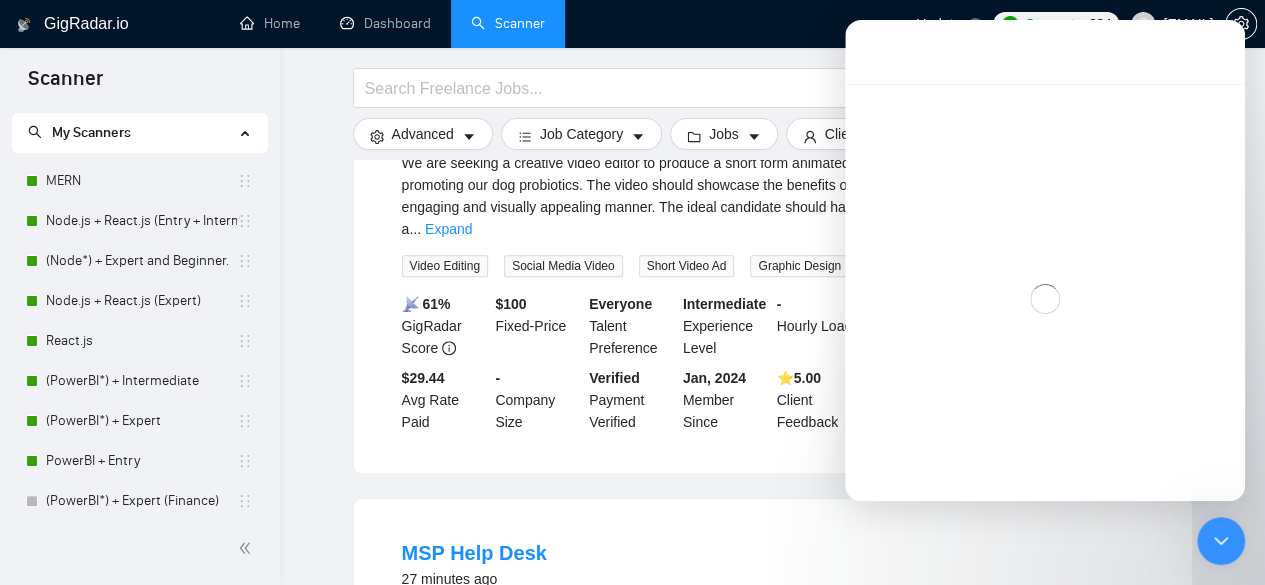 scroll, scrollTop: 3, scrollLeft: 0, axis: vertical 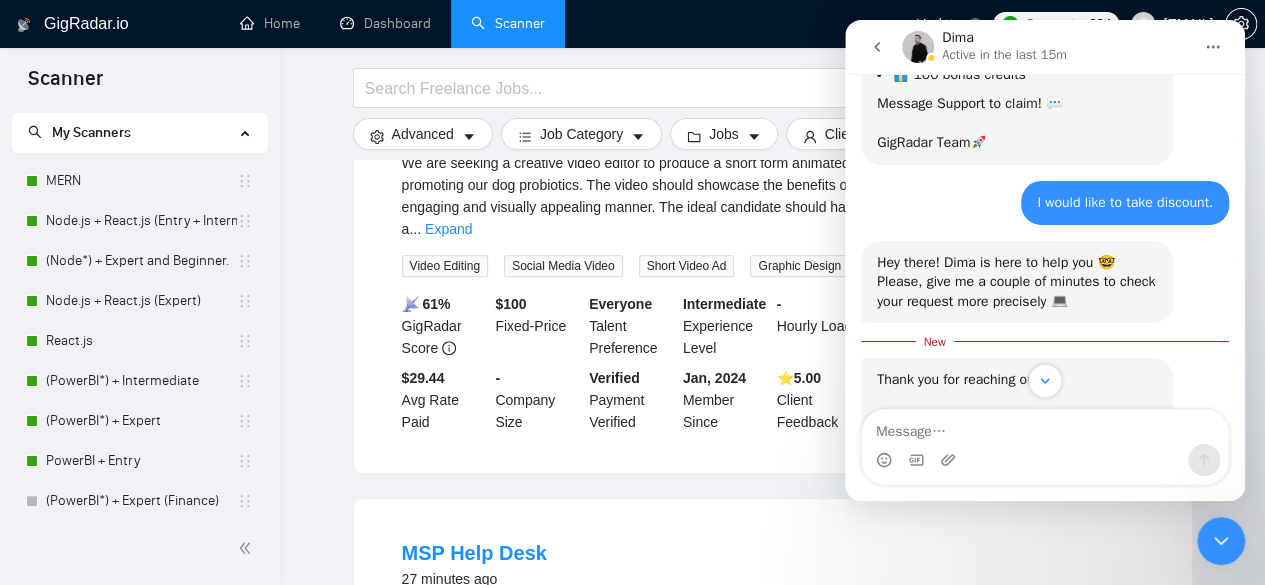 click 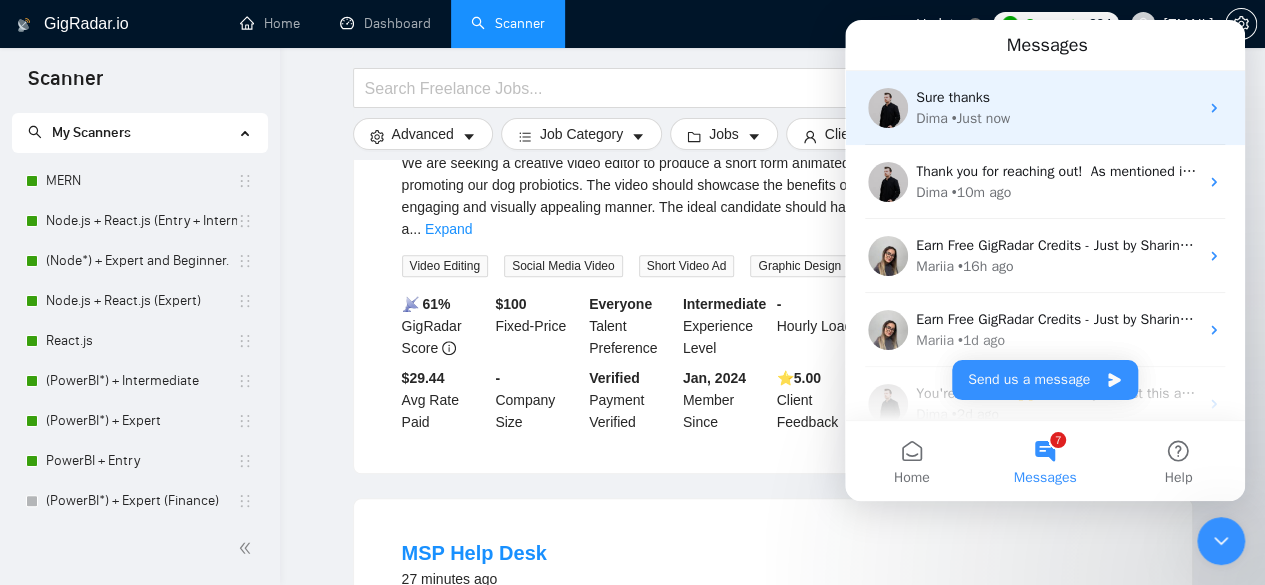 click on "•  Just now" at bounding box center (981, 118) 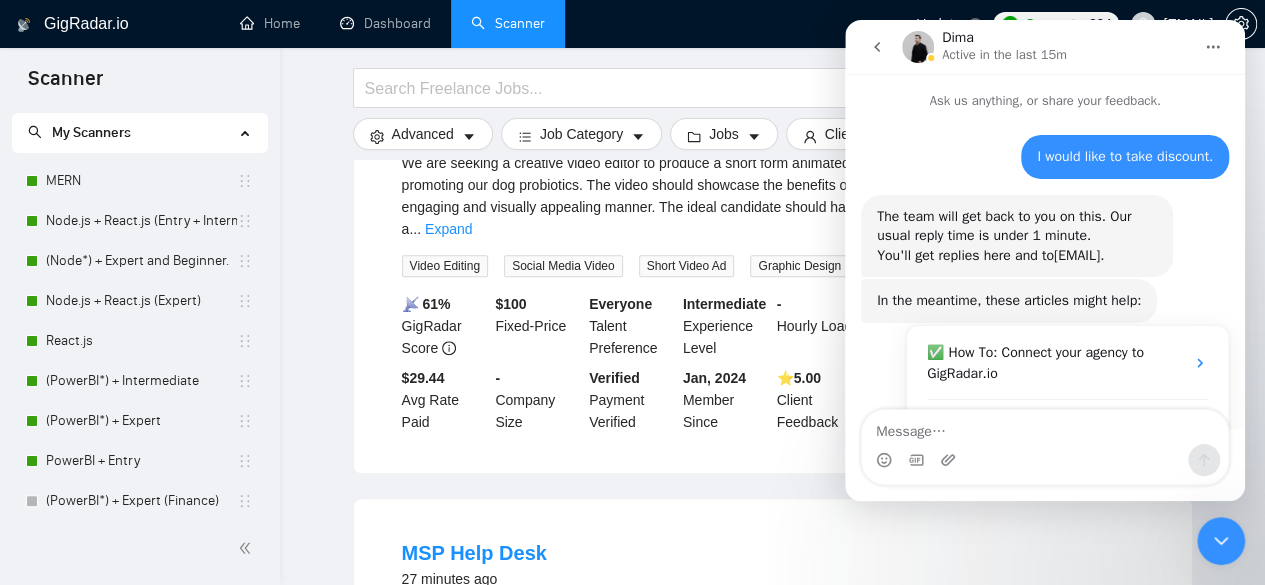 scroll, scrollTop: 0, scrollLeft: 0, axis: both 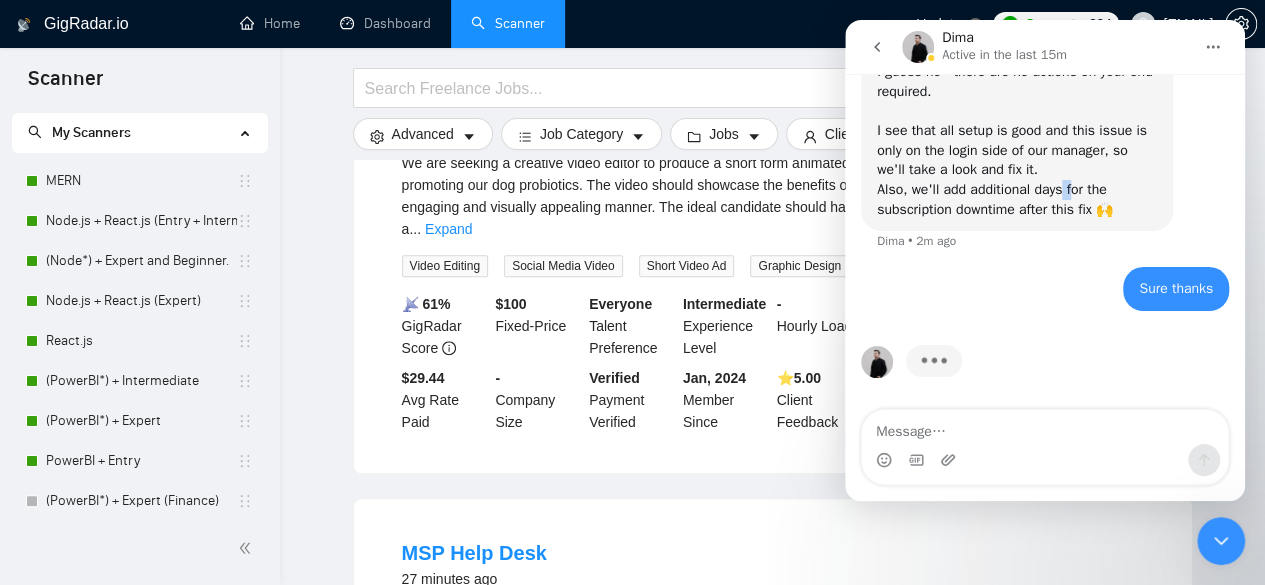click on "I guess no - there are no actions on your end required.  I see that all setup is good and this issue is only on the login side of our manager, so we'll take a look and fix it.  Also, we'll add additional days for the subscription downtime after this fix 🙌" at bounding box center (1017, 140) 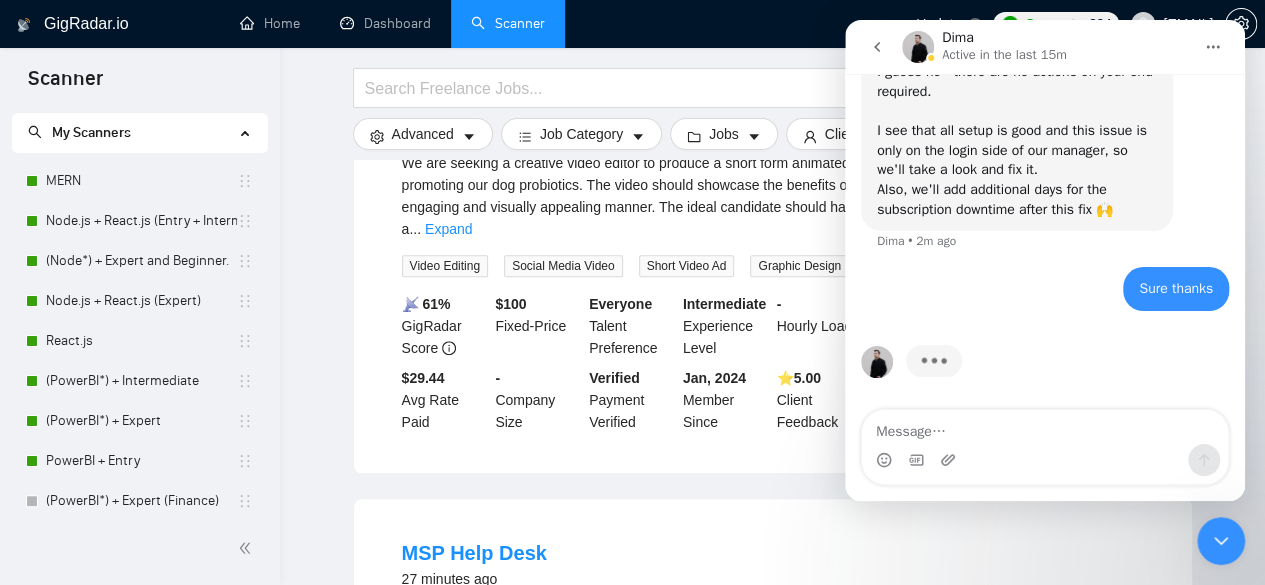 click on "Sure thanks sales.scaleupally@gmail.com    •   1m ago" at bounding box center (1045, 301) 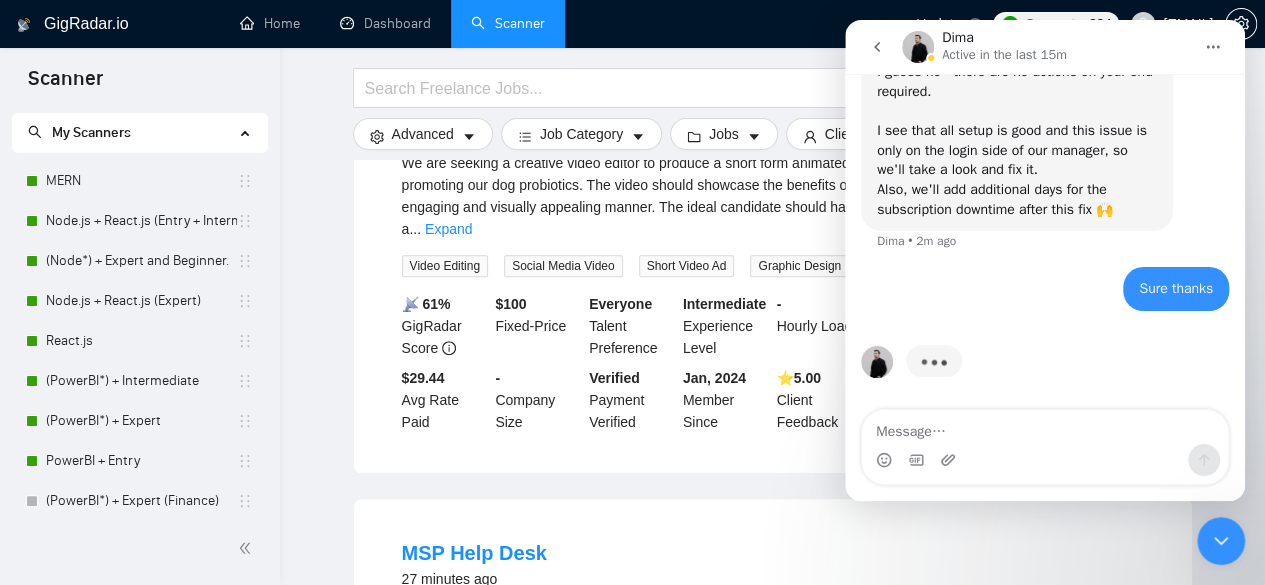 click on "We are seeking a creative video editor to produce a short form animated and real video features for a social media ad promoting our dog probiotics. The video should showcase the benefits of our product and outcome of using them in an engaging and visually appealing manner. The ideal candidate should have experience in creating videos and a" at bounding box center (767, 196) 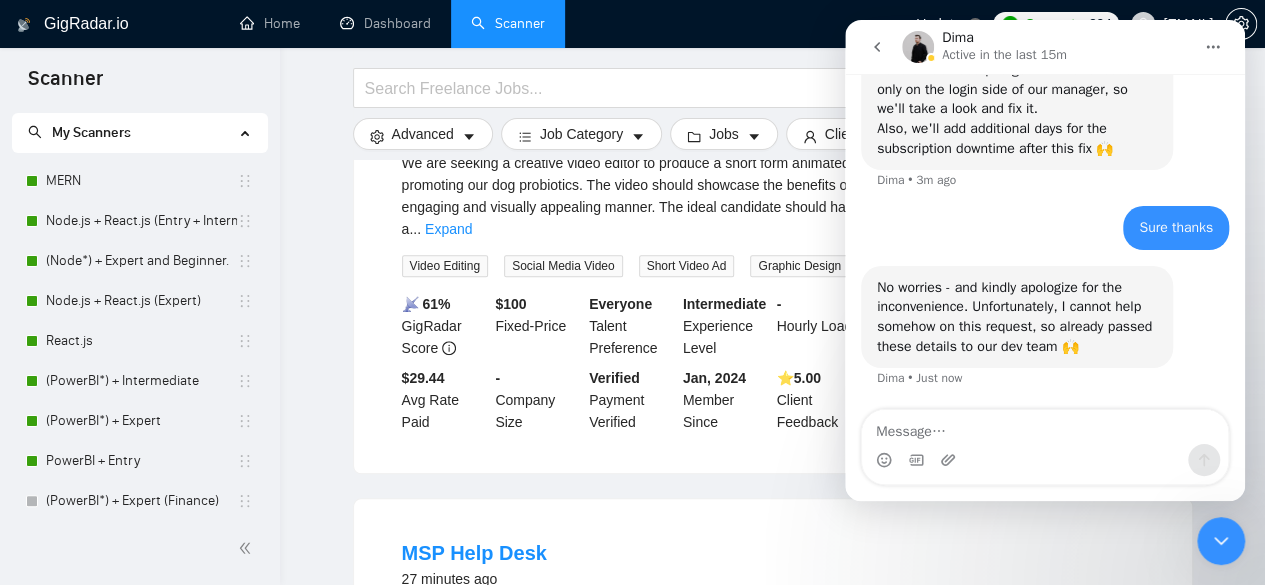 scroll, scrollTop: 1253, scrollLeft: 0, axis: vertical 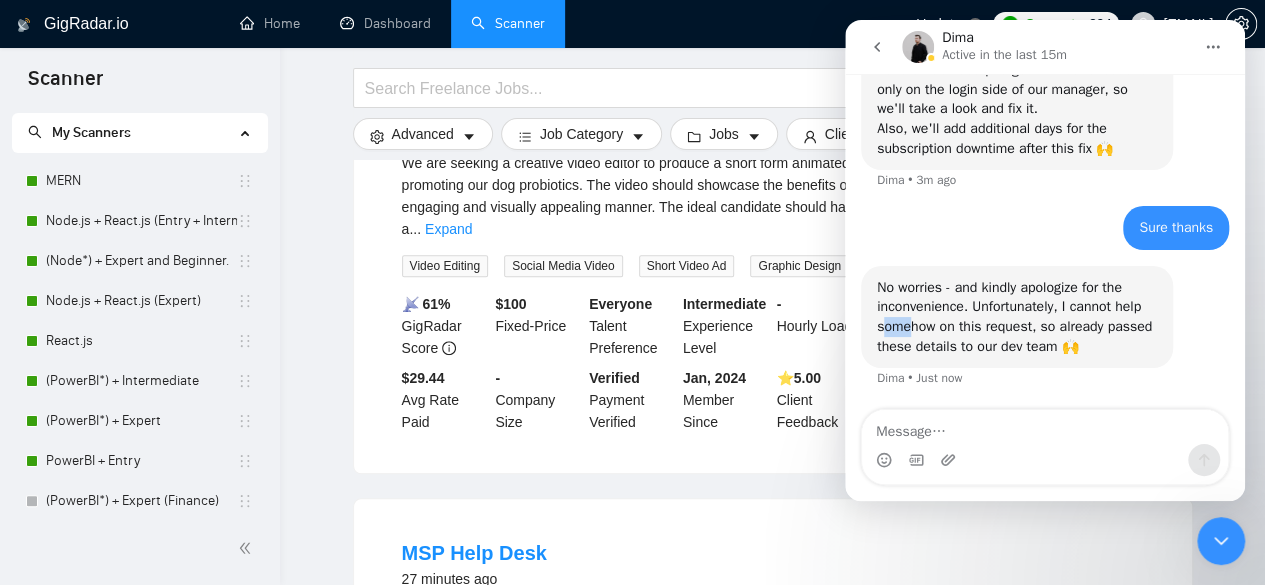 drag, startPoint x: 882, startPoint y: 333, endPoint x: 913, endPoint y: 334, distance: 31.016125 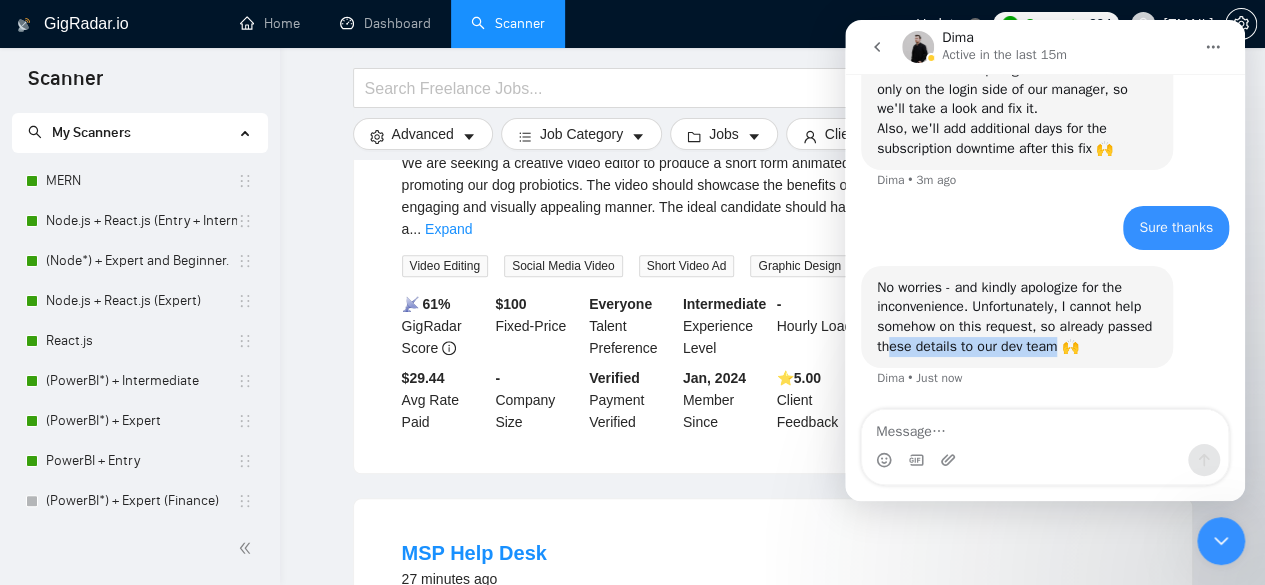 drag, startPoint x: 887, startPoint y: 350, endPoint x: 1060, endPoint y: 355, distance: 173.07224 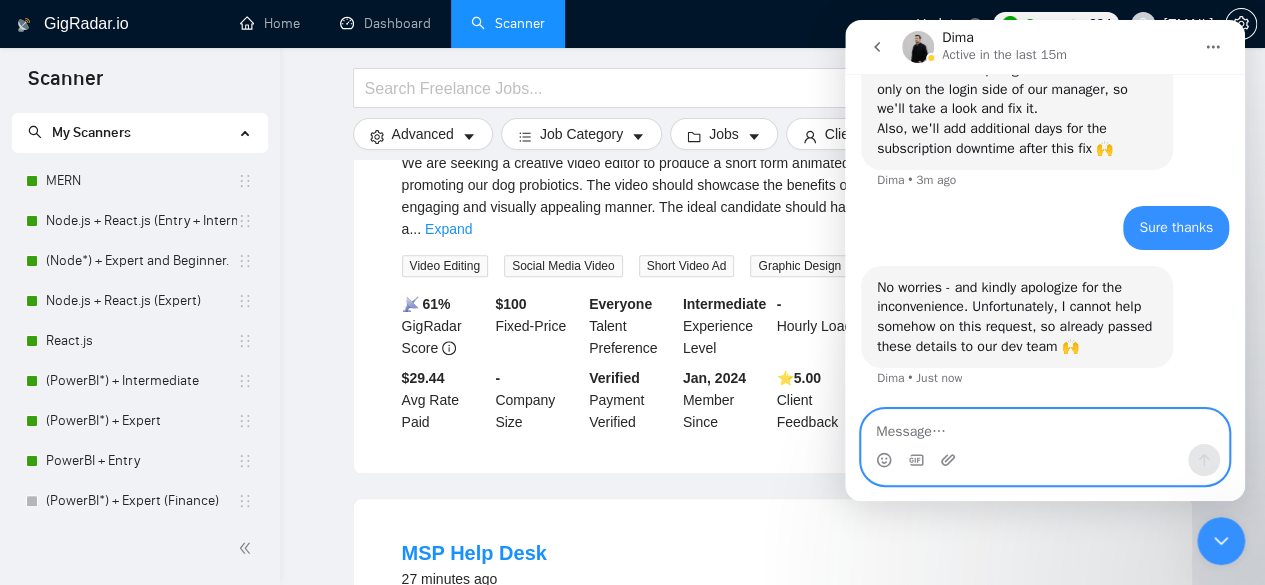 click at bounding box center [1045, 427] 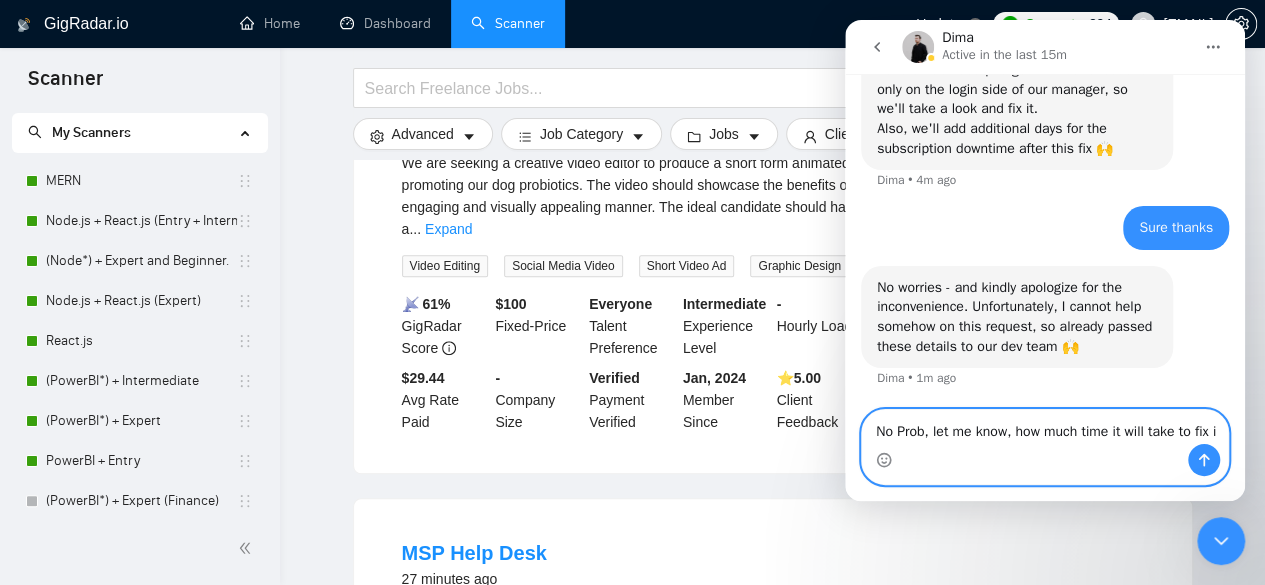 scroll, scrollTop: 1273, scrollLeft: 0, axis: vertical 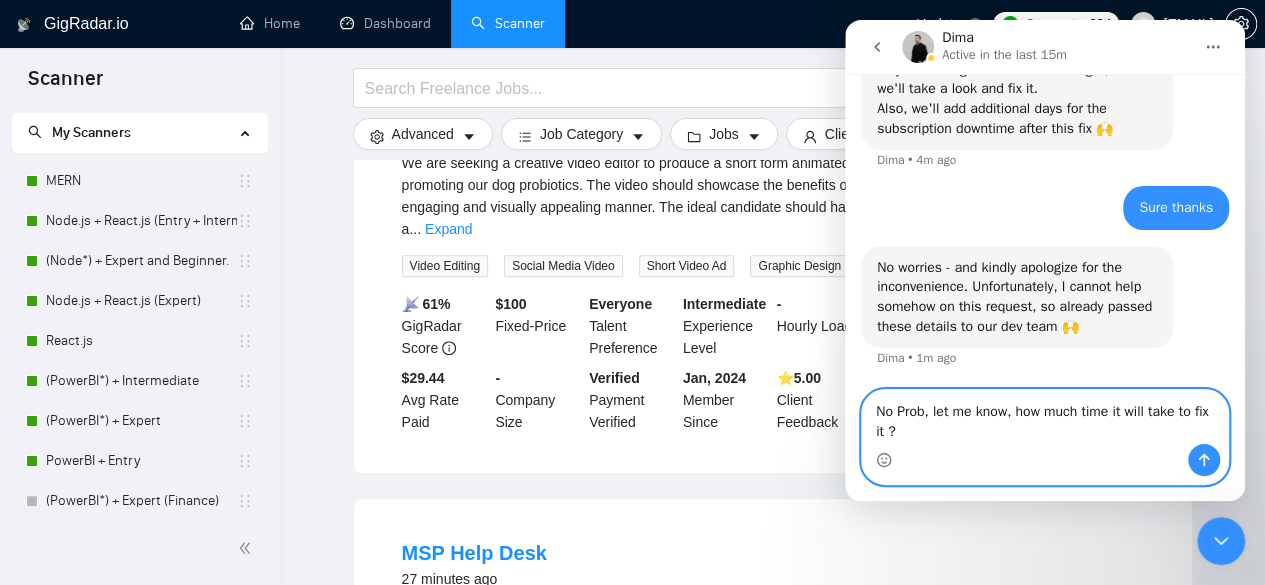 click on "No Prob, let me know, how much time it will take to fix it ?" at bounding box center (1045, 417) 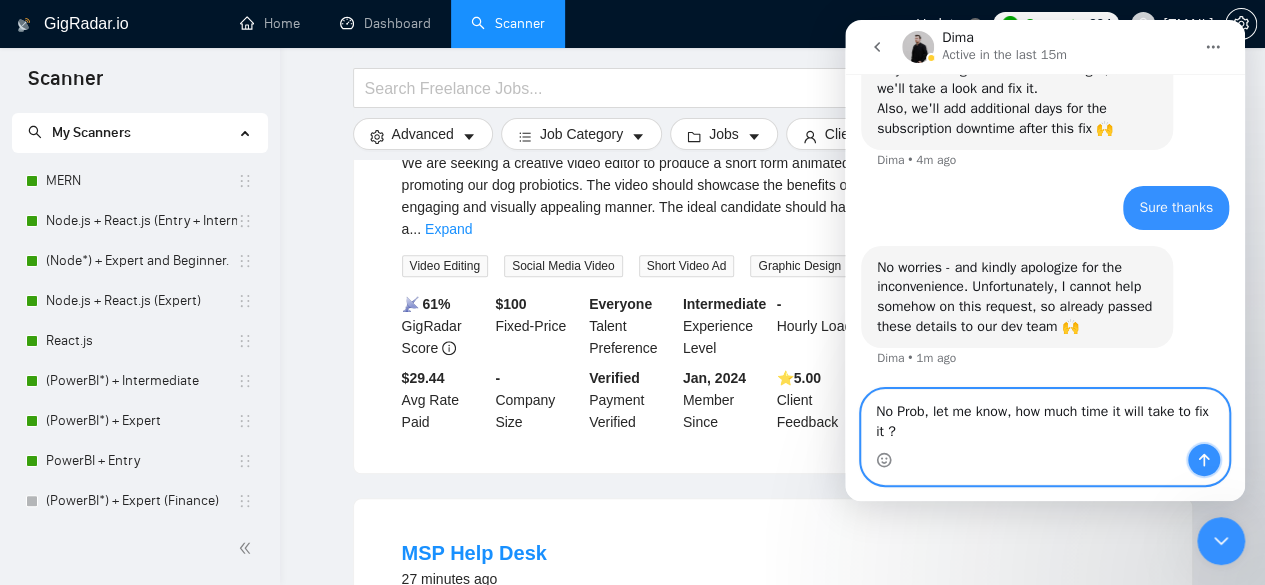 click 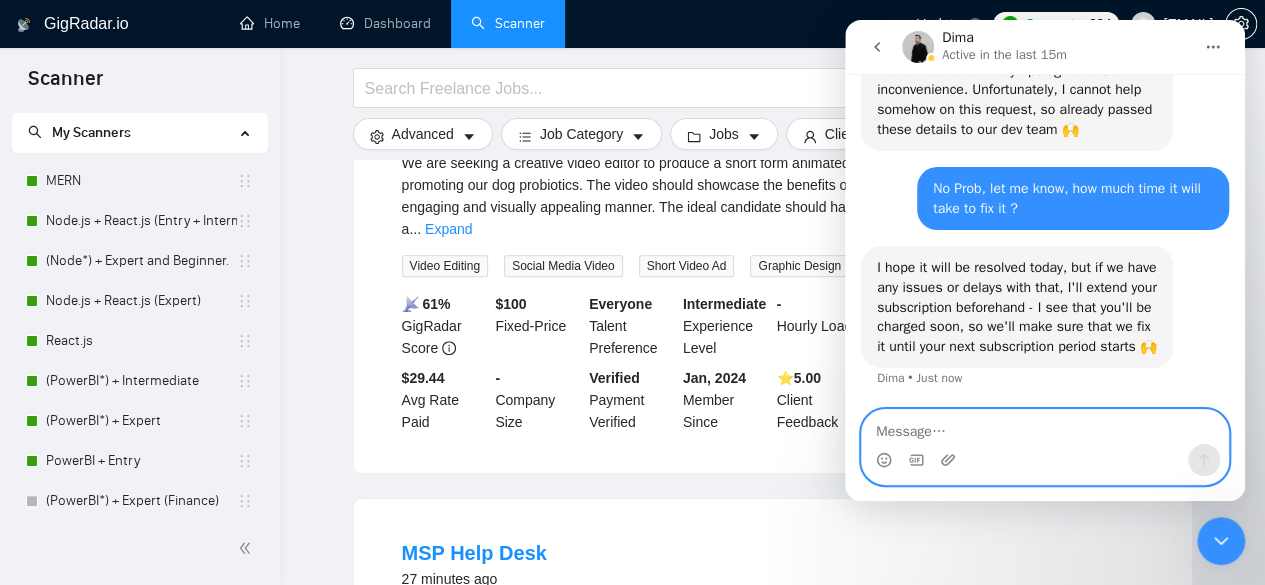 scroll, scrollTop: 1490, scrollLeft: 0, axis: vertical 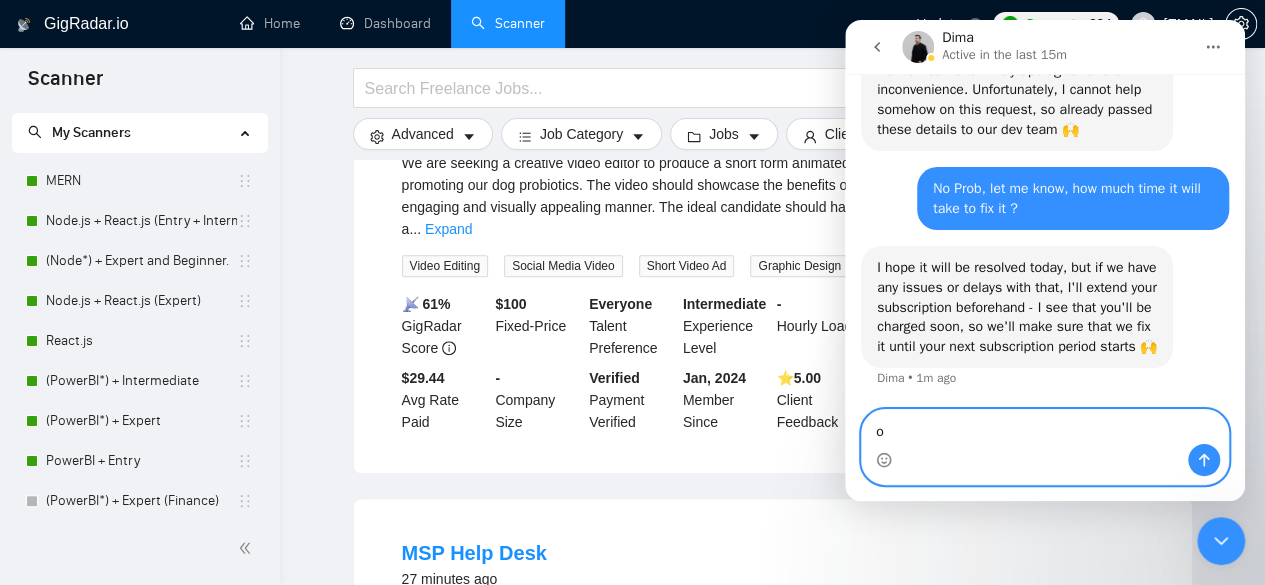 type on "ok" 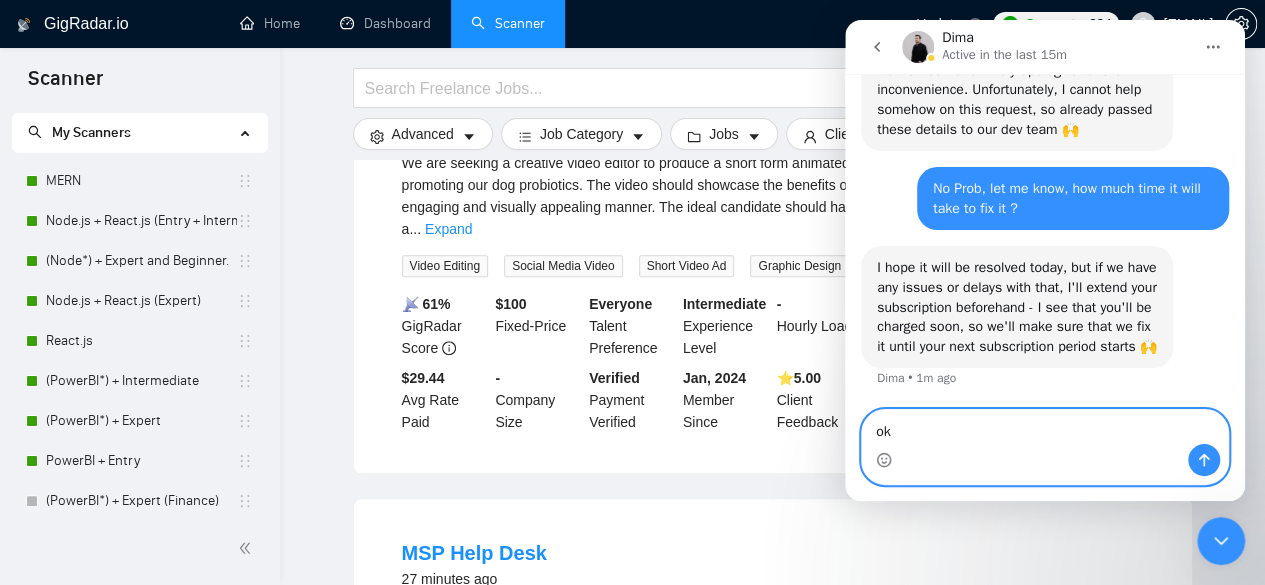 type 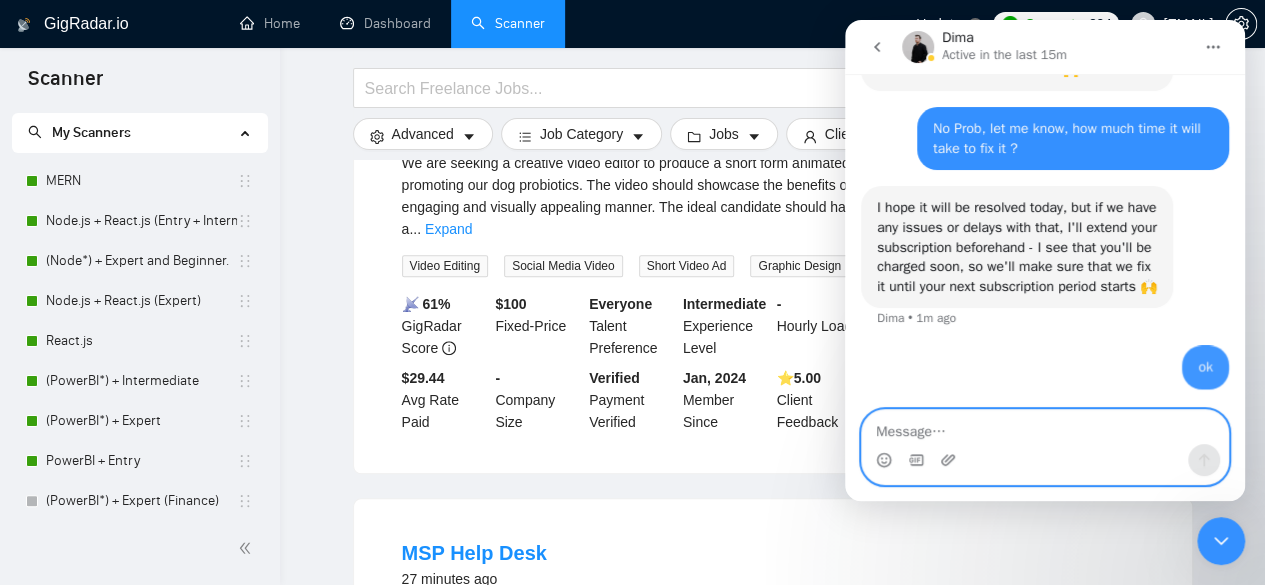scroll, scrollTop: 1550, scrollLeft: 0, axis: vertical 